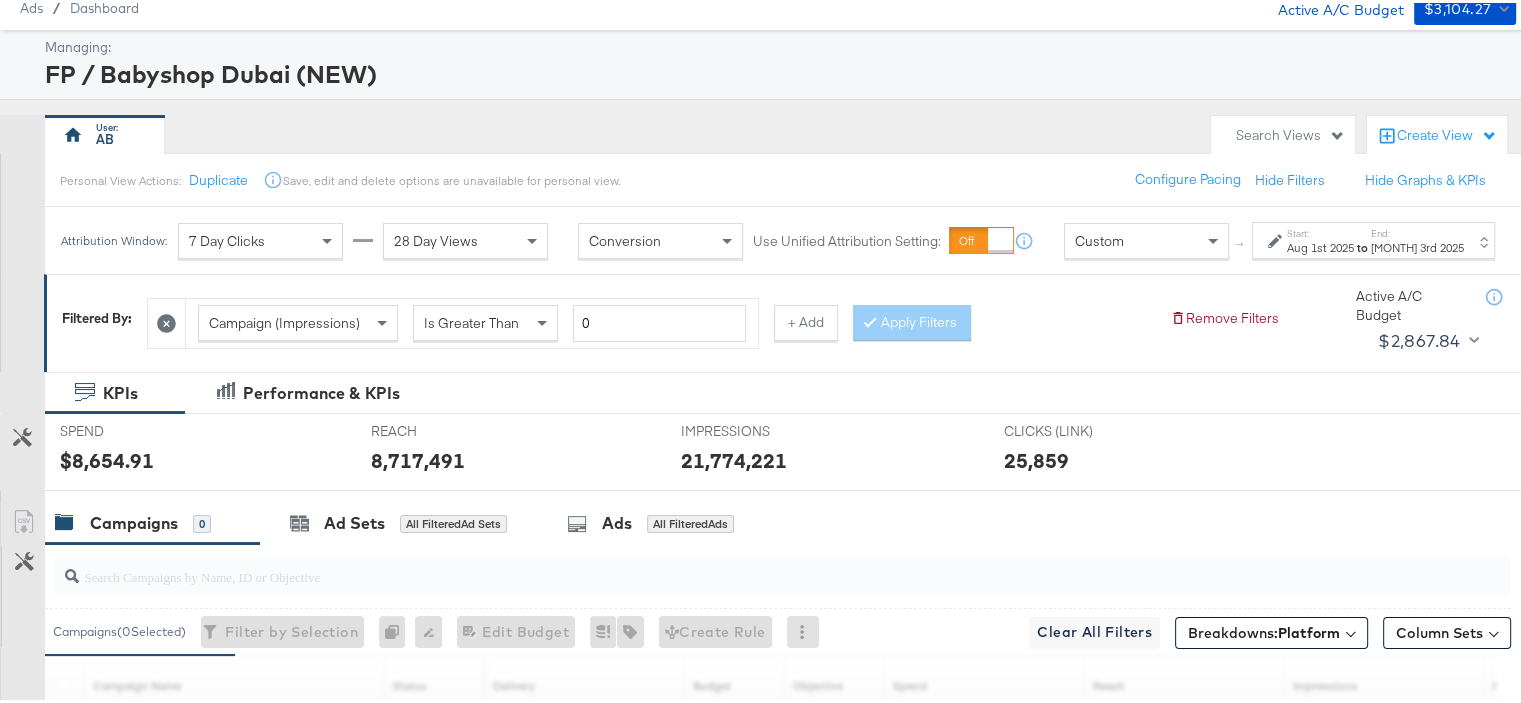 scroll, scrollTop: 0, scrollLeft: 0, axis: both 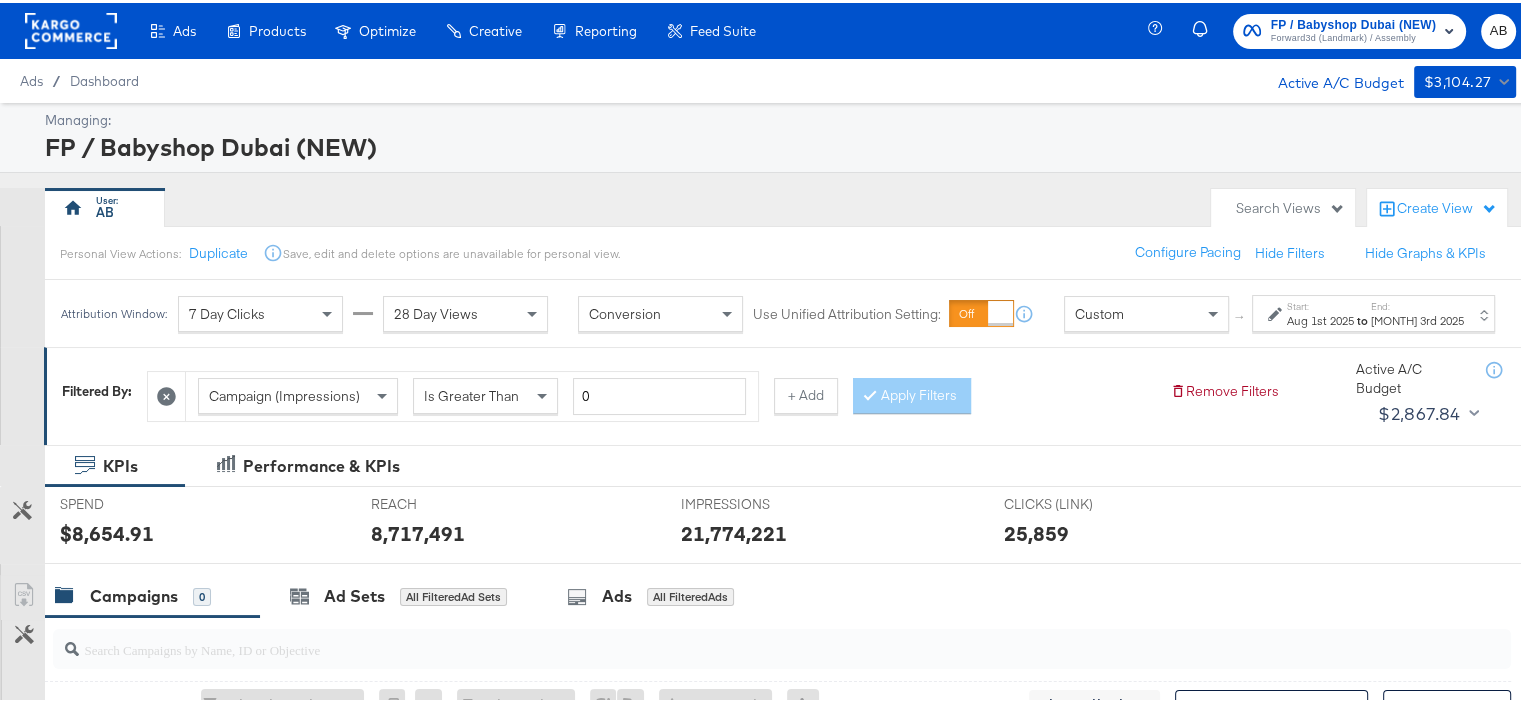 click on "7 Day Clicks" at bounding box center [260, 311] 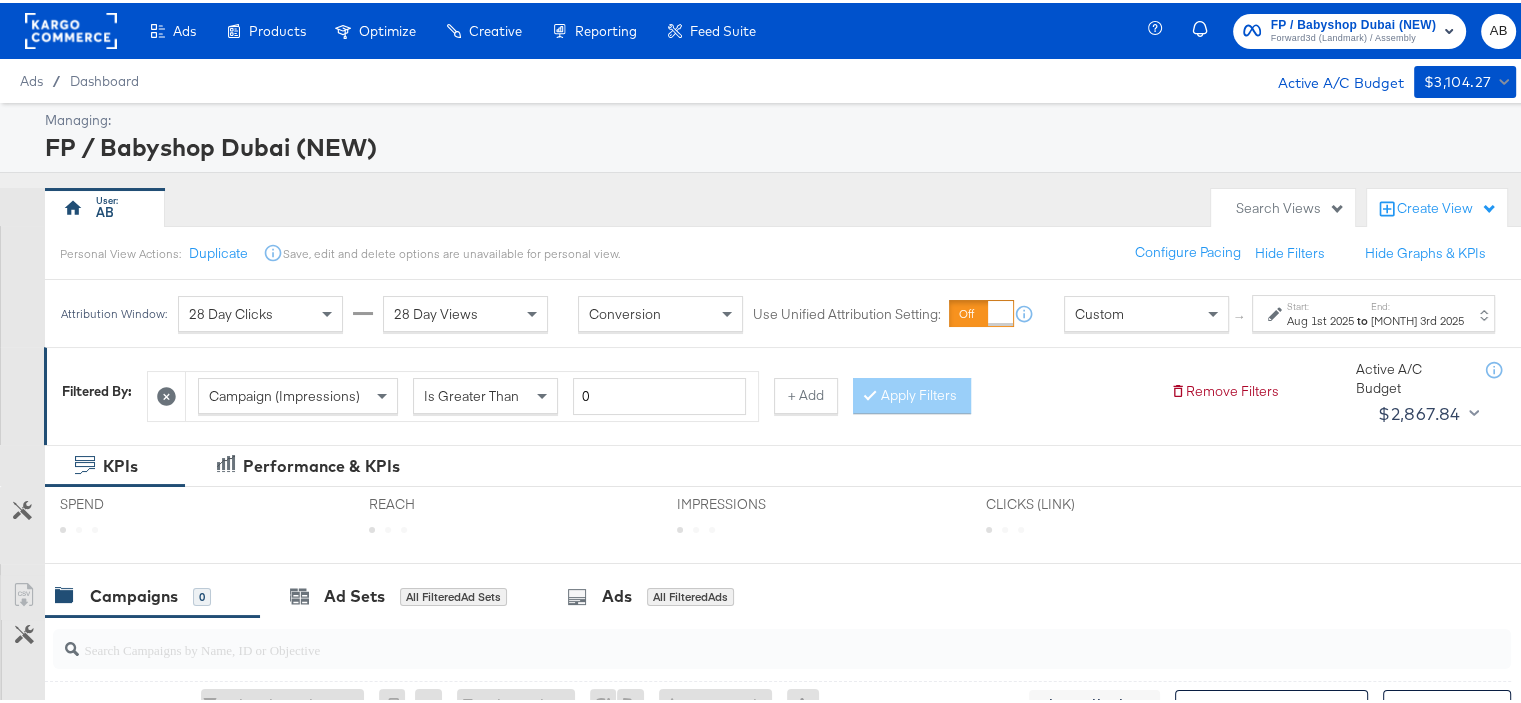 click on "Start: [MONTH] 1st 2025  to   End:  [MONTH] 3rd 2025" at bounding box center (1373, 310) 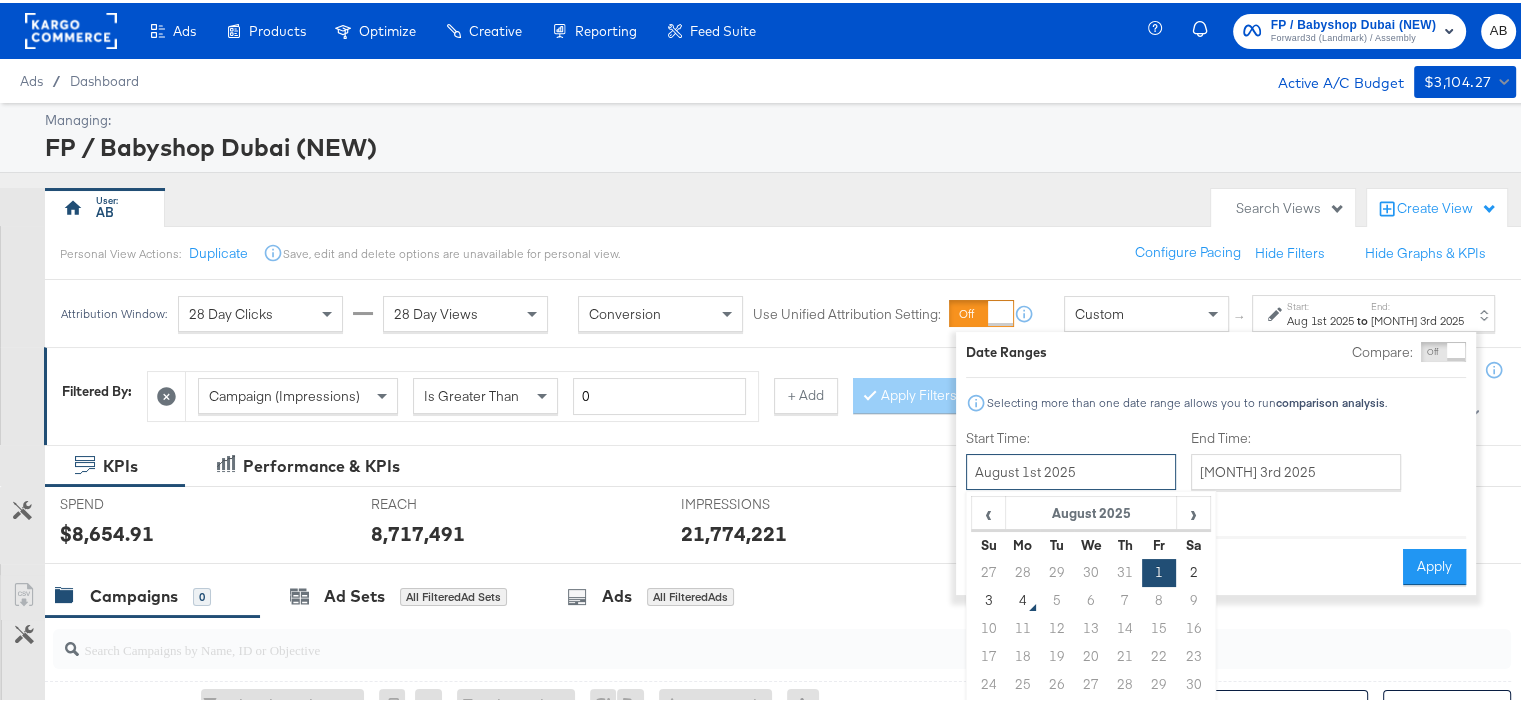 click on "August 1st 2025" at bounding box center (1071, 469) 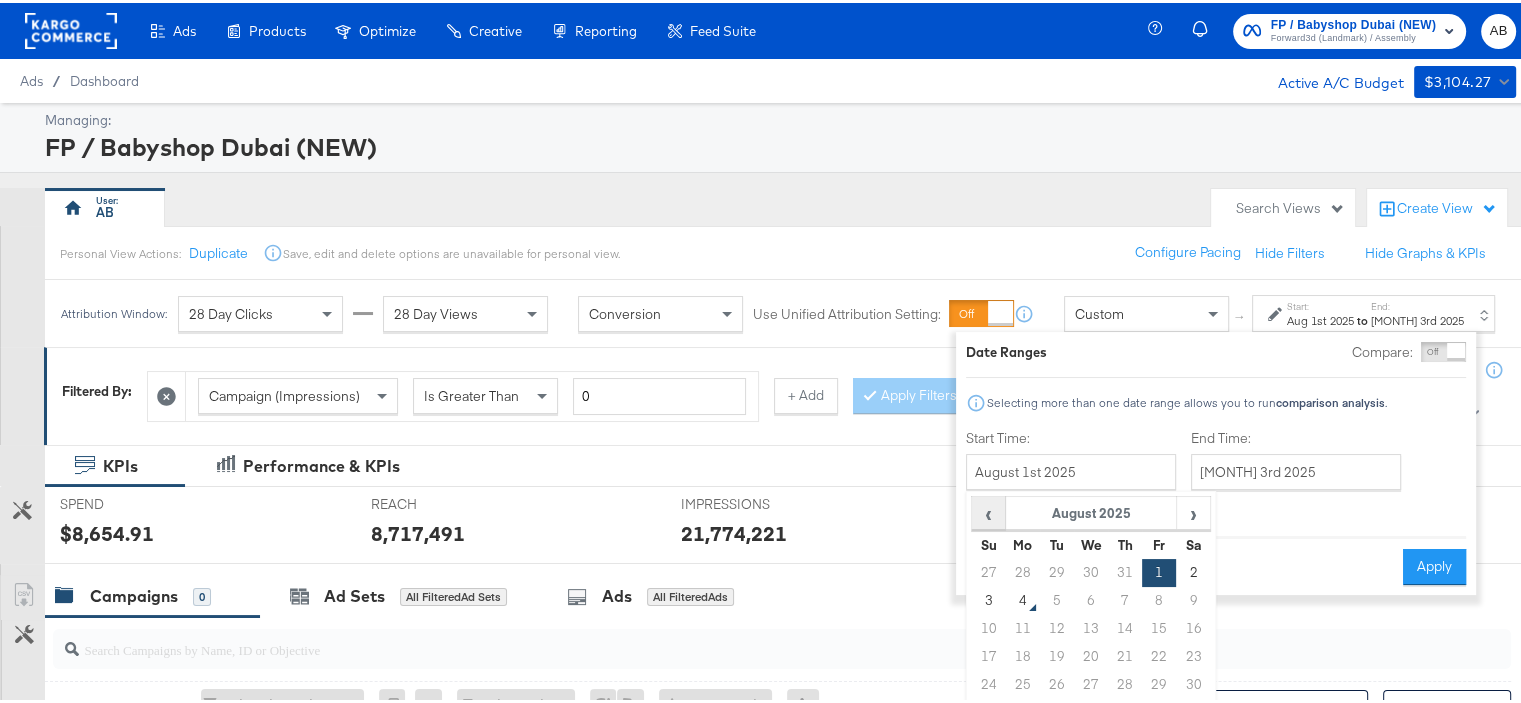 click on "‹" at bounding box center [988, 510] 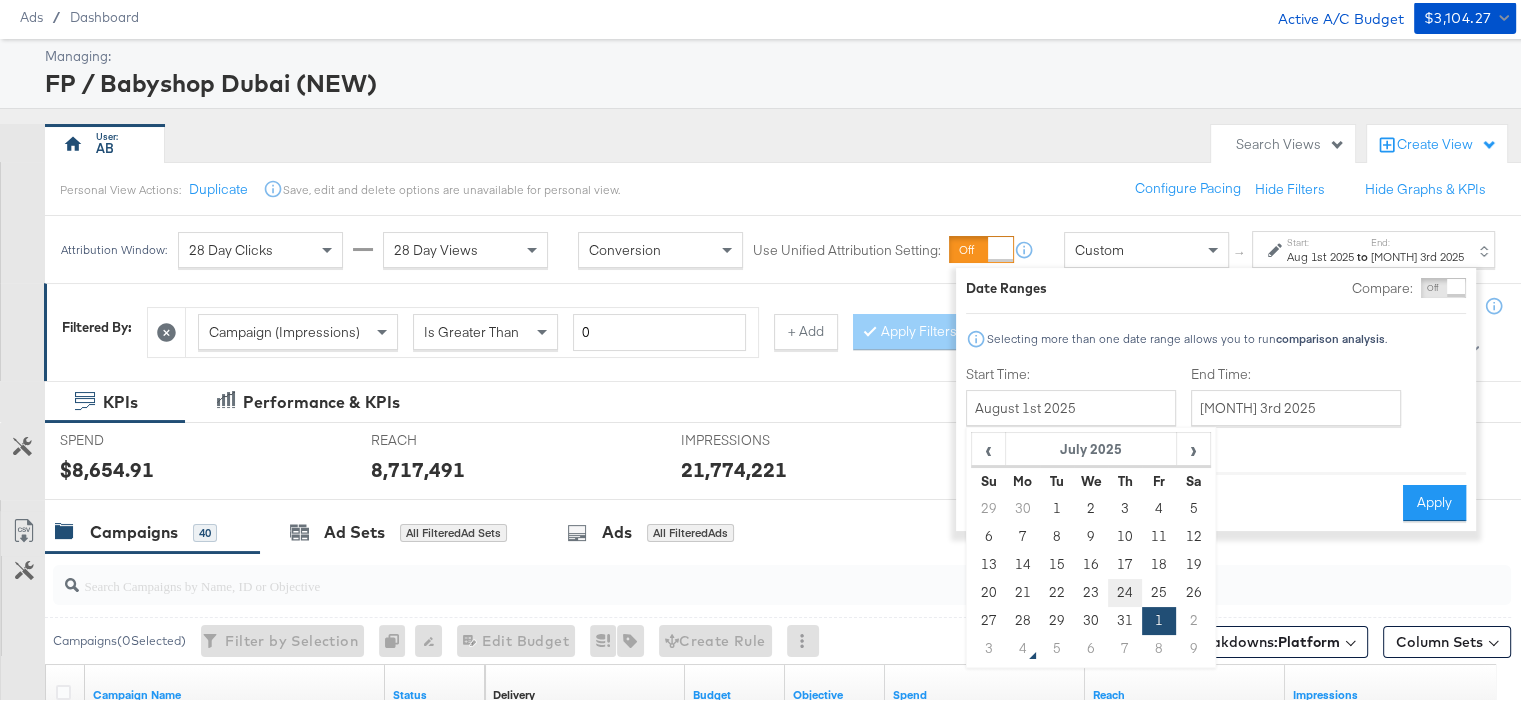 scroll, scrollTop: 100, scrollLeft: 0, axis: vertical 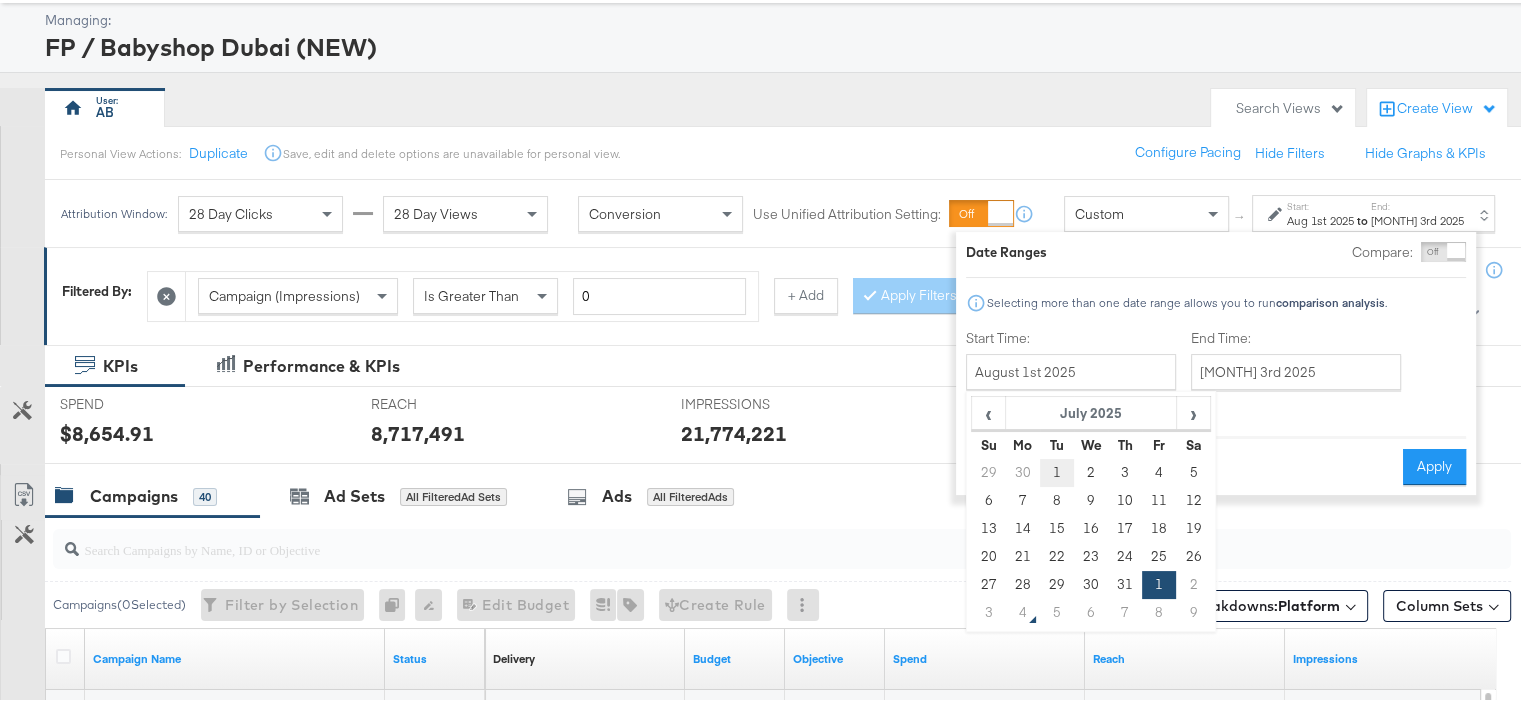 click on "1" at bounding box center (1057, 470) 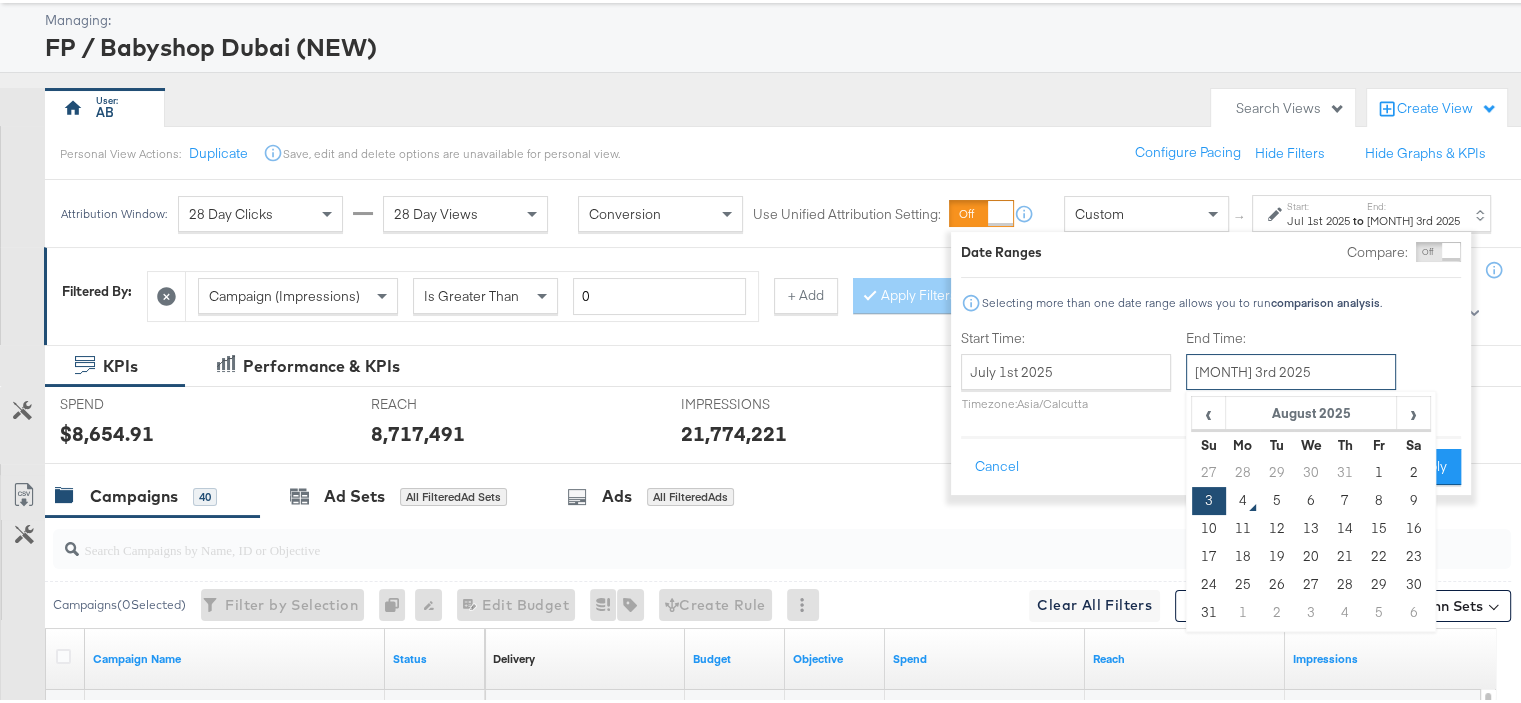 click on "[MONTH] 3rd 2025" at bounding box center (1291, 369) 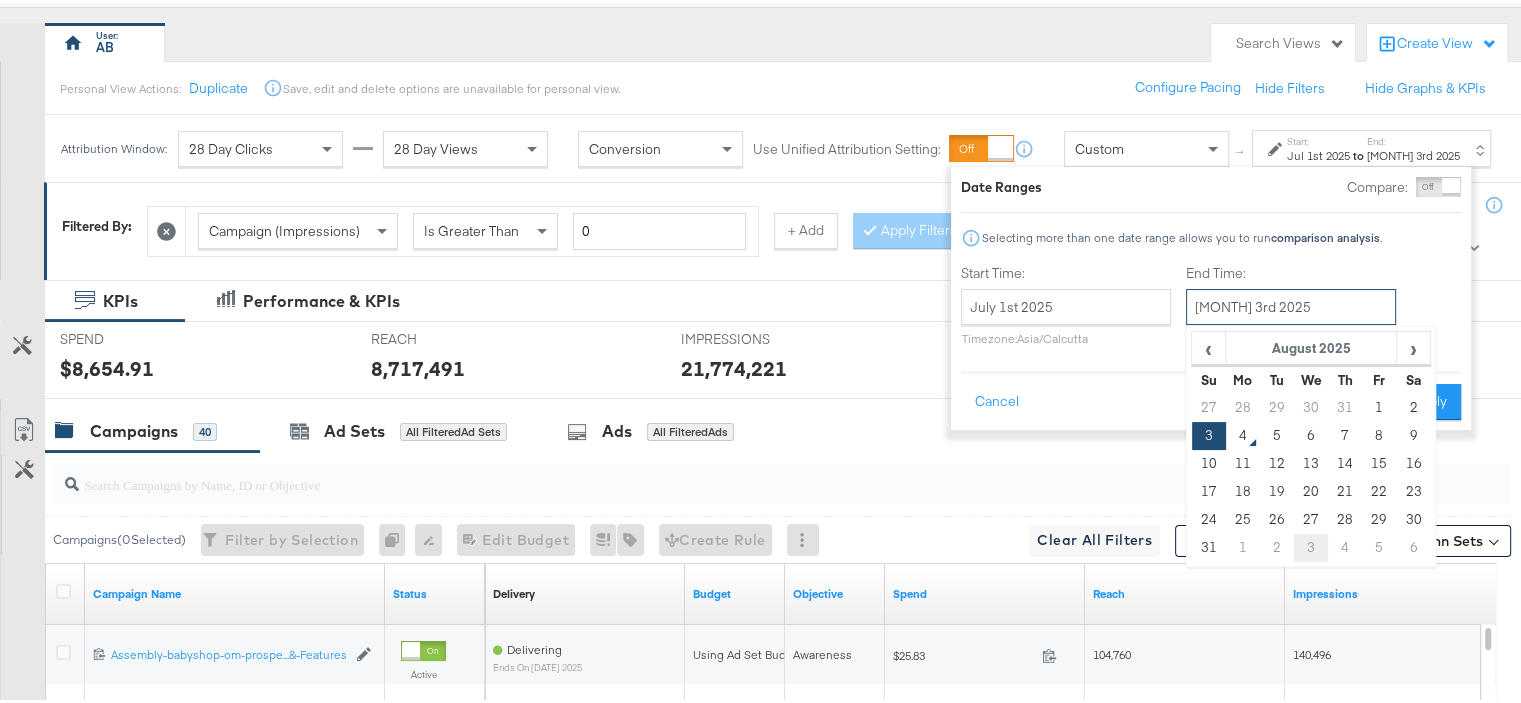 scroll, scrollTop: 200, scrollLeft: 0, axis: vertical 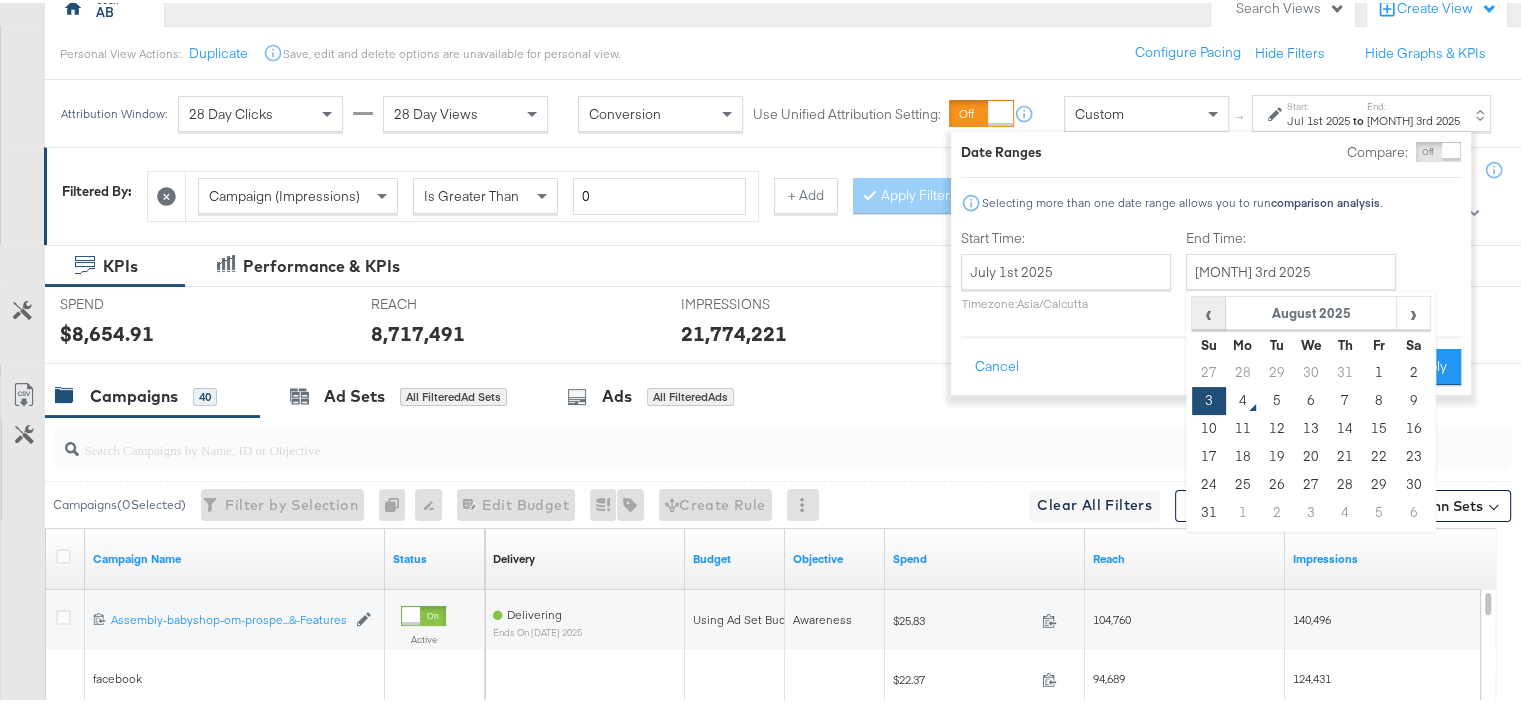 click on "‹" at bounding box center (1208, 310) 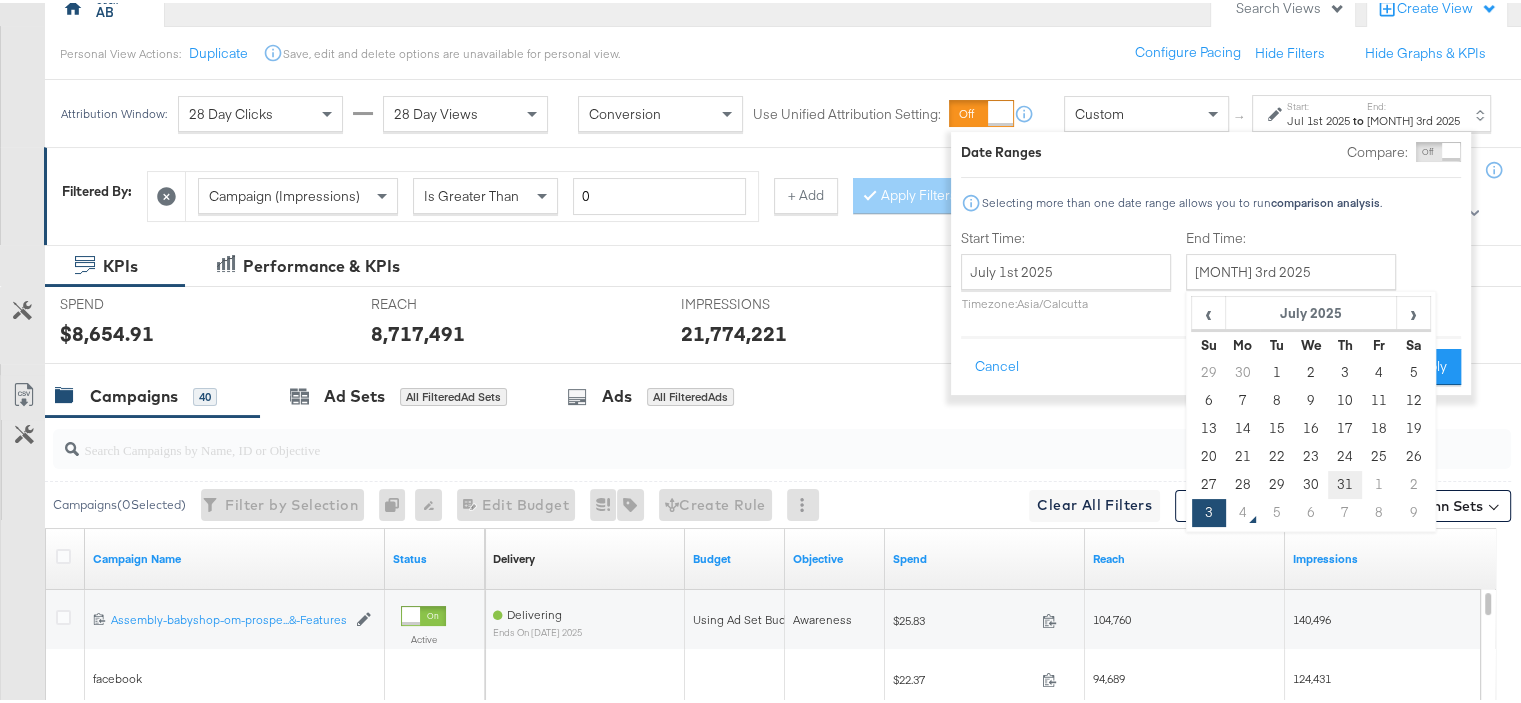 click on "31" at bounding box center (1345, 482) 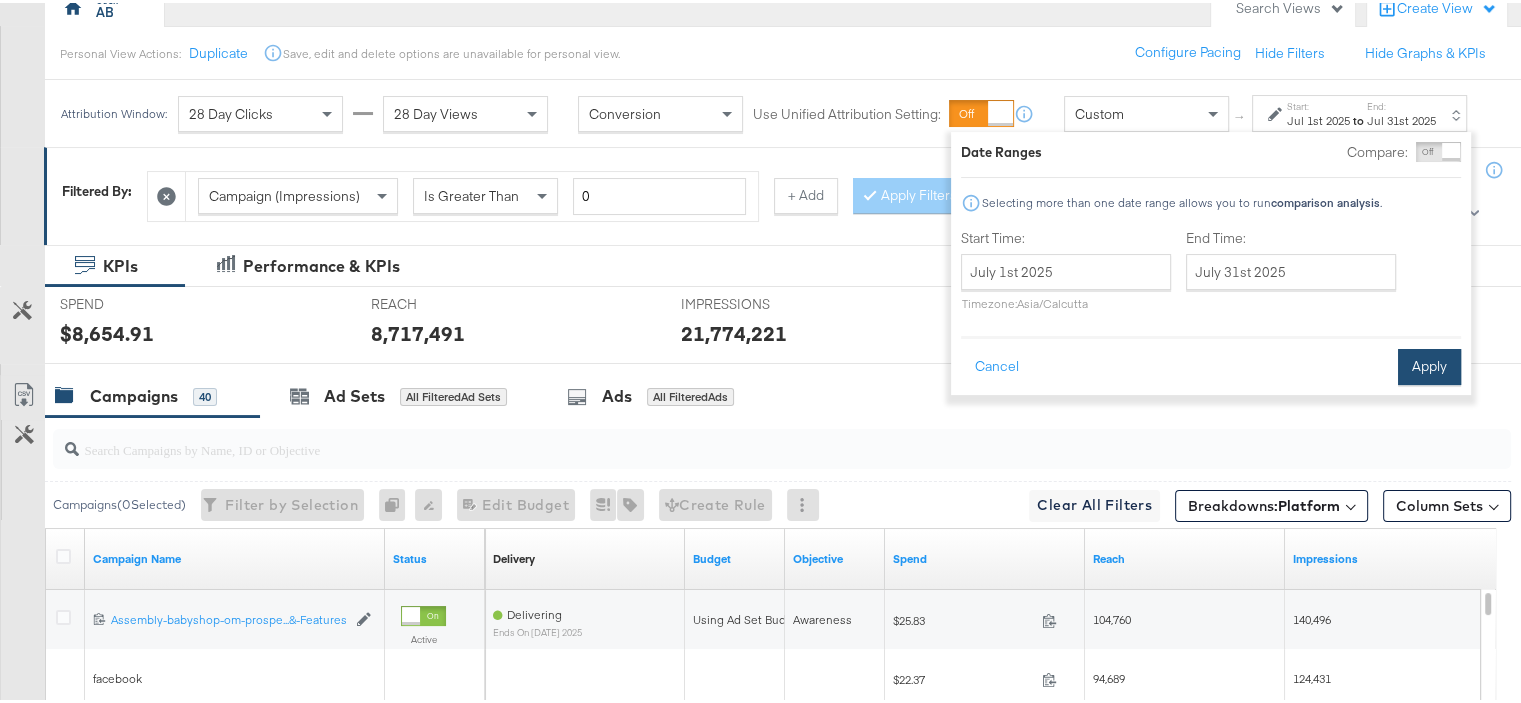 click on "Apply" at bounding box center [1429, 364] 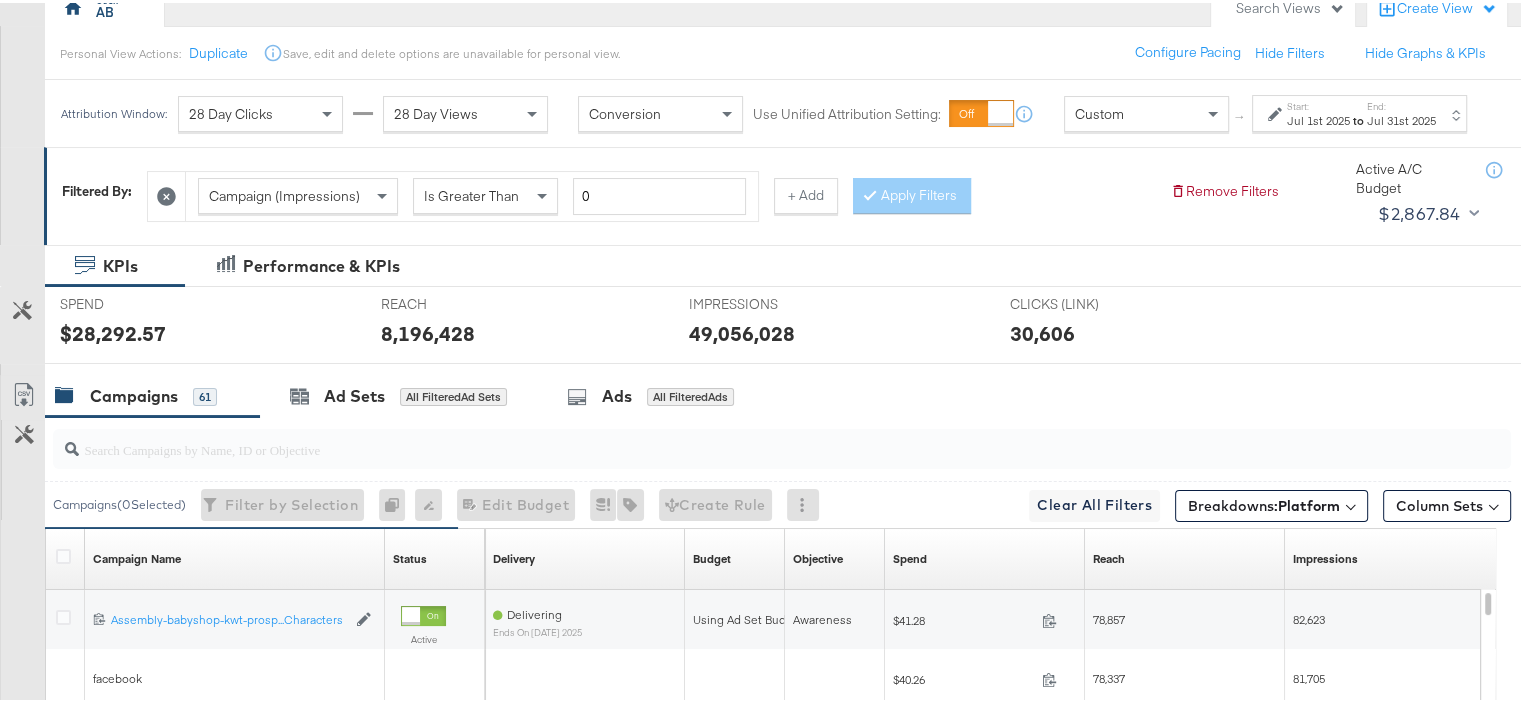 click 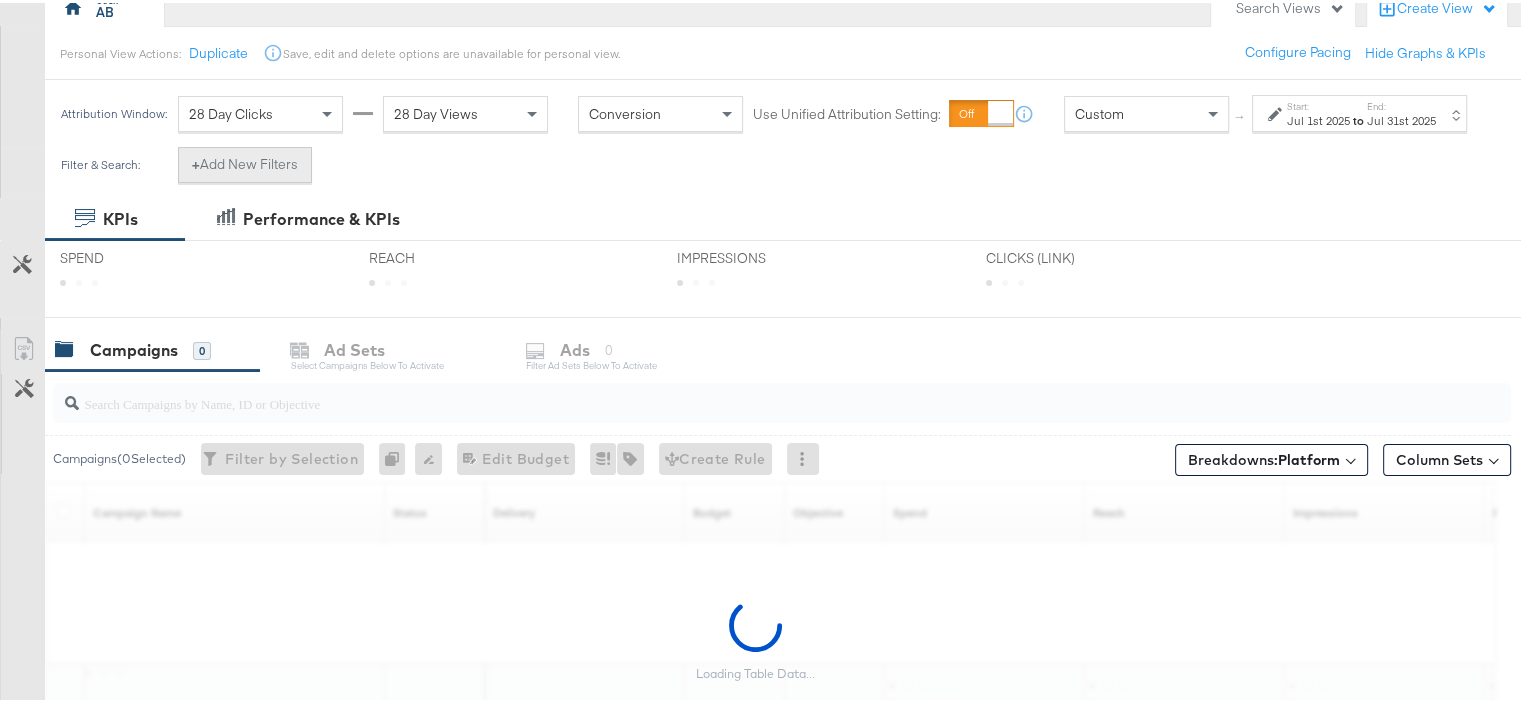 click on "+  Add New Filters" at bounding box center (245, 162) 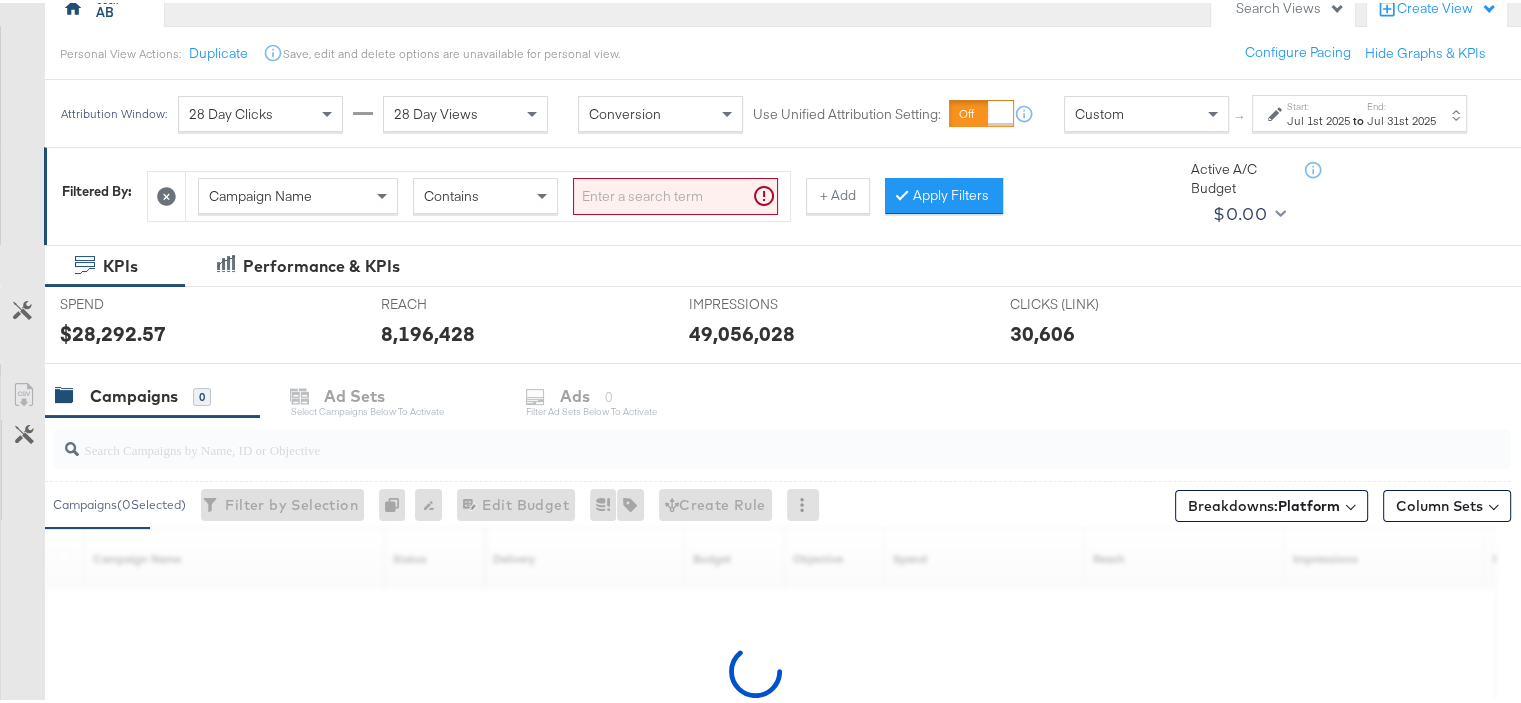 click on "Campaign Name" at bounding box center (298, 193) 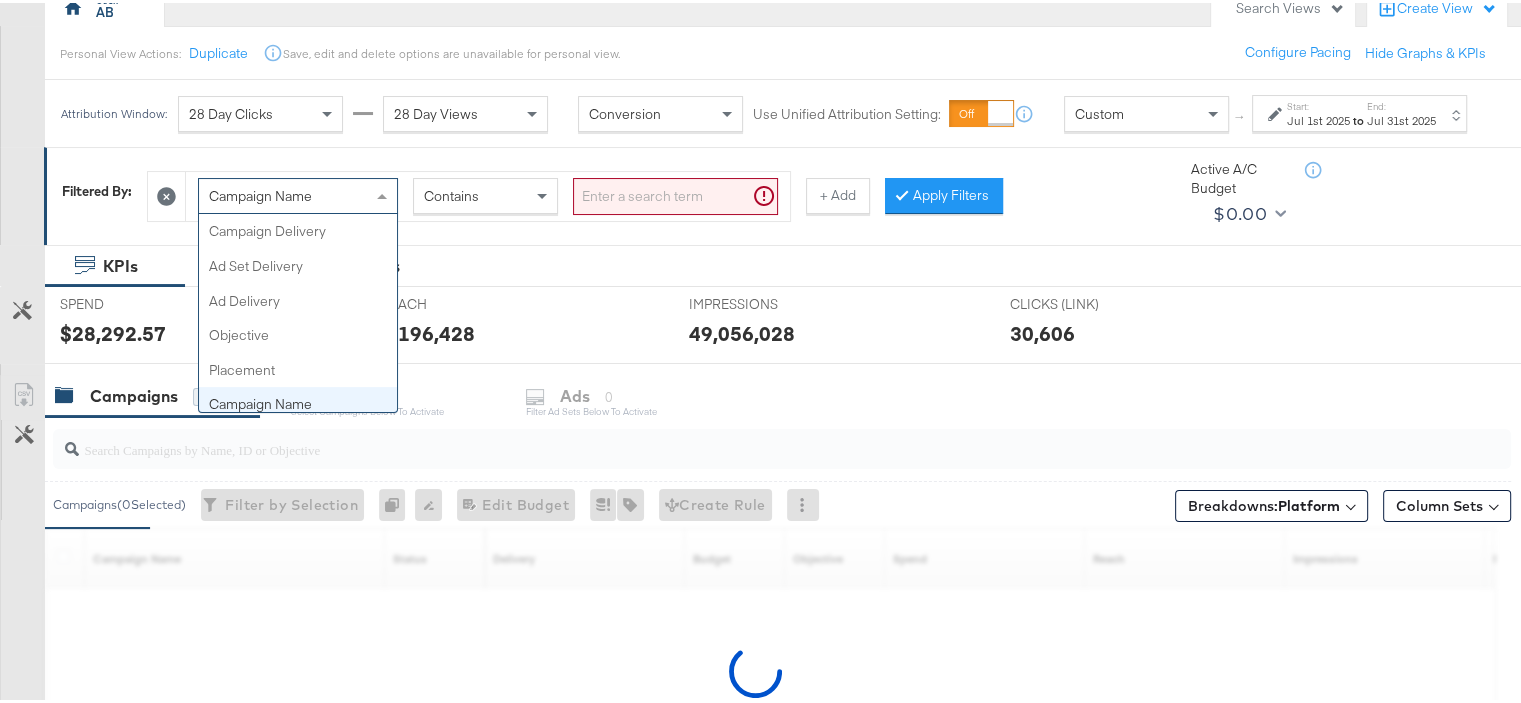 scroll, scrollTop: 172, scrollLeft: 0, axis: vertical 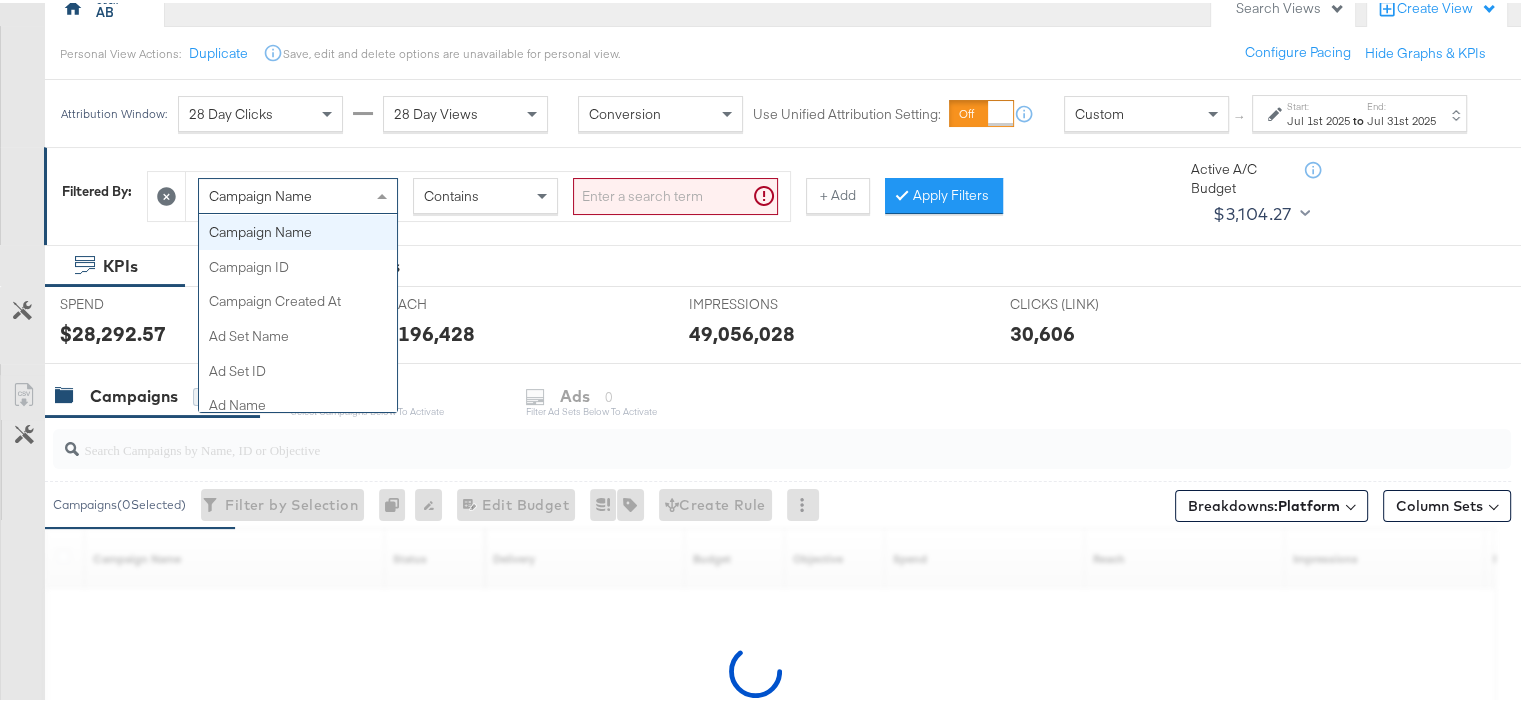 click on "Campaign Name" at bounding box center [298, 193] 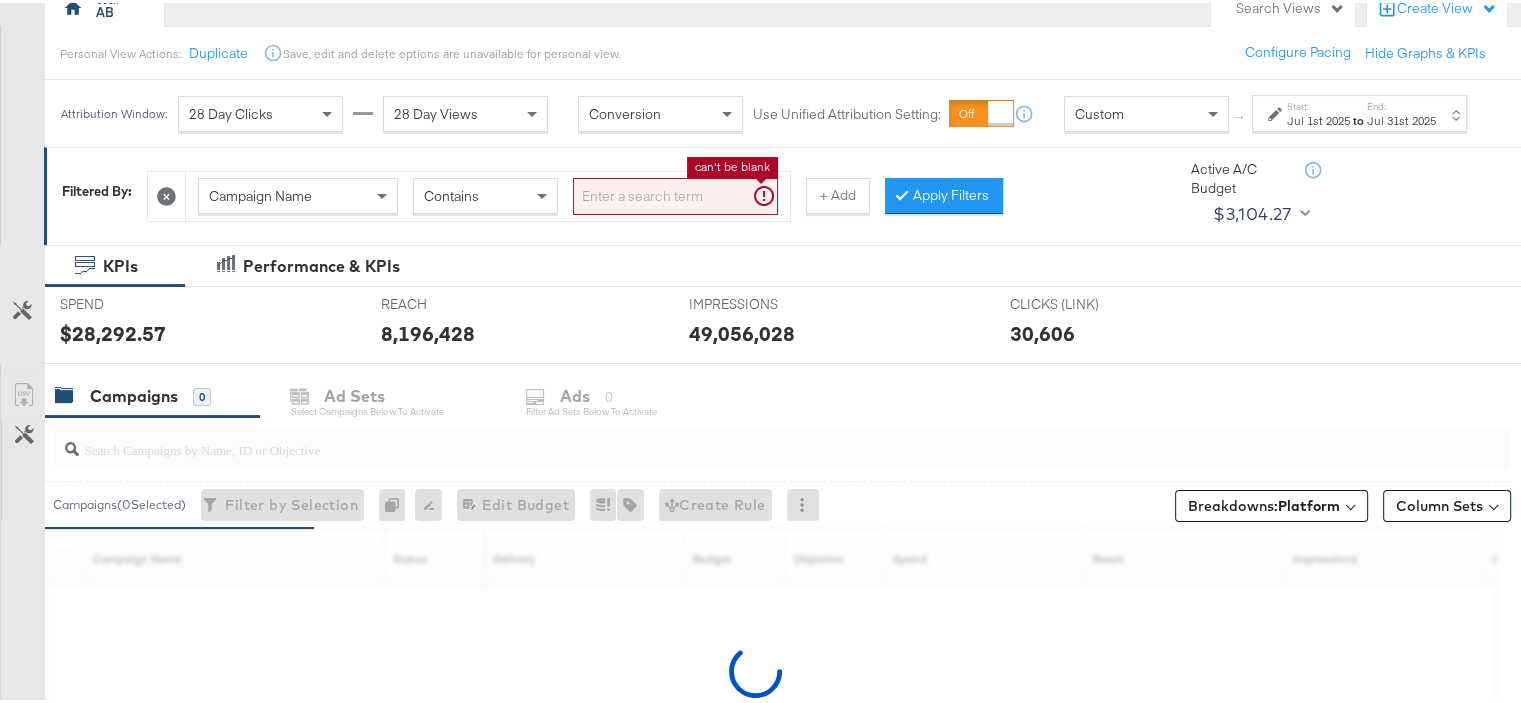 click at bounding box center [675, 193] 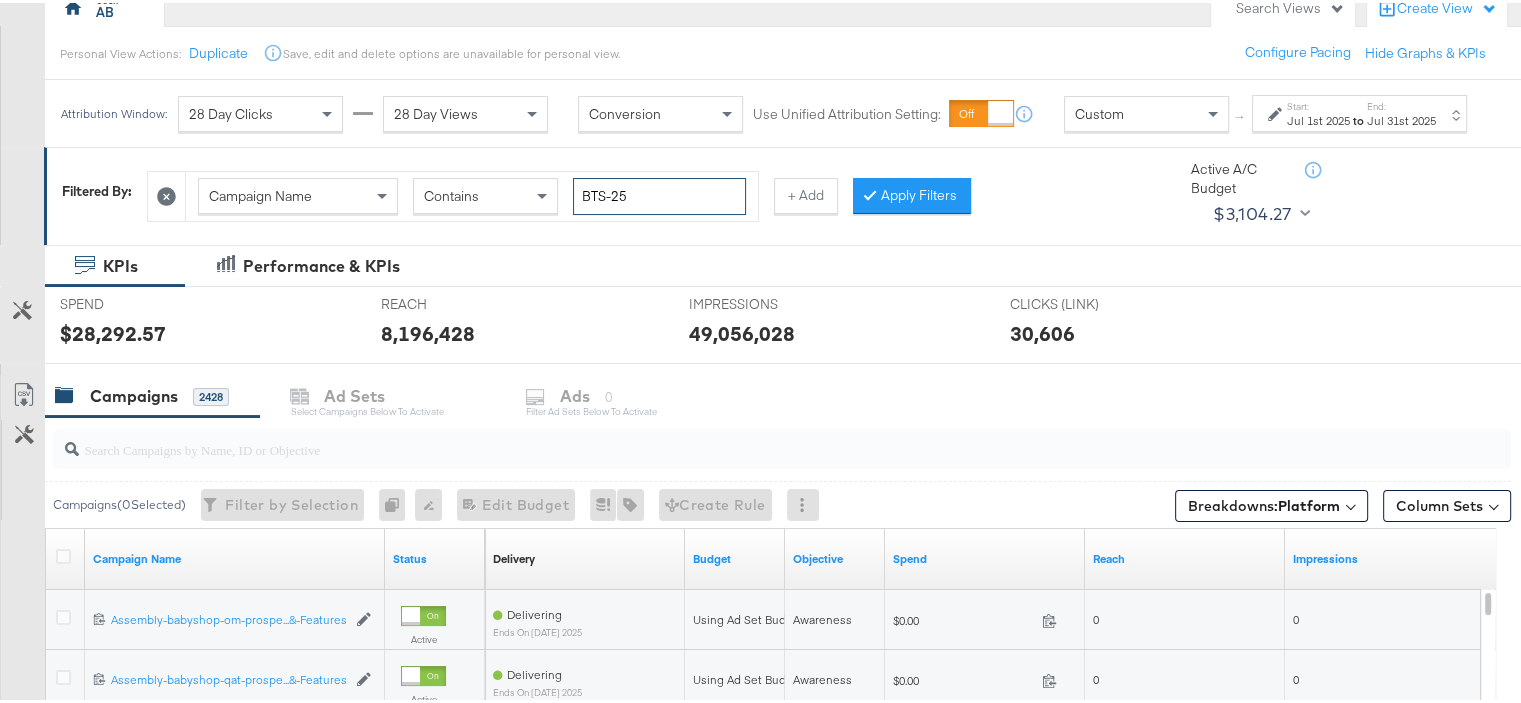 click on "BTS-25" at bounding box center [659, 193] 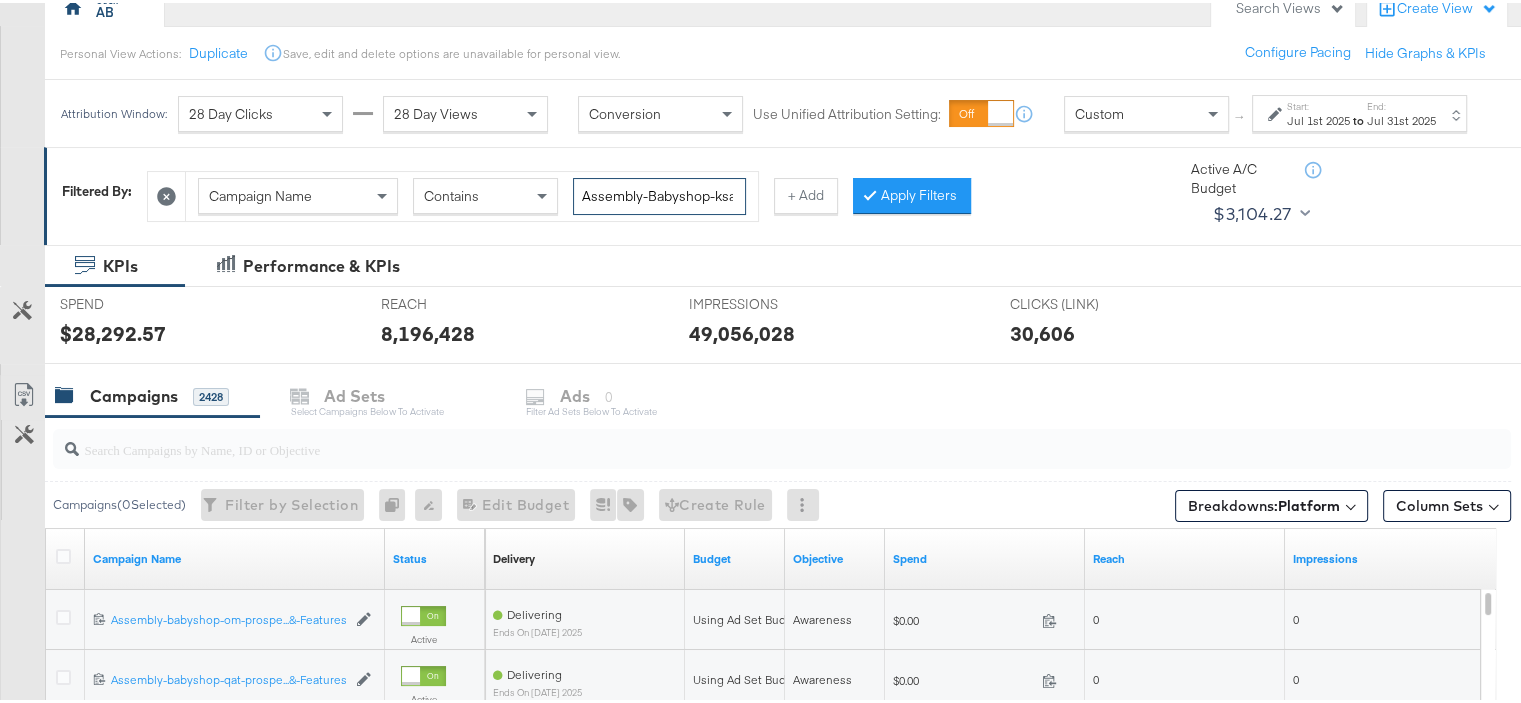 scroll, scrollTop: 0, scrollLeft: 709, axis: horizontal 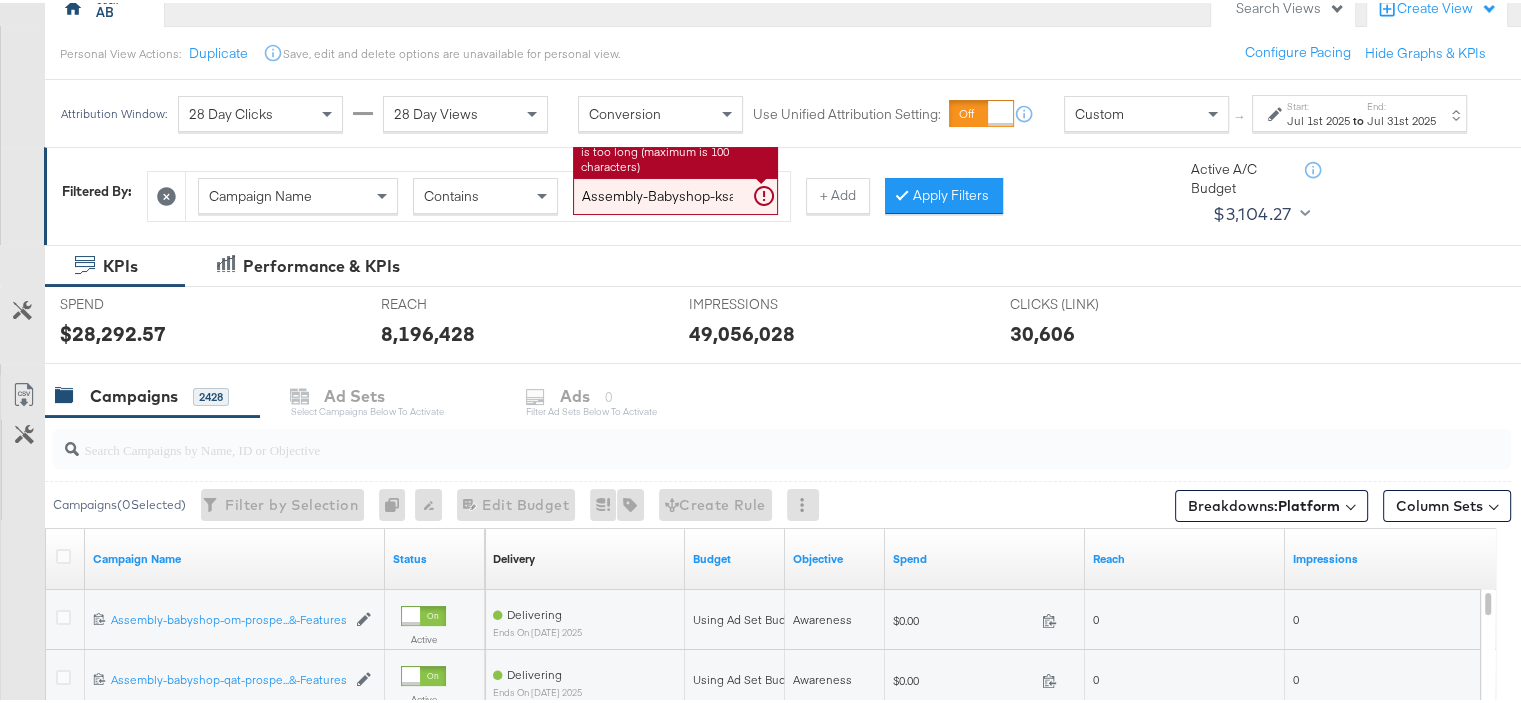 drag, startPoint x: 736, startPoint y: 199, endPoint x: 468, endPoint y: 210, distance: 268.22565 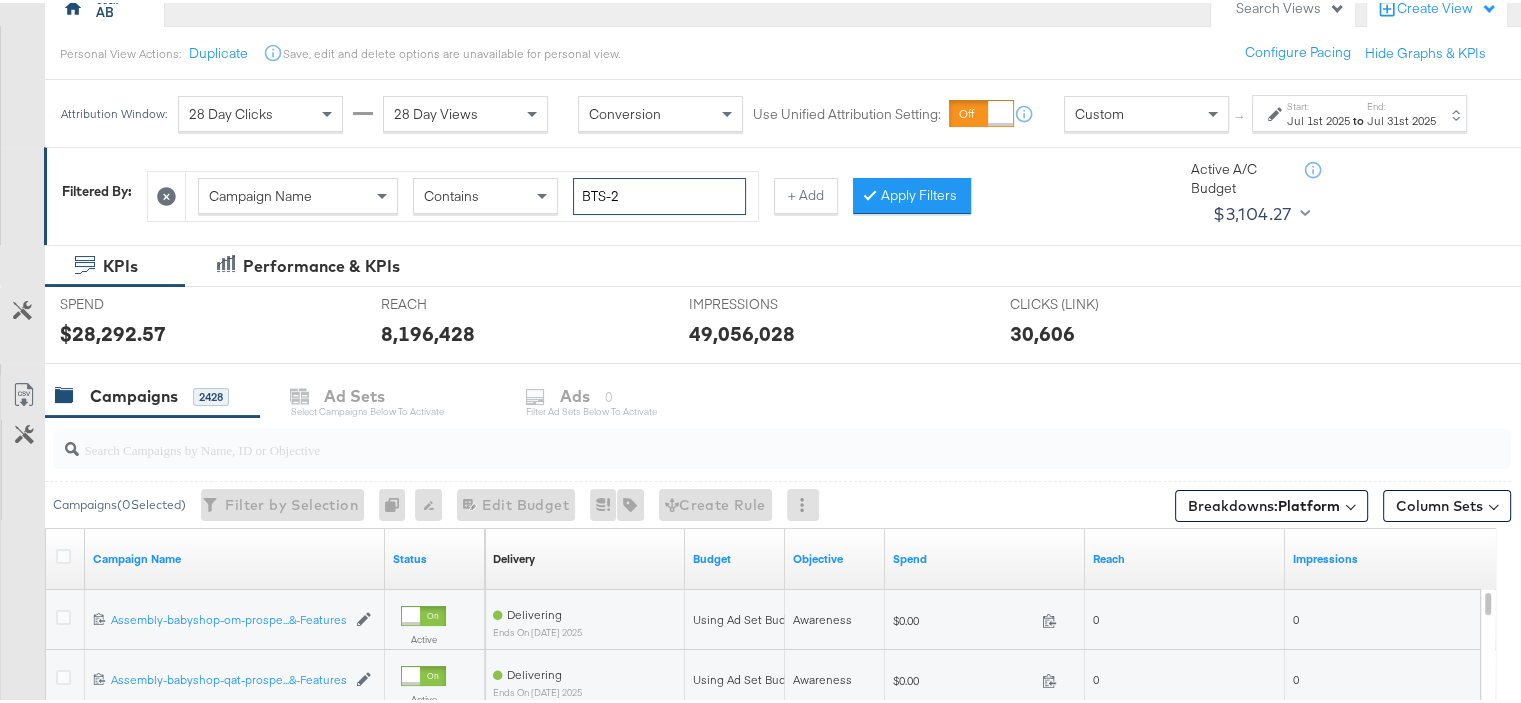 type on "BTS-25" 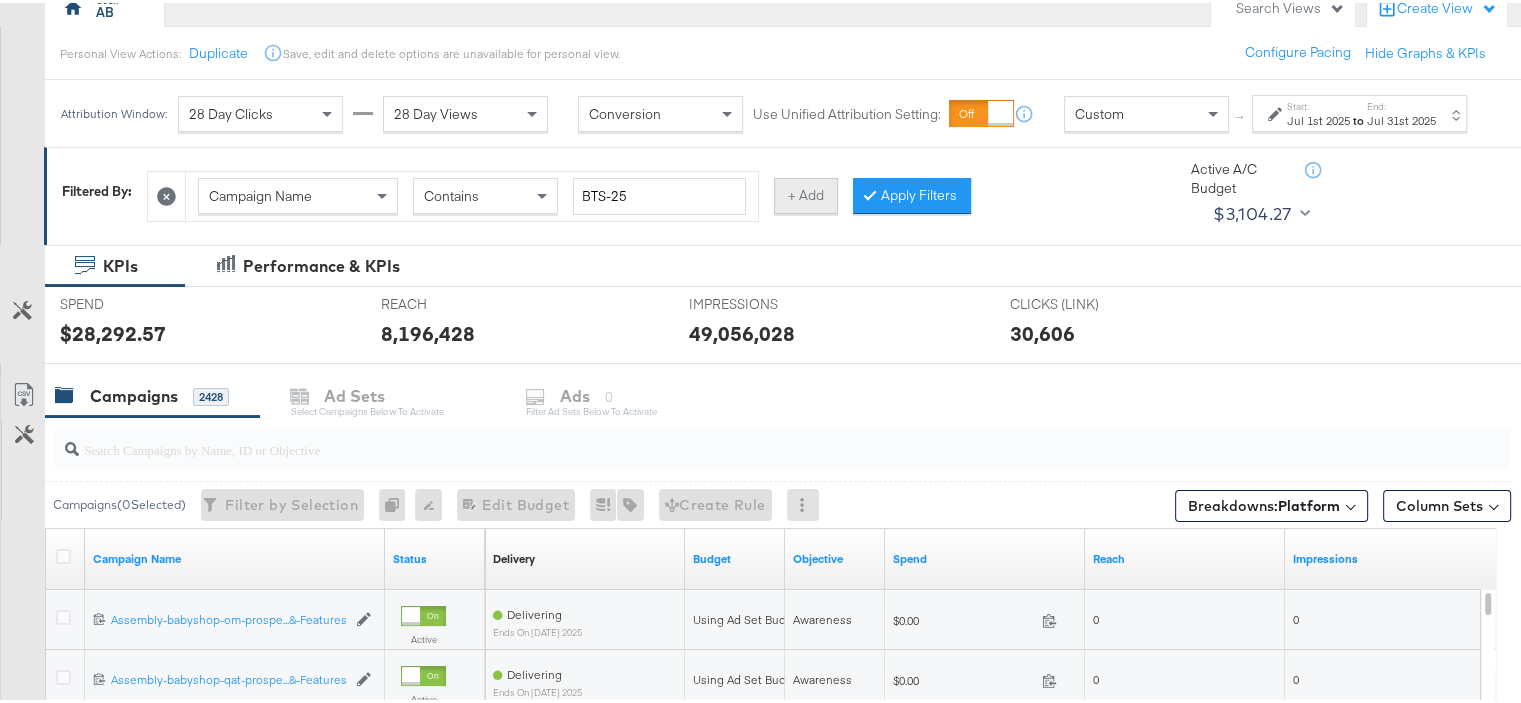 click on "+ Add" at bounding box center (806, 193) 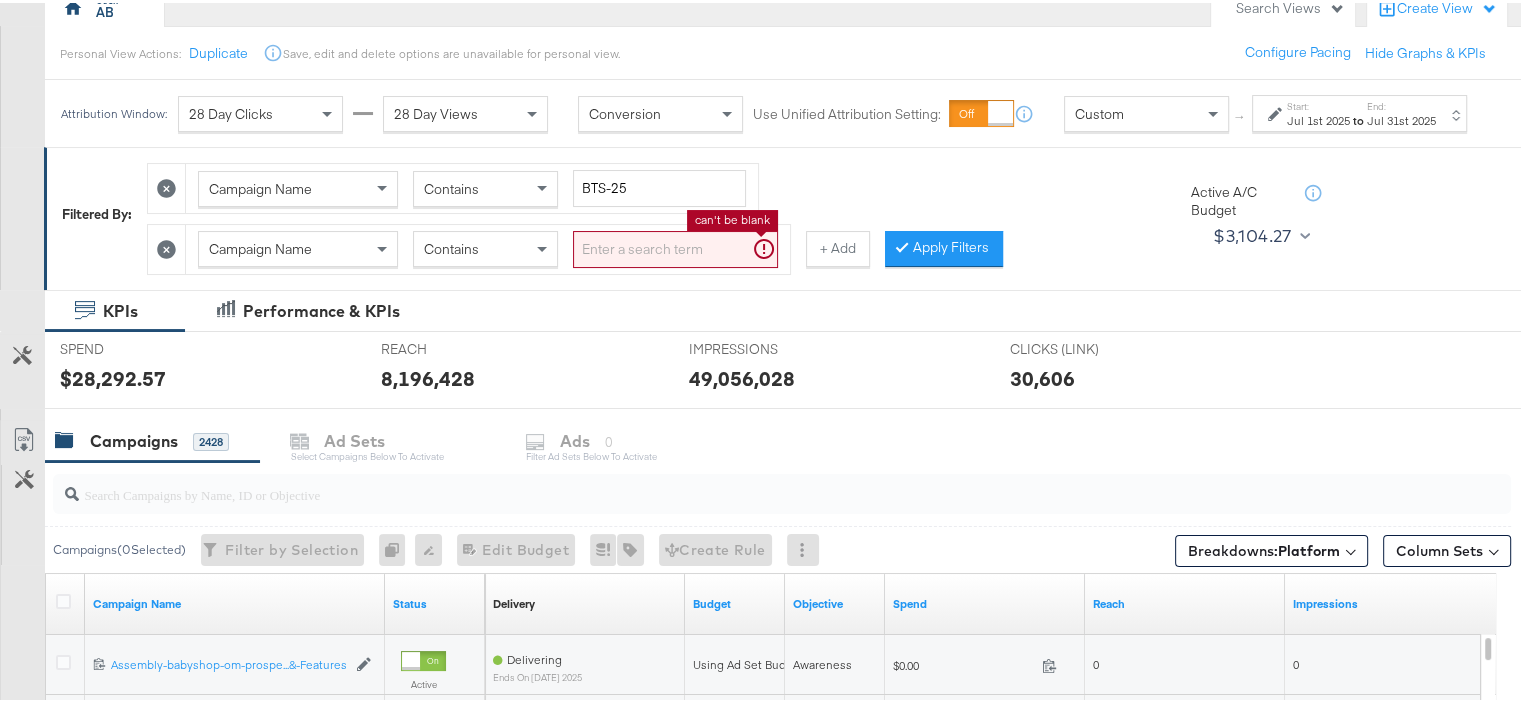 click at bounding box center [675, 246] 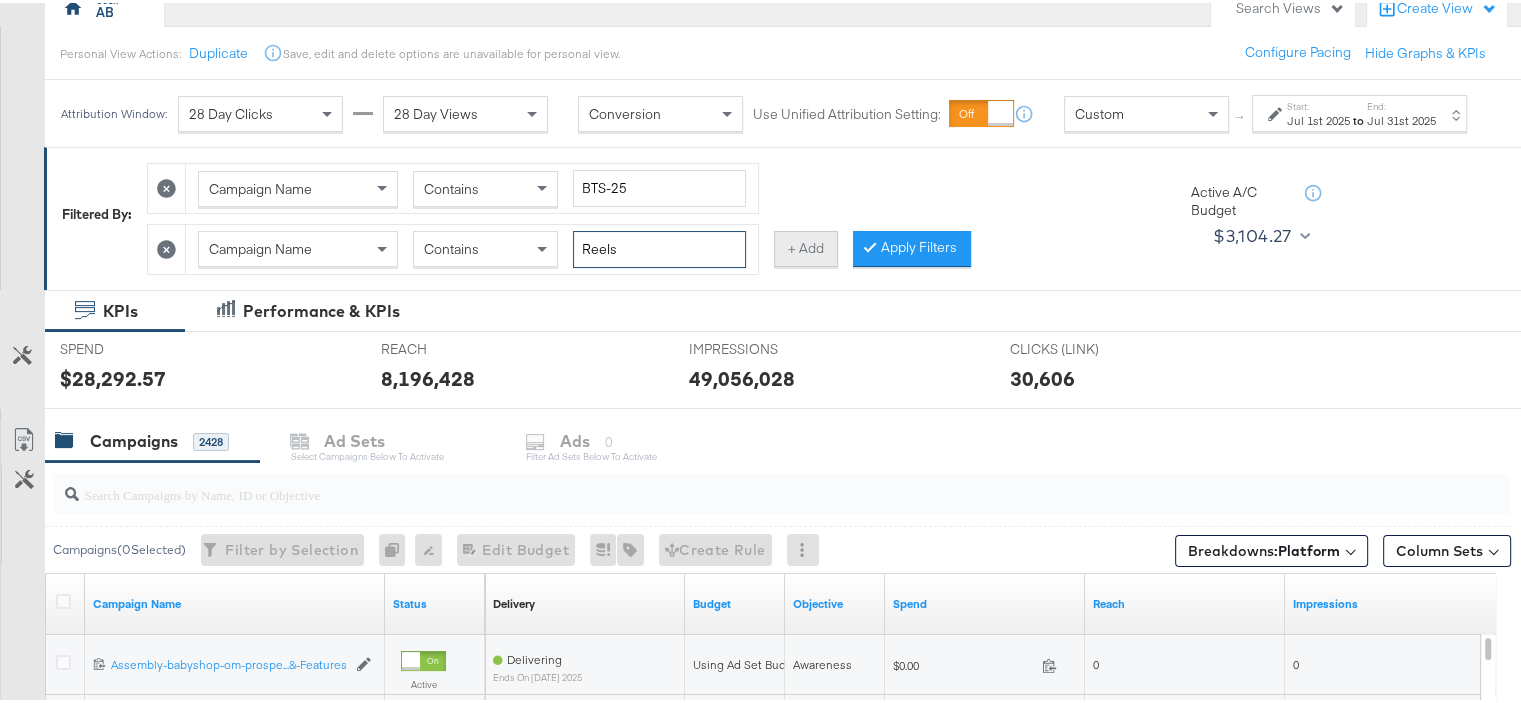 type on "Reels" 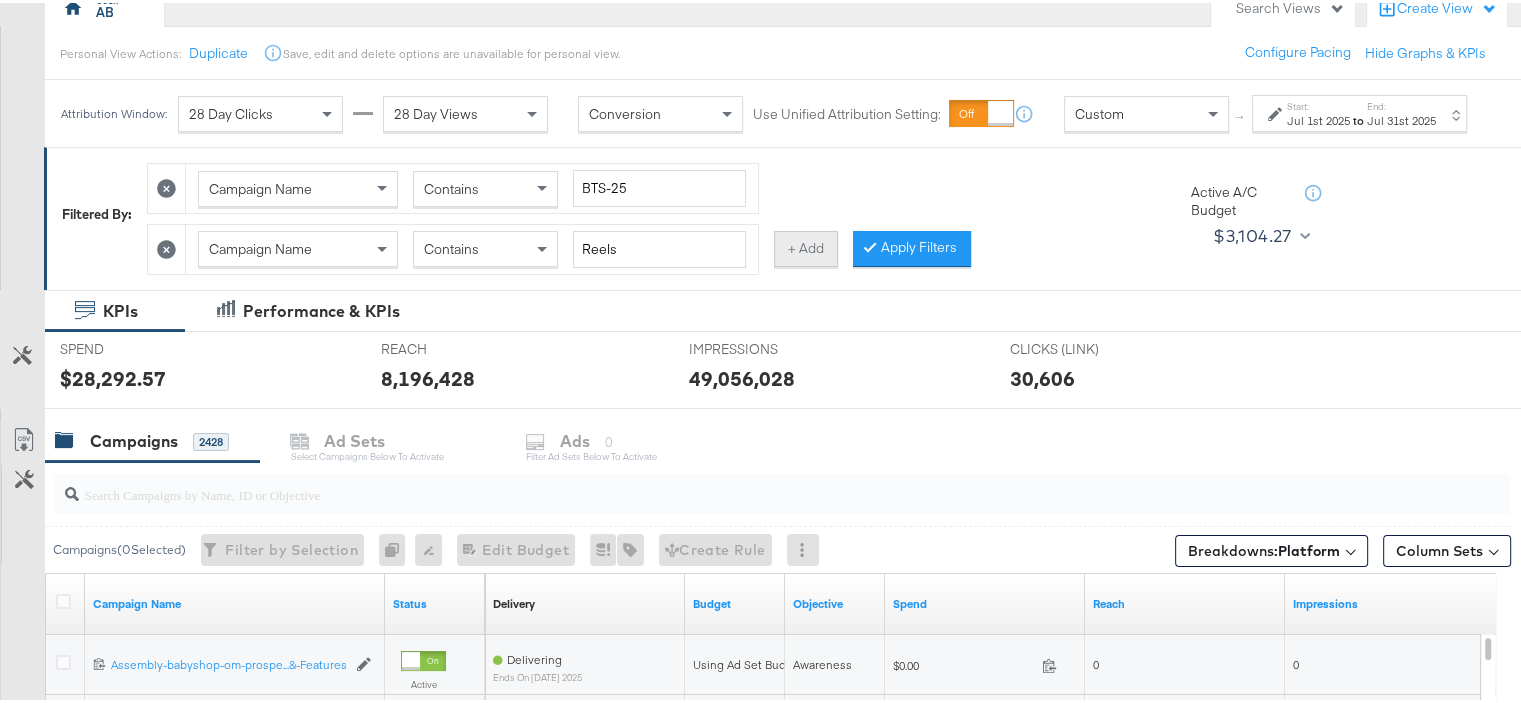click on "+ Add" at bounding box center (806, 246) 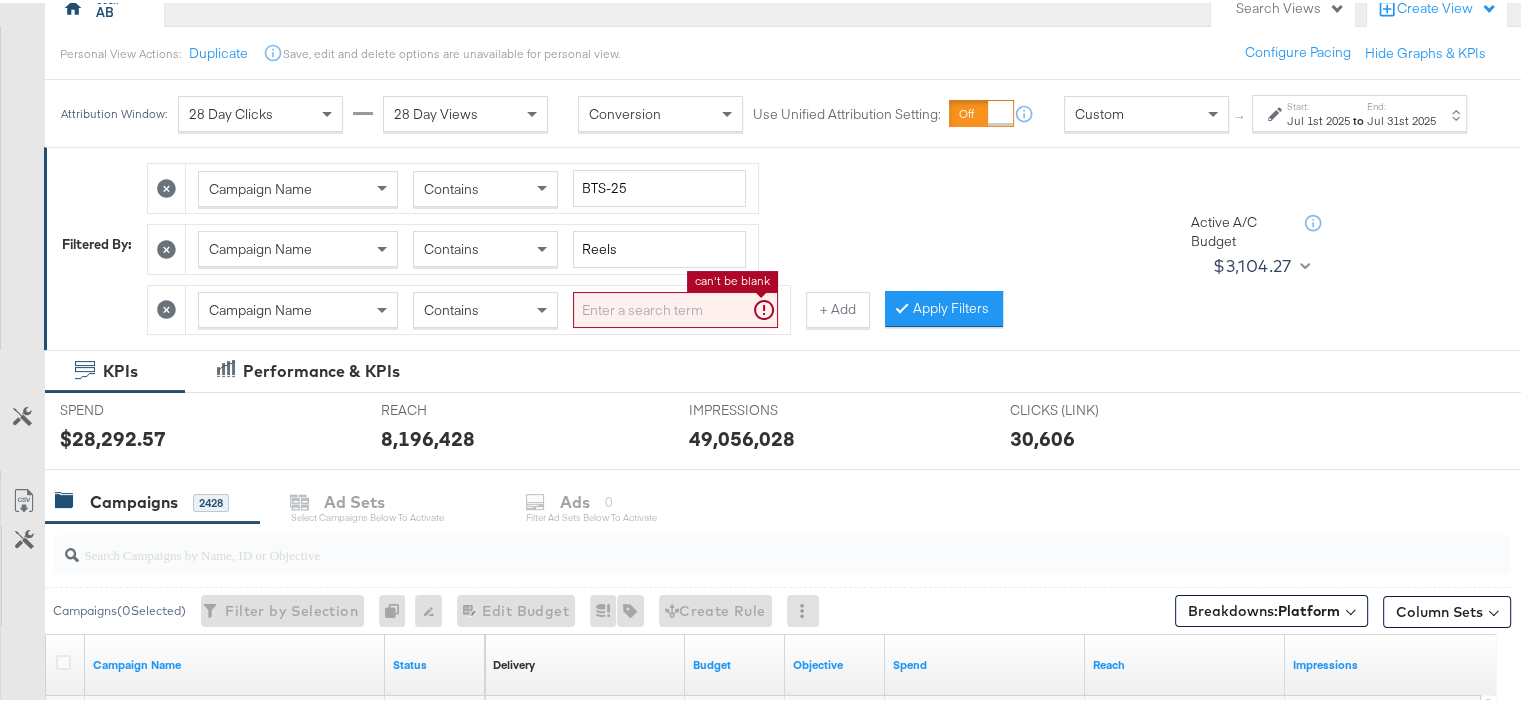 click at bounding box center [675, 307] 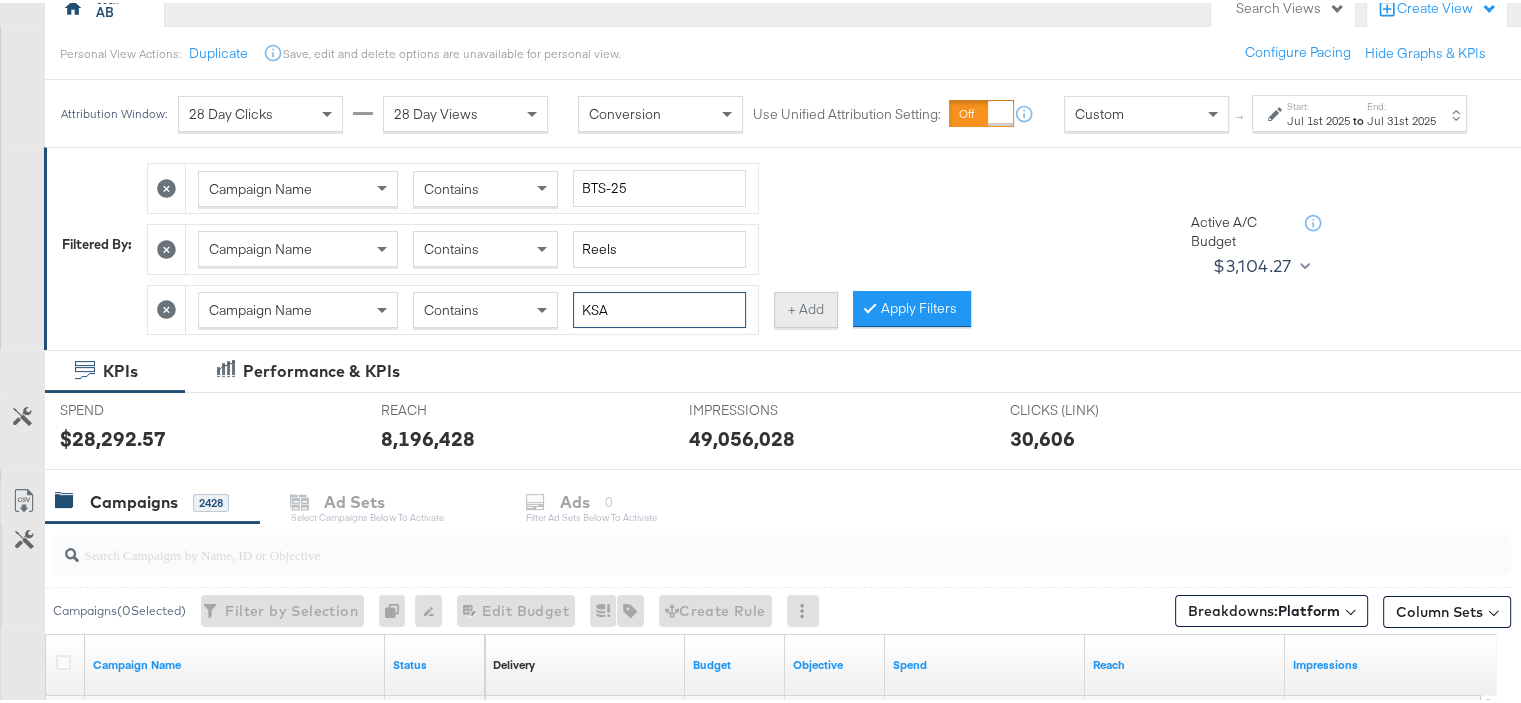 type on "[COUNTRY]" 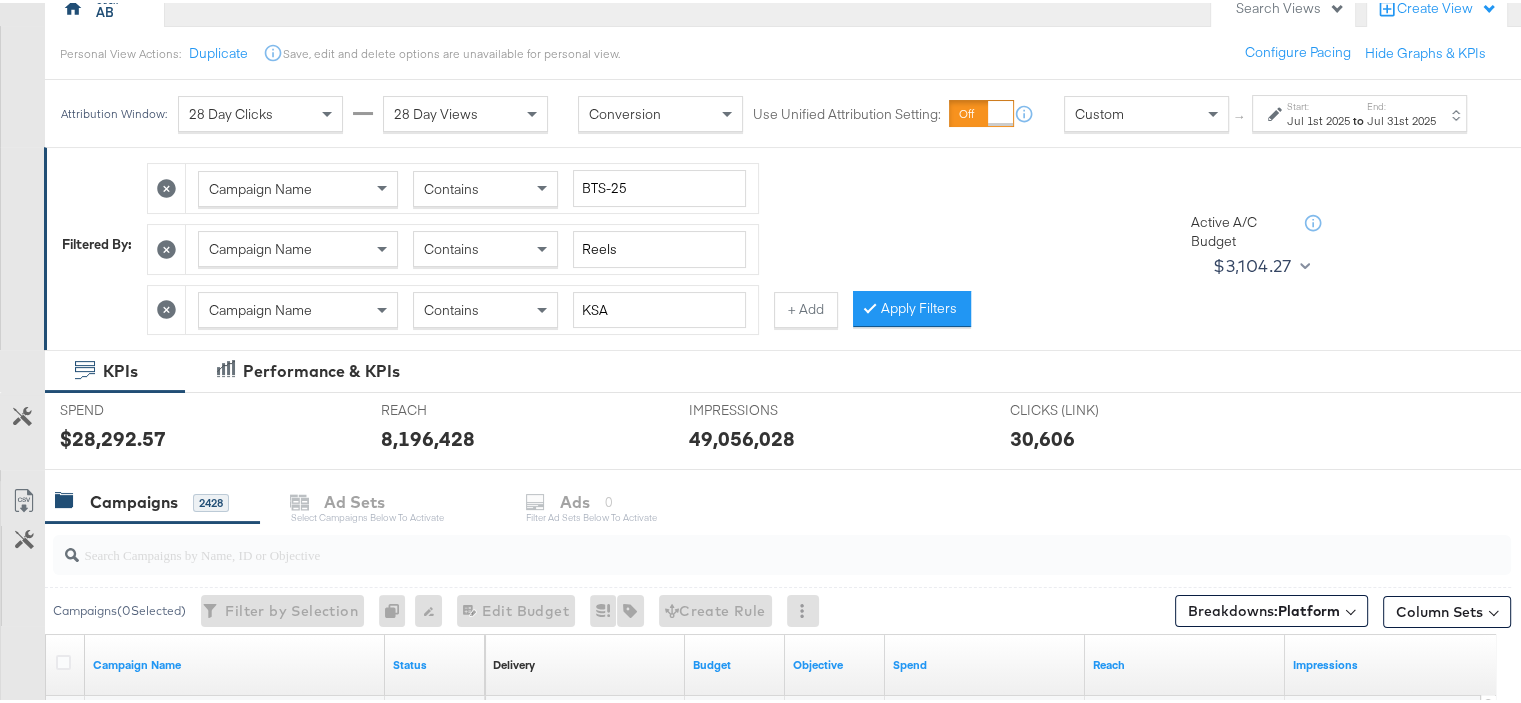 click on "+ Add" at bounding box center (806, 307) 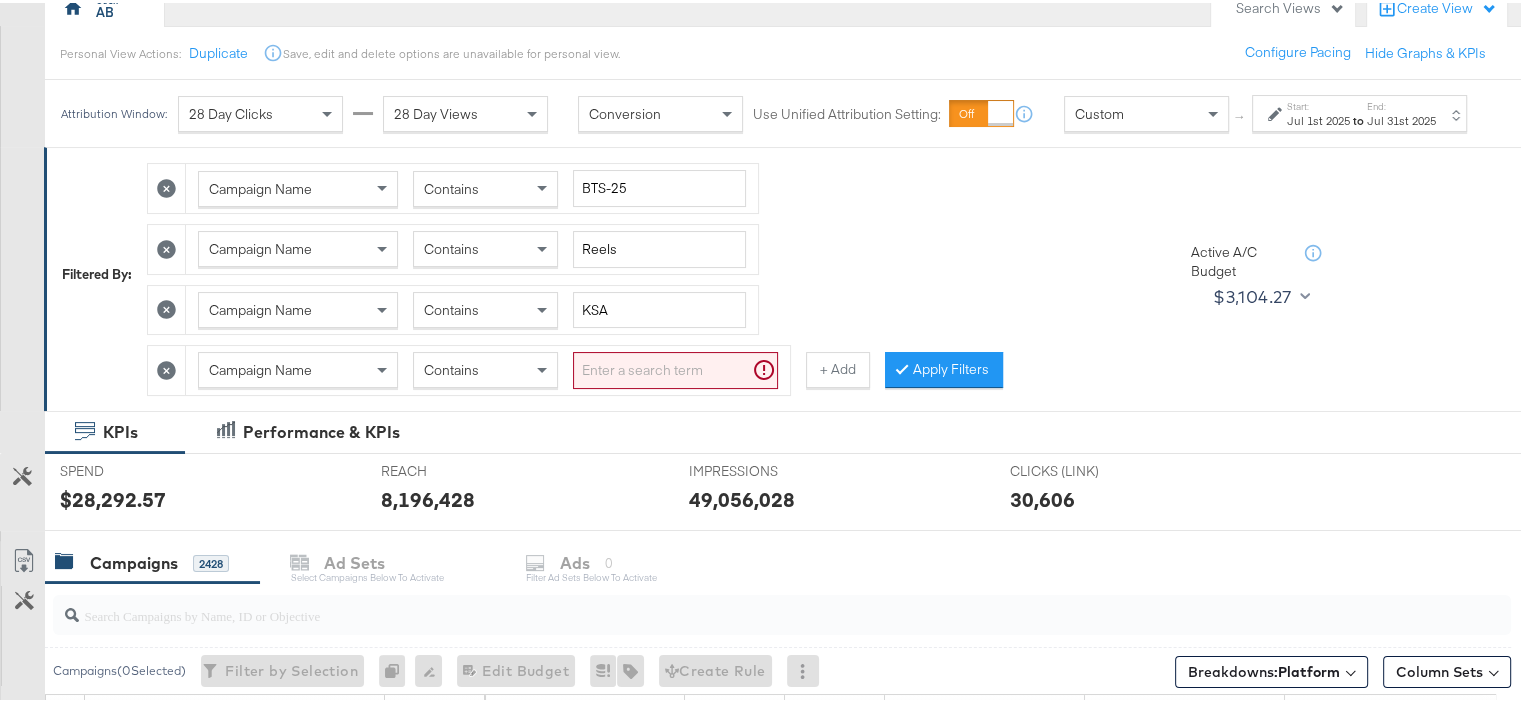 click on "Campaigns" at bounding box center [134, 560] 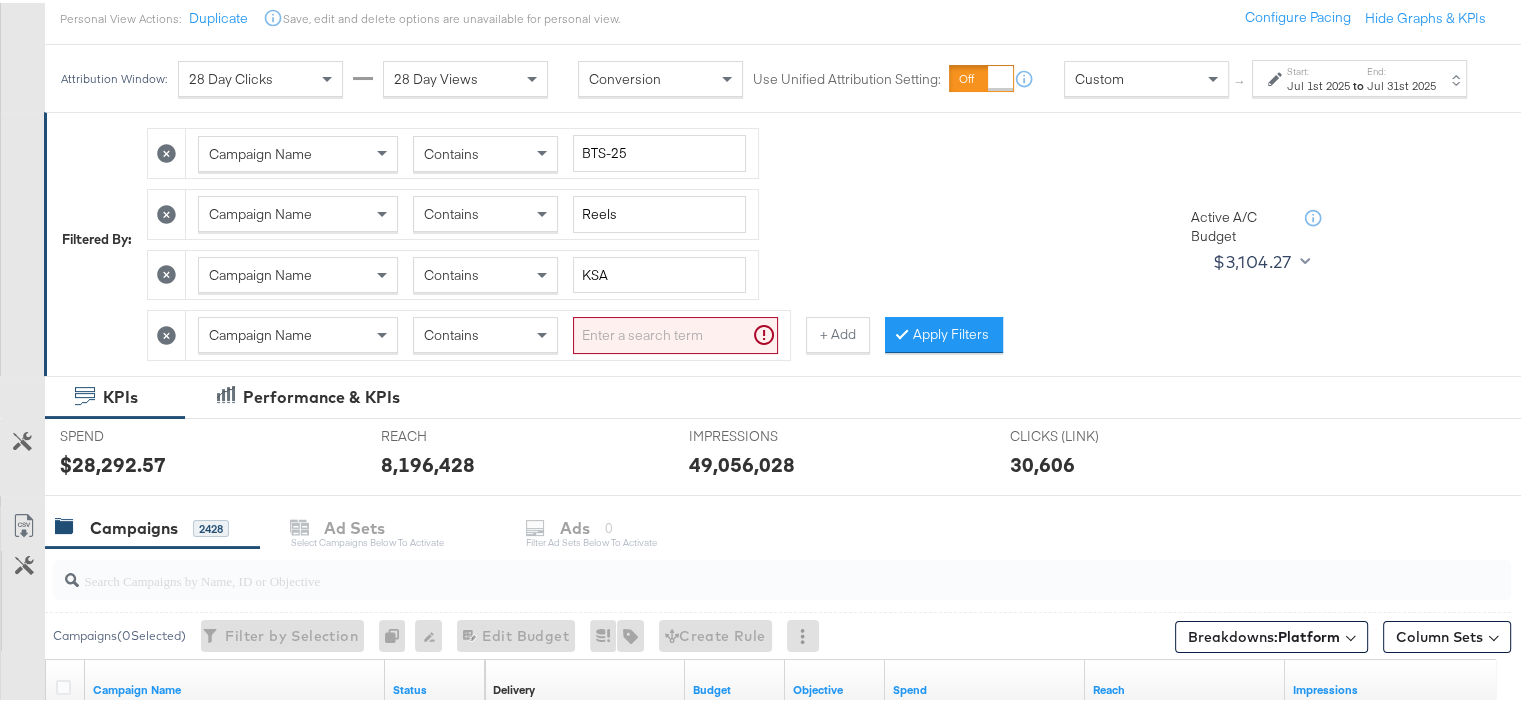 scroll, scrollTop: 100, scrollLeft: 0, axis: vertical 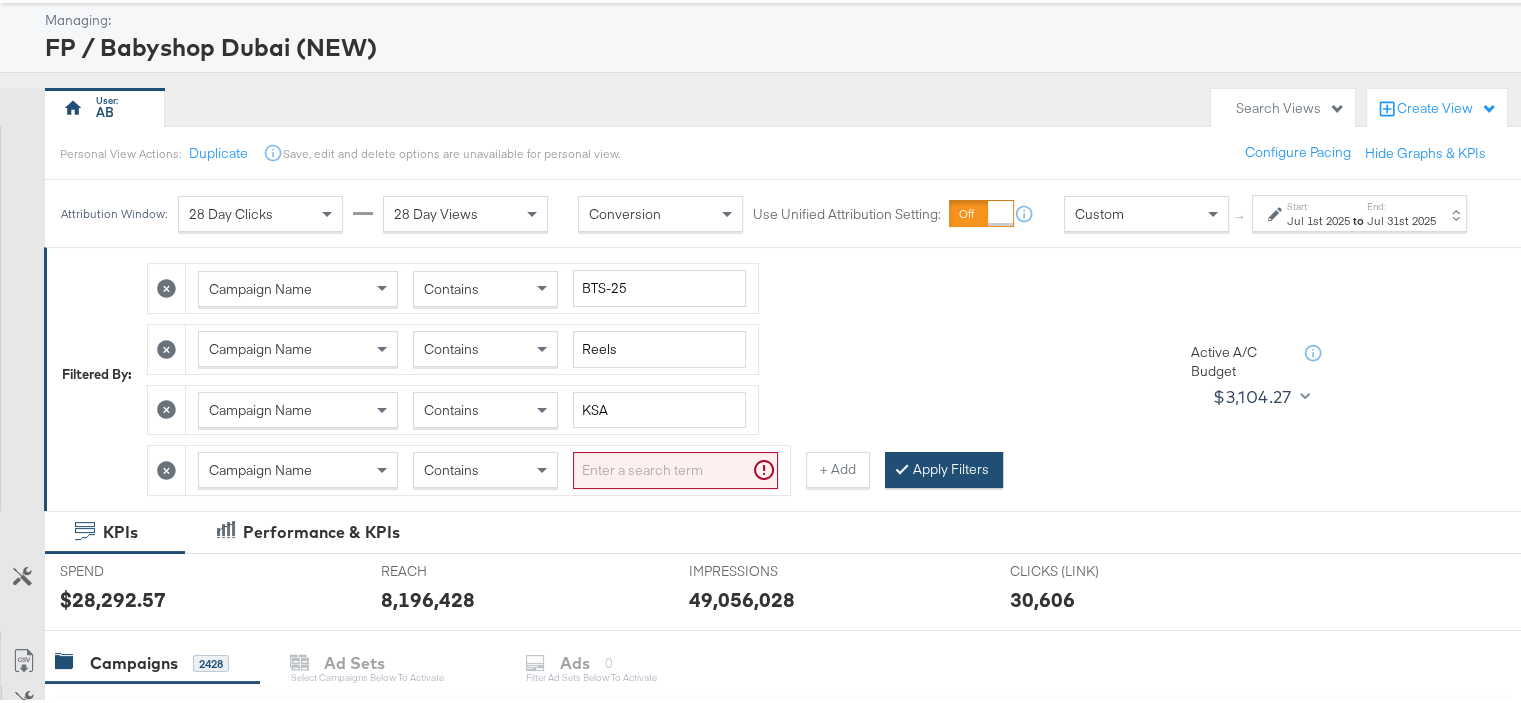 click on "Apply Filters" at bounding box center (944, 467) 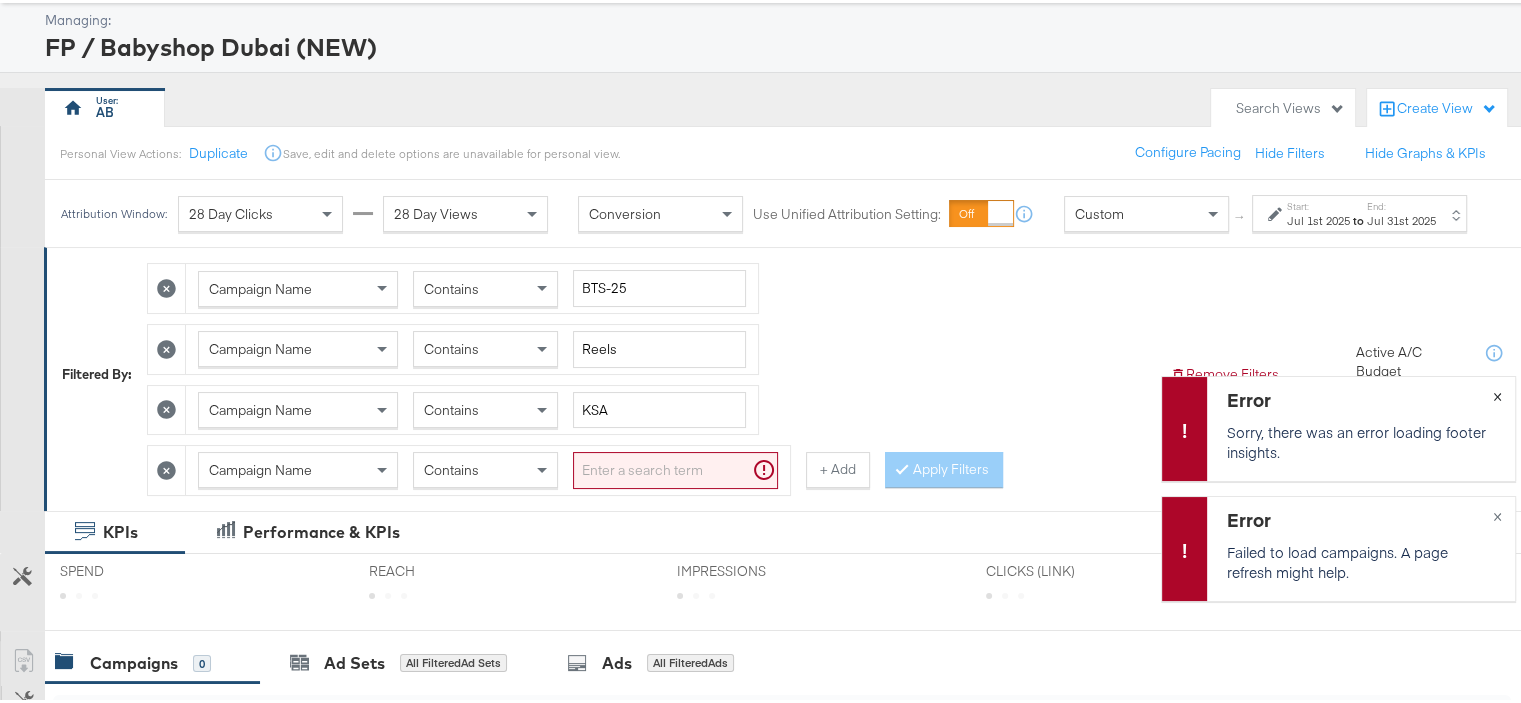 click on "×" at bounding box center (1496, 391) 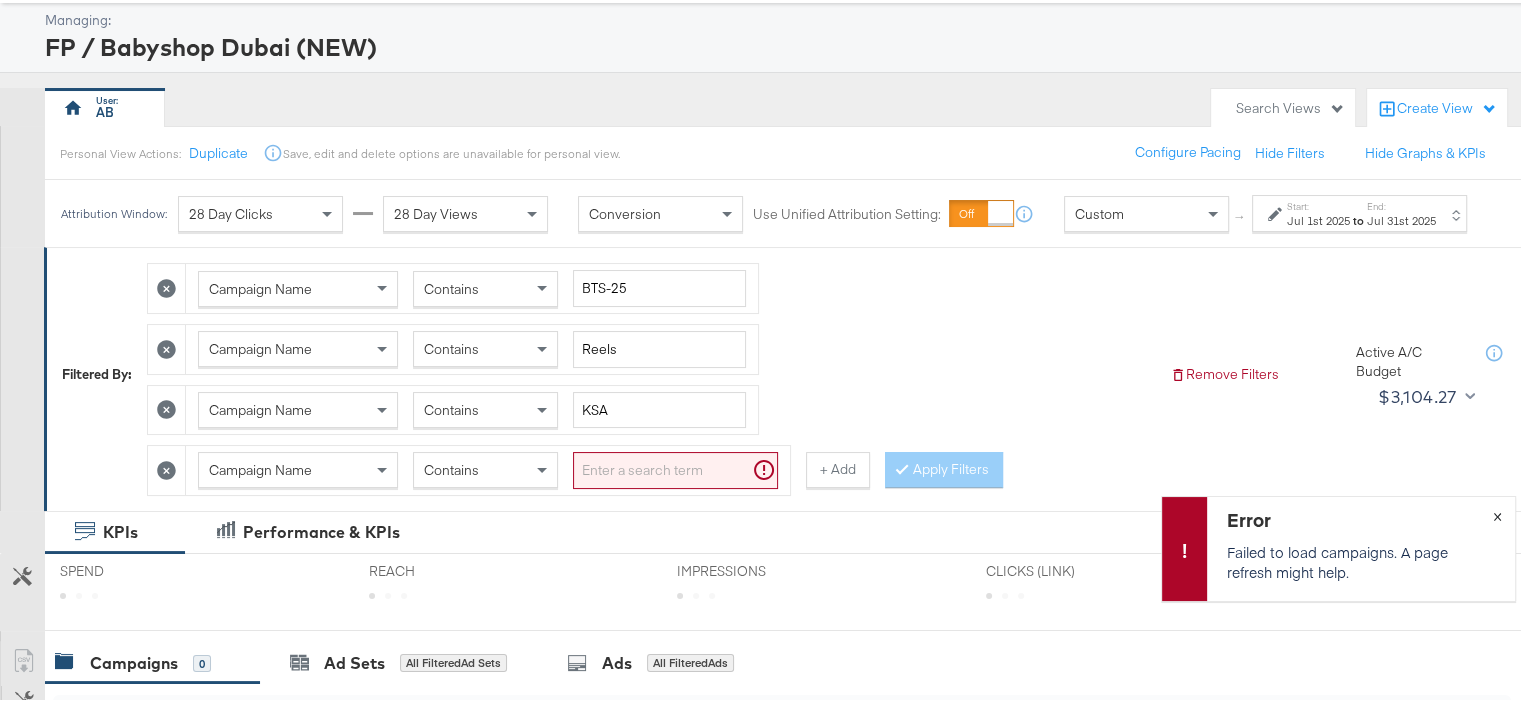 click on "×" at bounding box center [1496, 512] 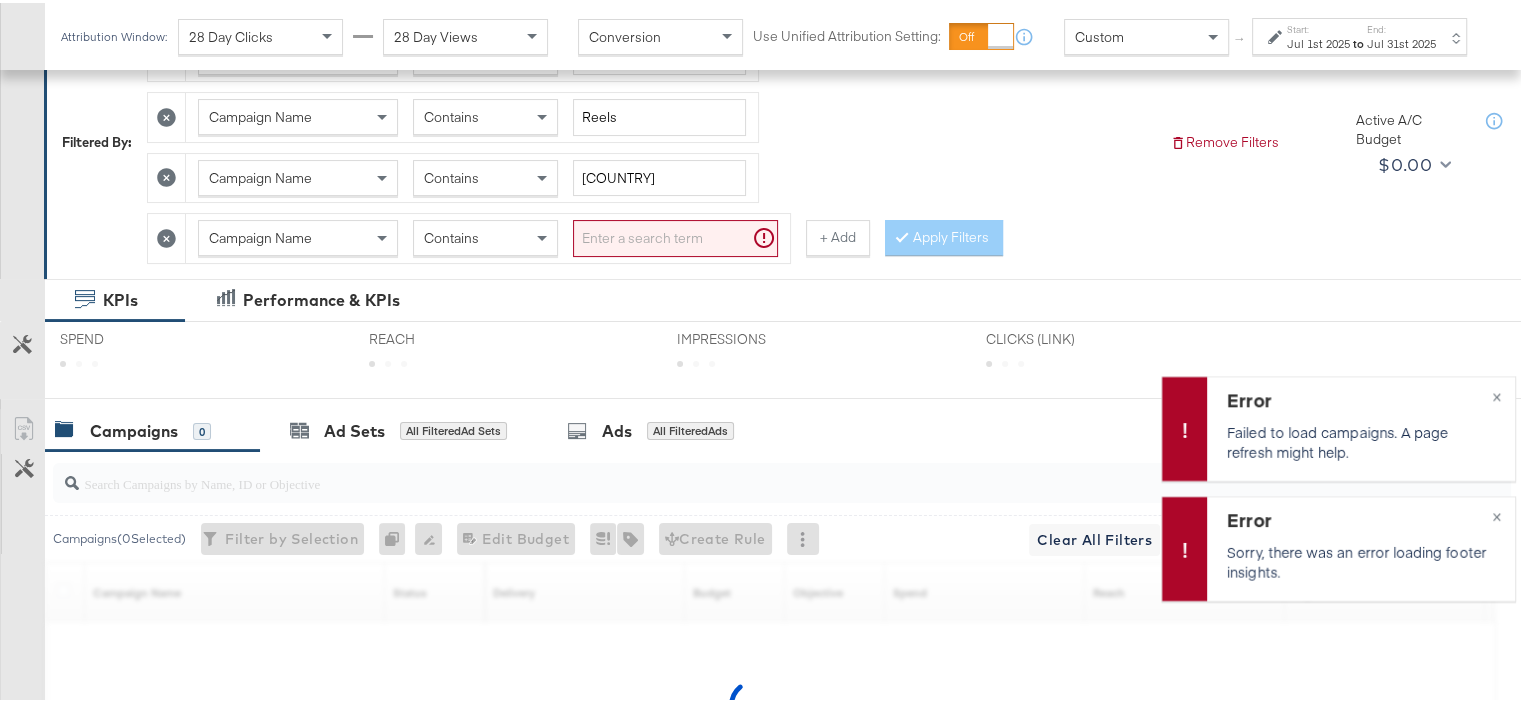 scroll, scrollTop: 500, scrollLeft: 0, axis: vertical 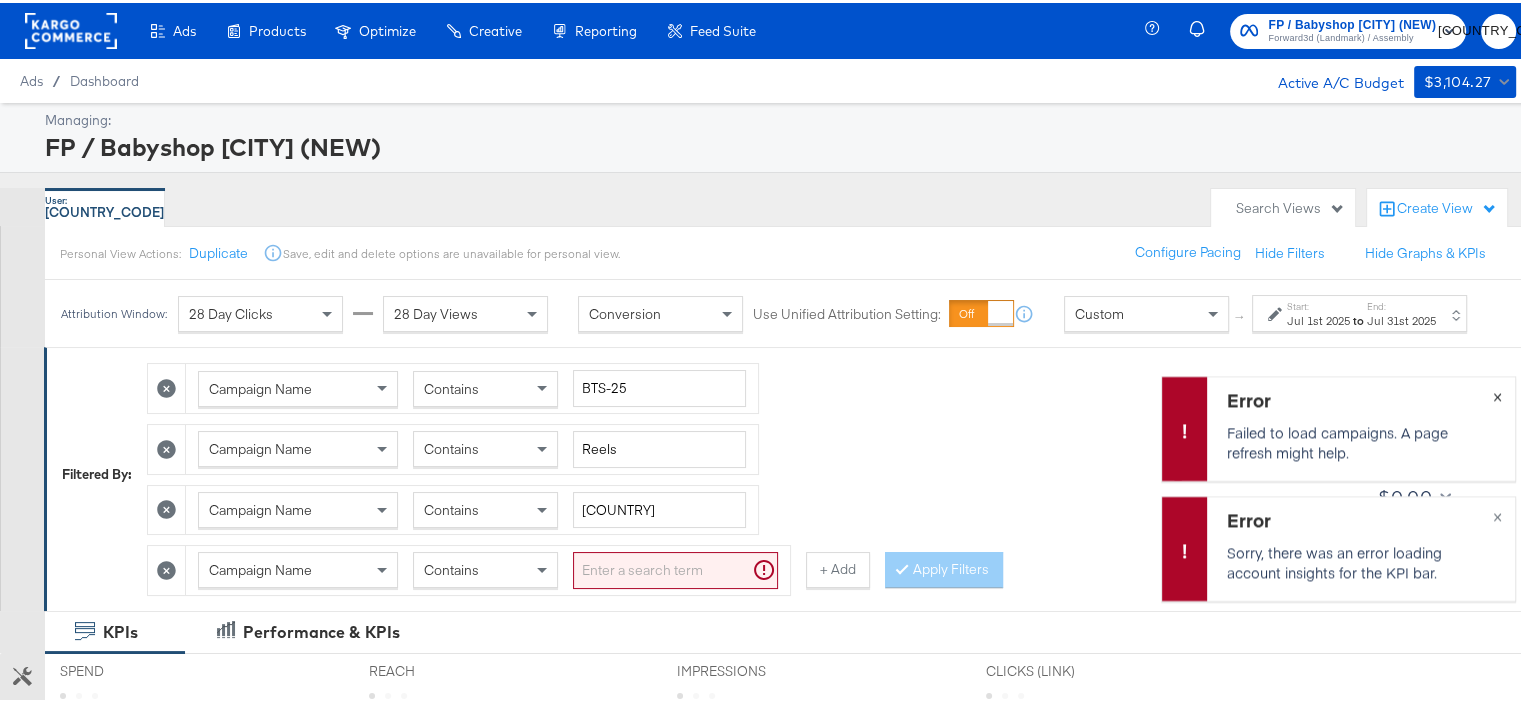 click on "×" at bounding box center [1496, 391] 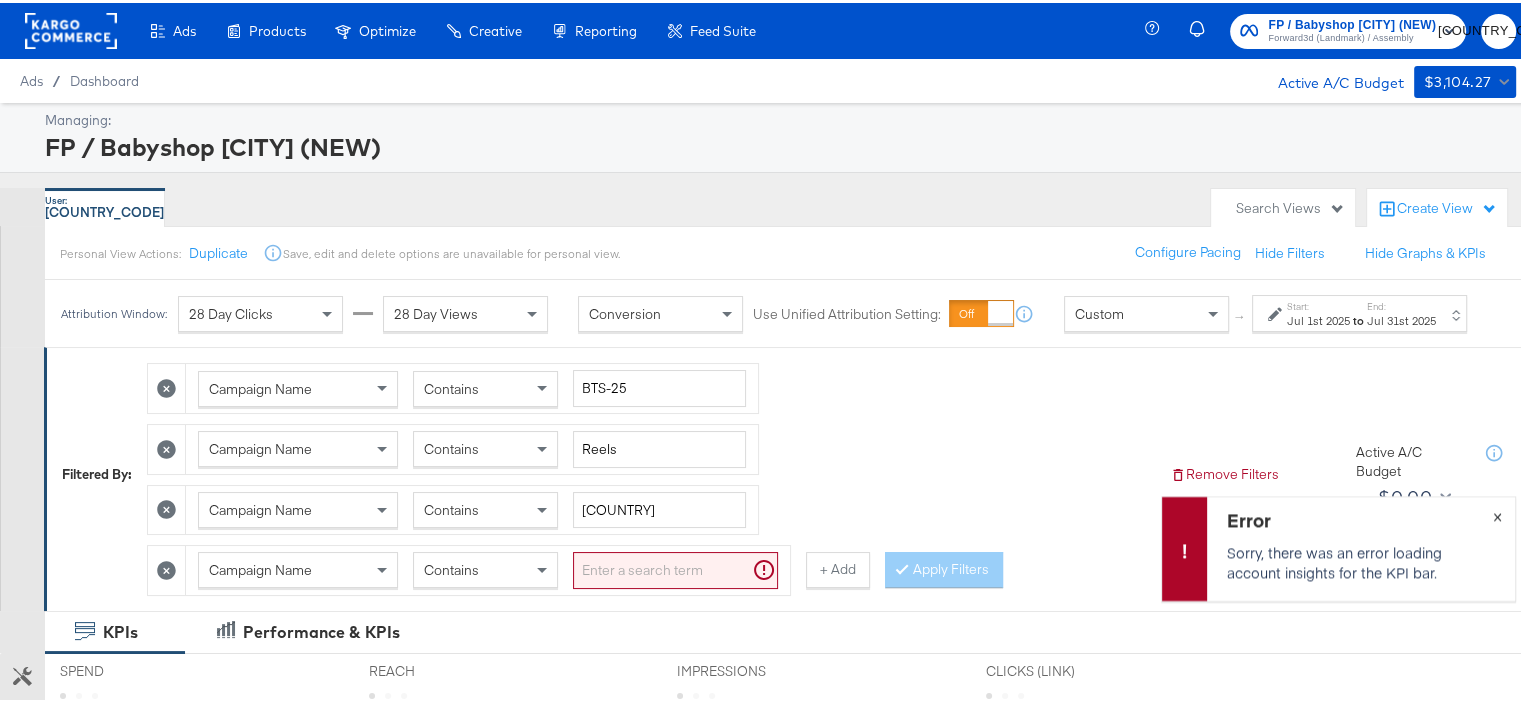 click on "×" at bounding box center (1496, 511) 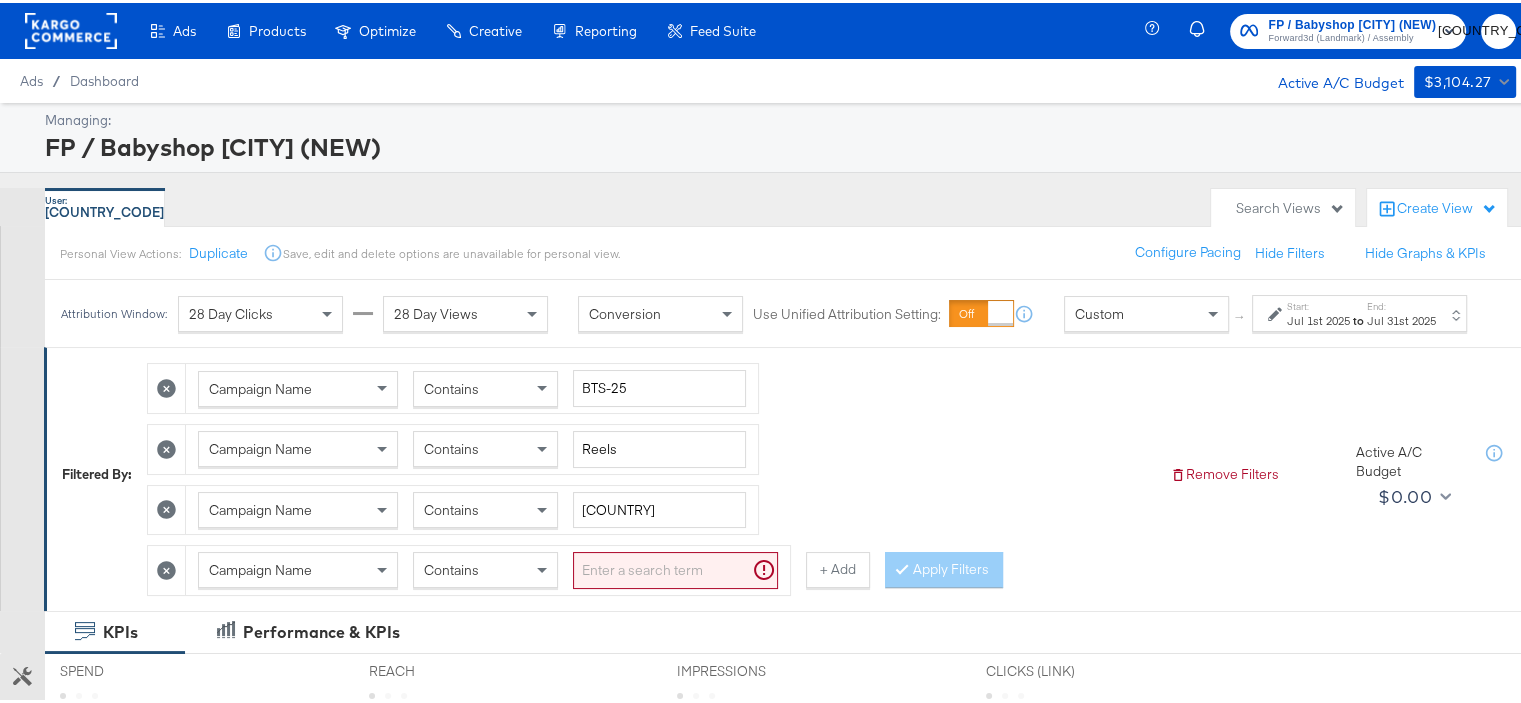 click on "Campaign Name Contains BTS-25 Campaign Name Contains Reels Campaign Name Contains [COUNTRY] Campaign Name Contains + Add Apply Filters" at bounding box center (650, 471) 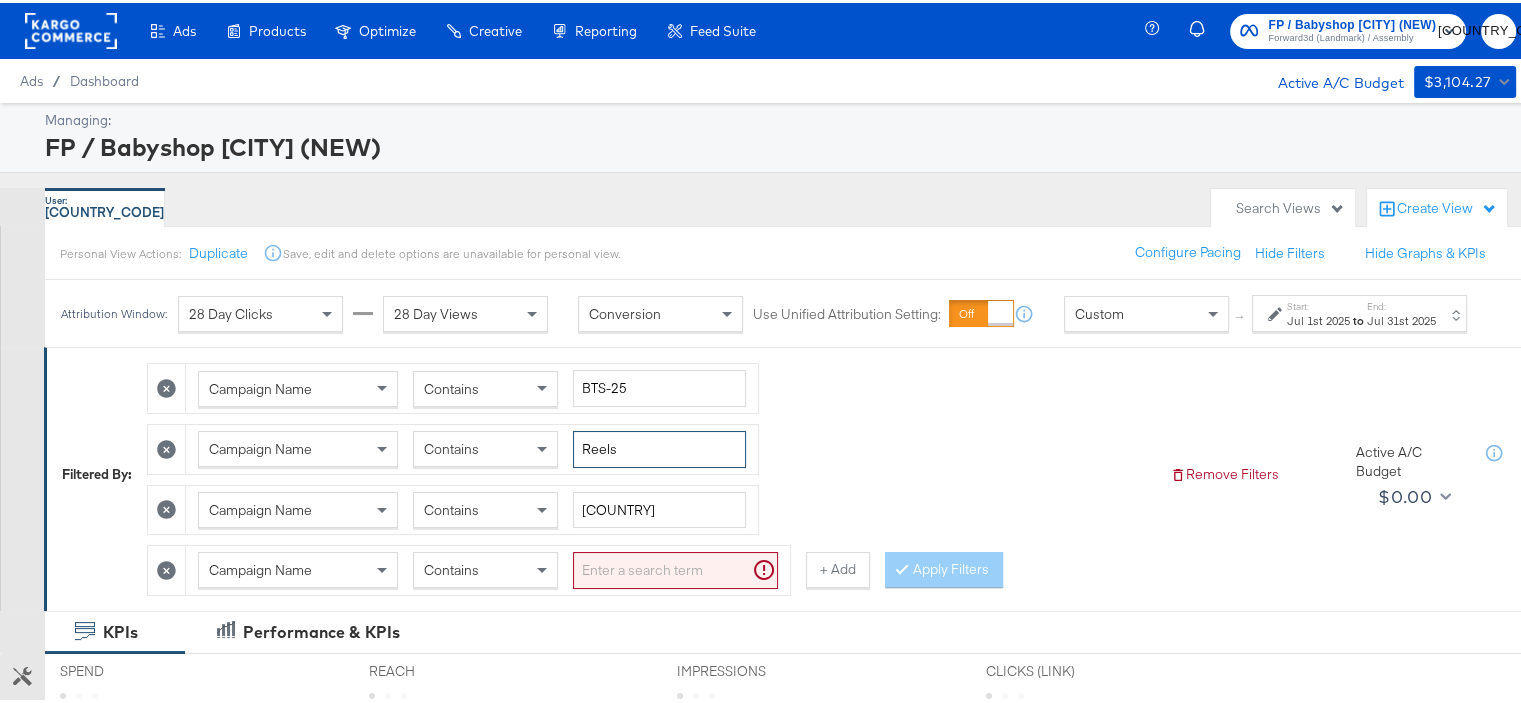 click on "Reels" at bounding box center (659, 446) 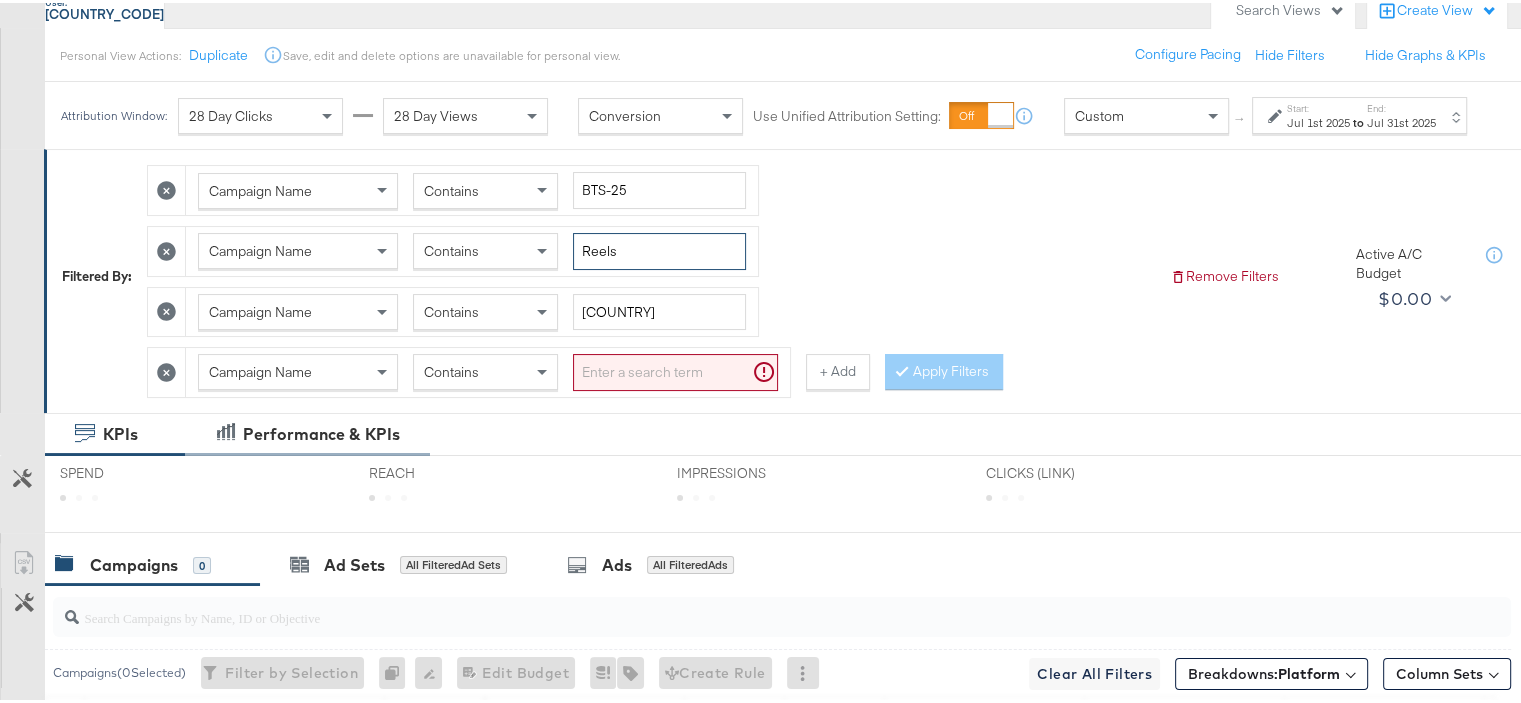 scroll, scrollTop: 200, scrollLeft: 0, axis: vertical 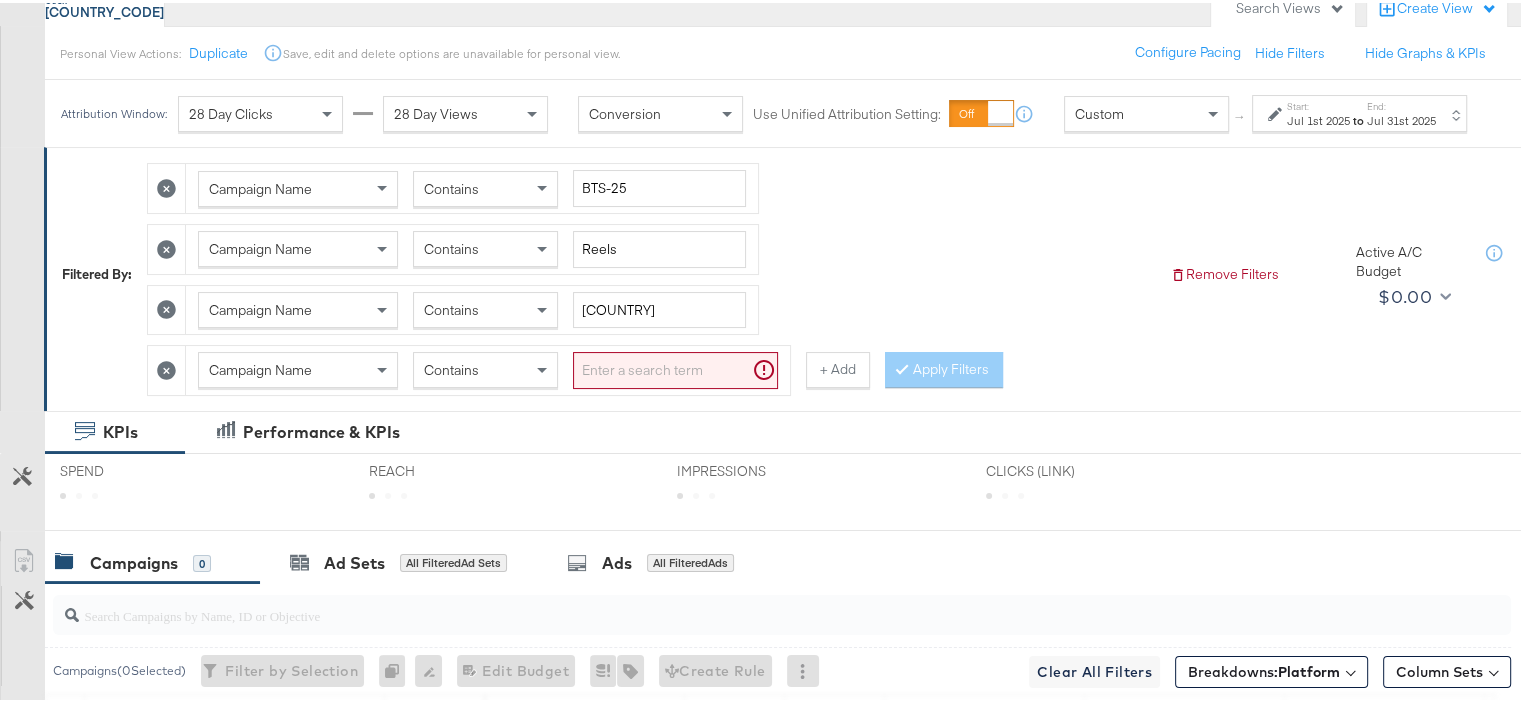 click 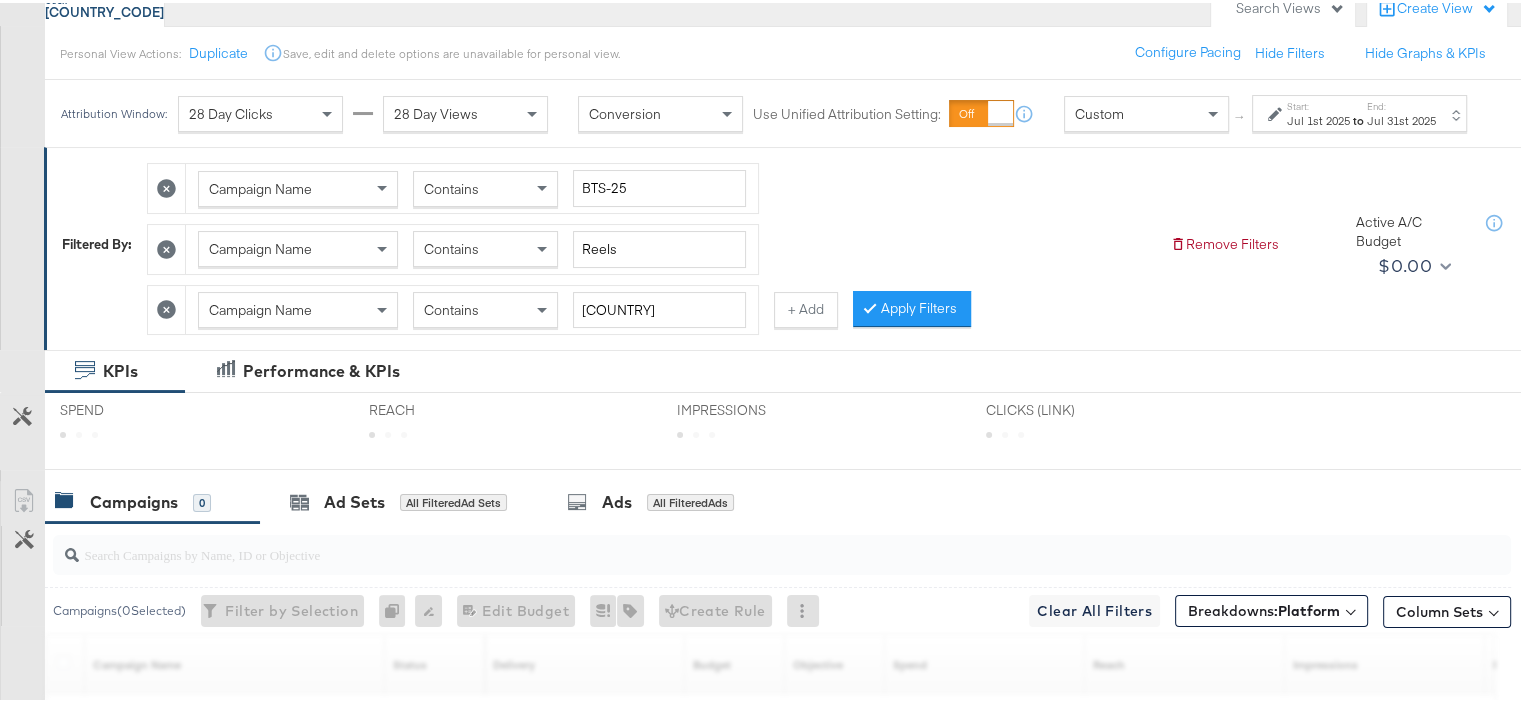 click on "Apply Filters" at bounding box center [912, 306] 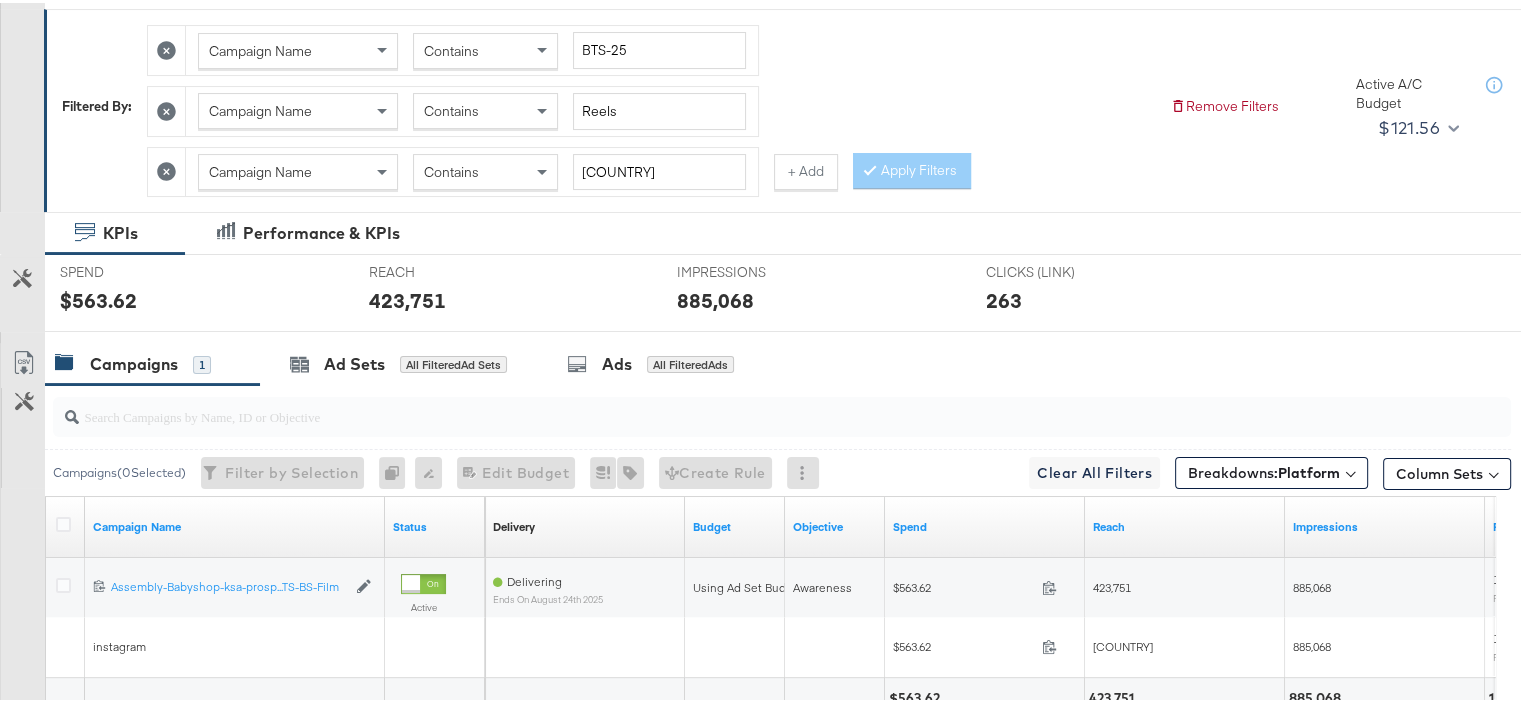 scroll, scrollTop: 500, scrollLeft: 0, axis: vertical 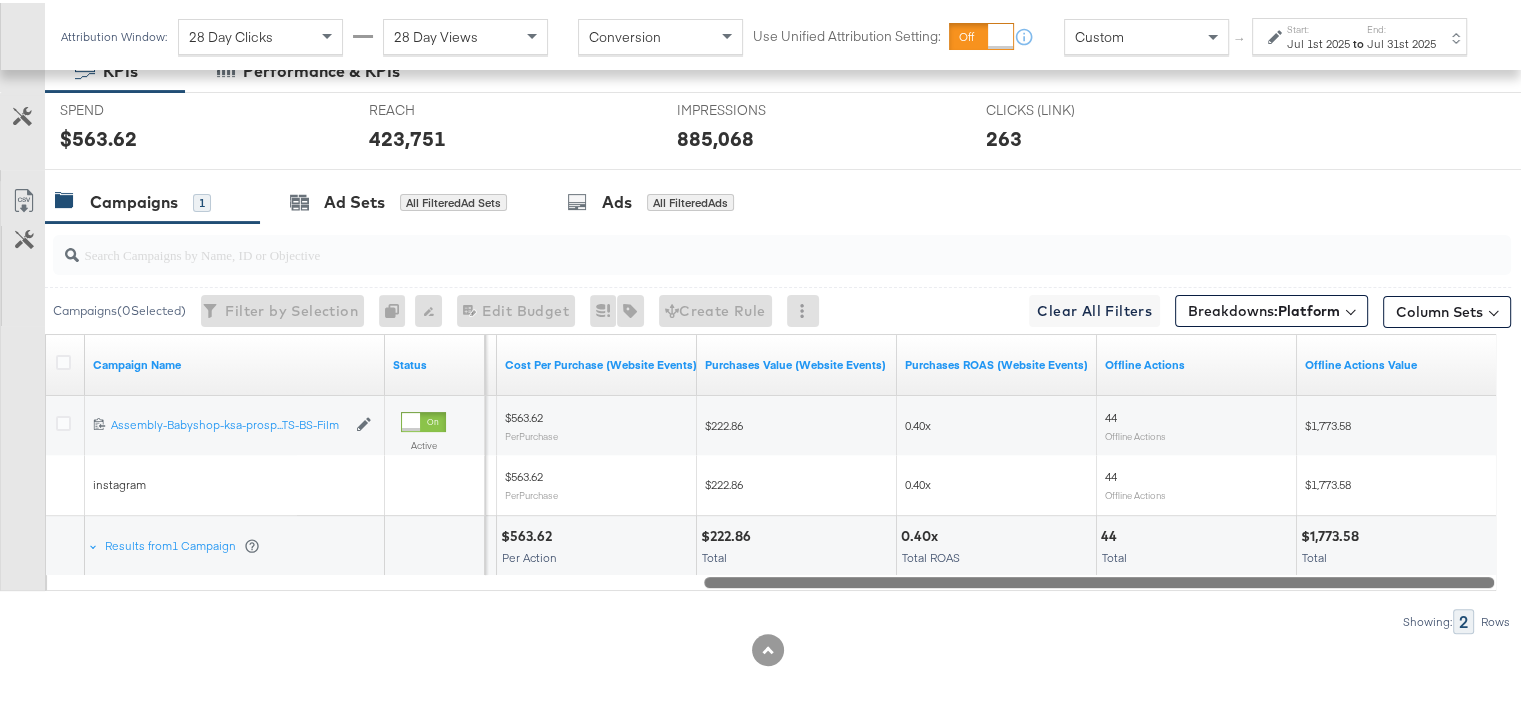 drag, startPoint x: 397, startPoint y: 575, endPoint x: 1208, endPoint y: 580, distance: 811.01544 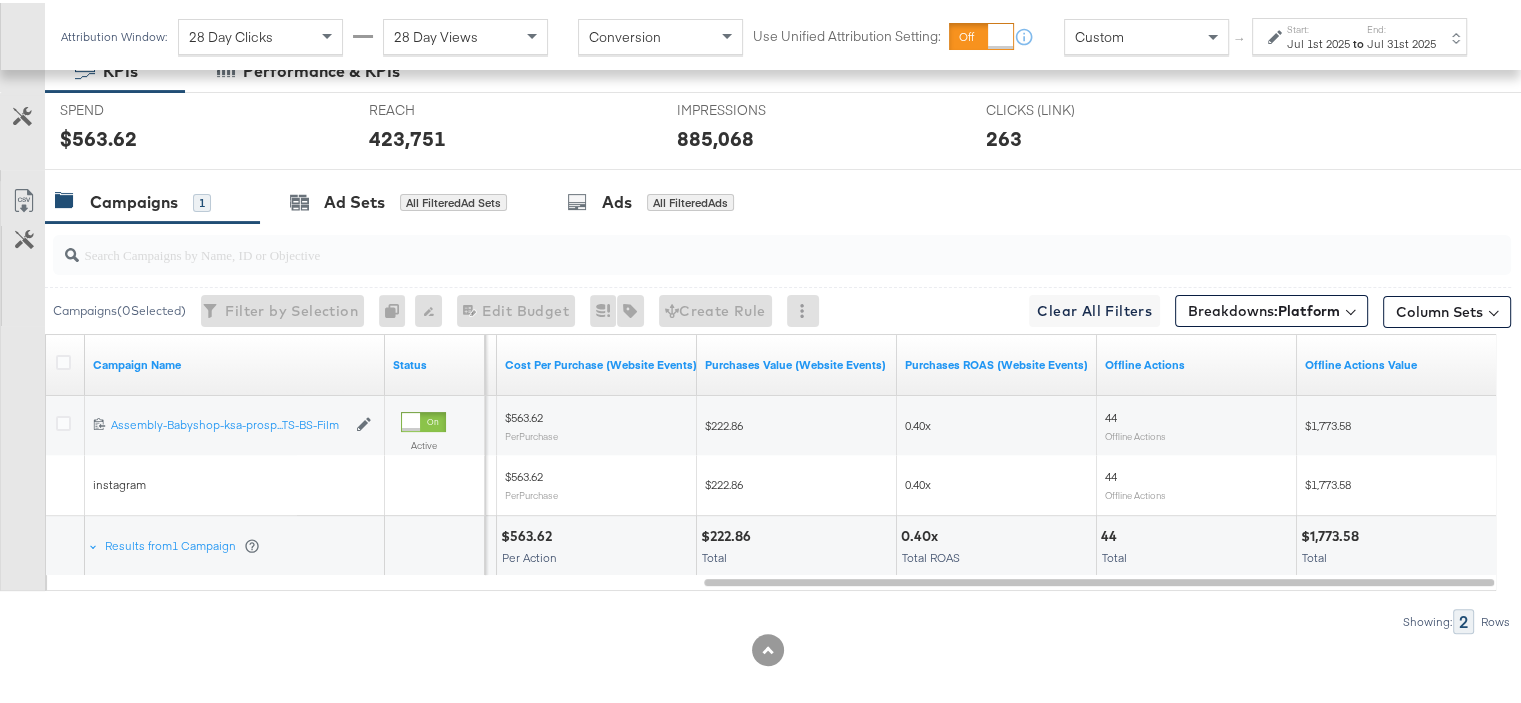 click at bounding box center [1428, 533] 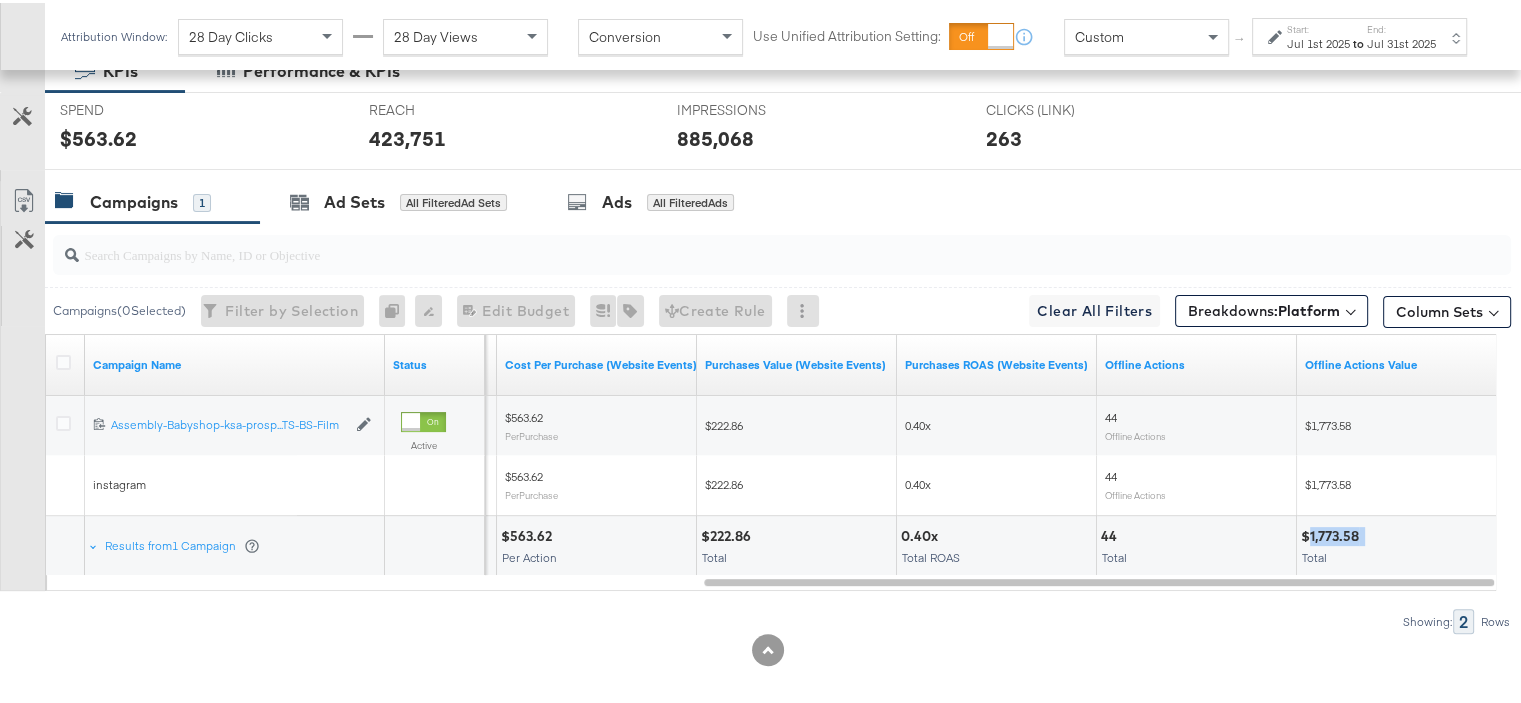drag, startPoint x: 1371, startPoint y: 529, endPoint x: 1312, endPoint y: 535, distance: 59.3043 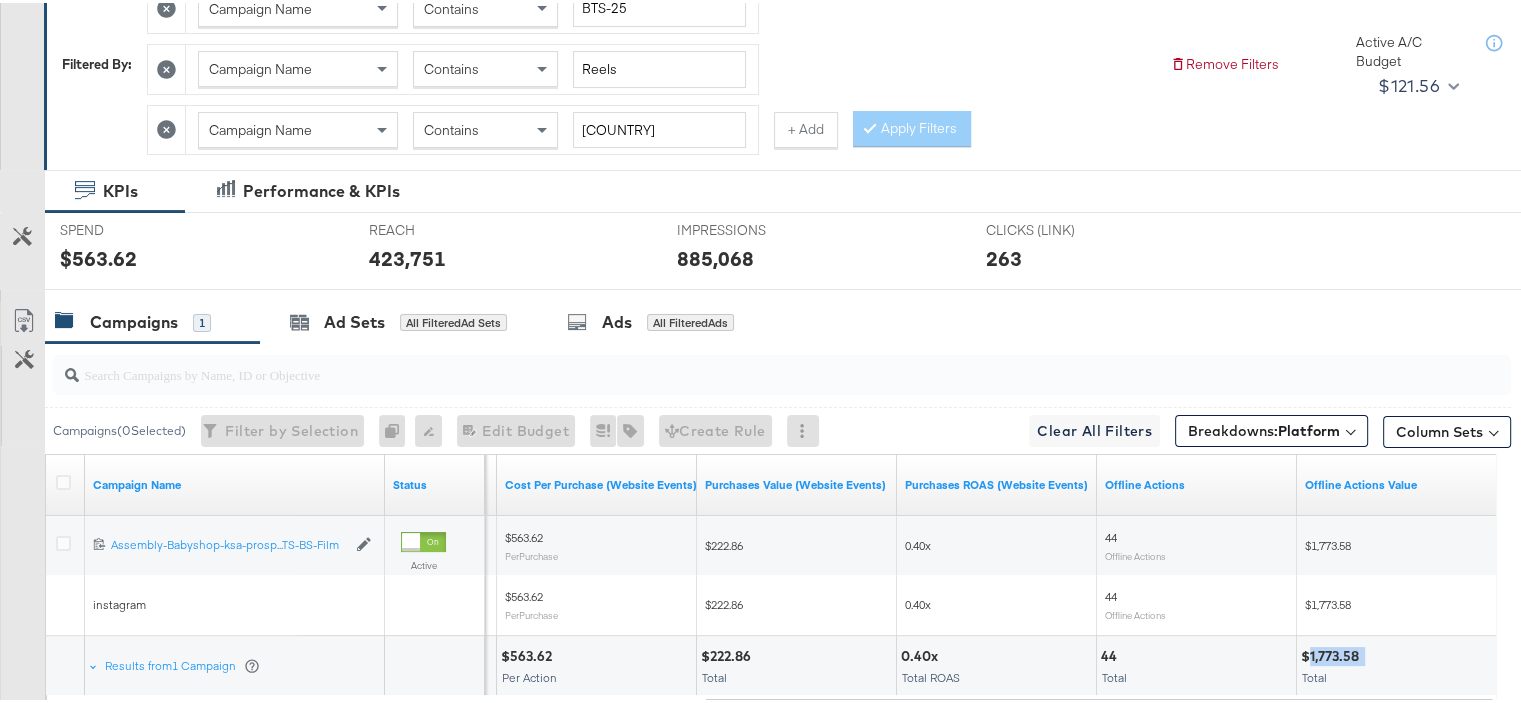 scroll, scrollTop: 200, scrollLeft: 0, axis: vertical 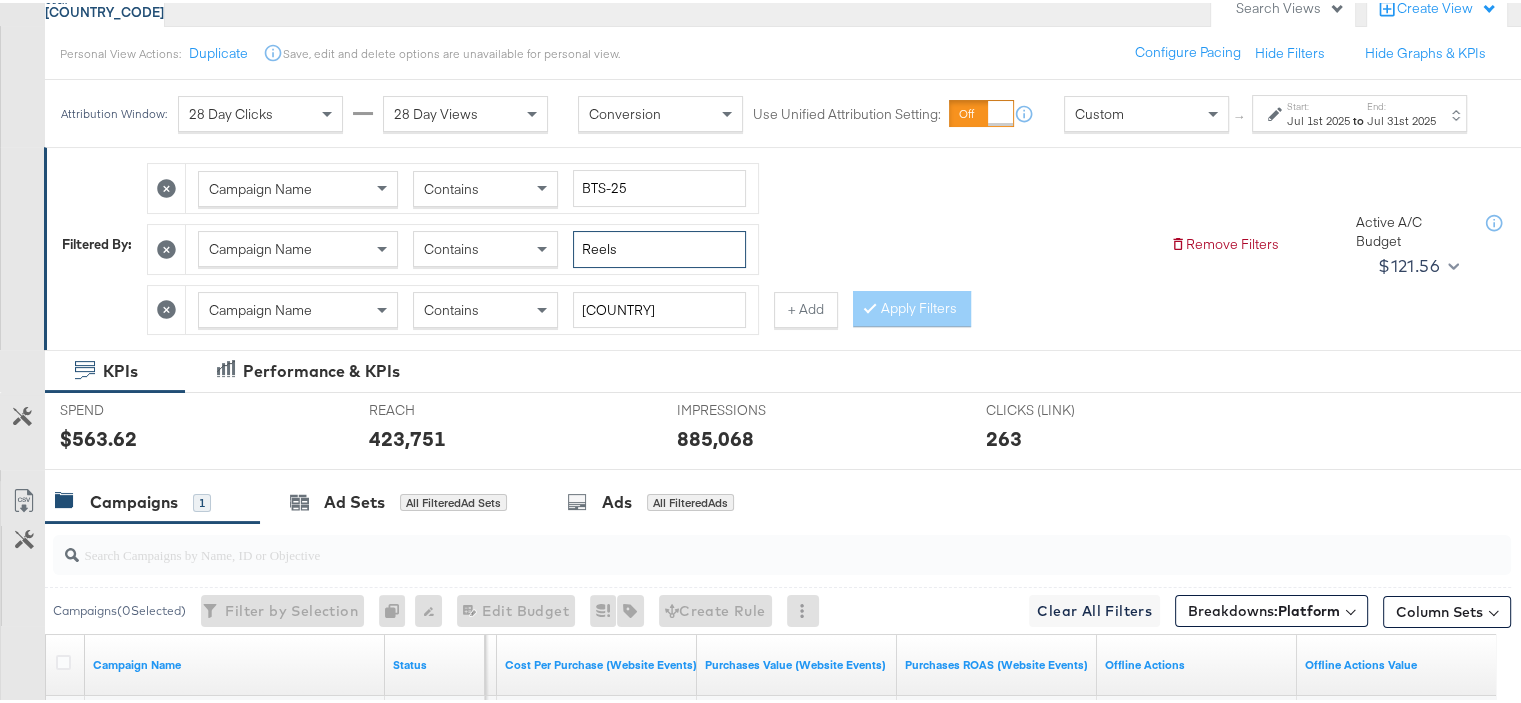 click on "Reels" at bounding box center [659, 246] 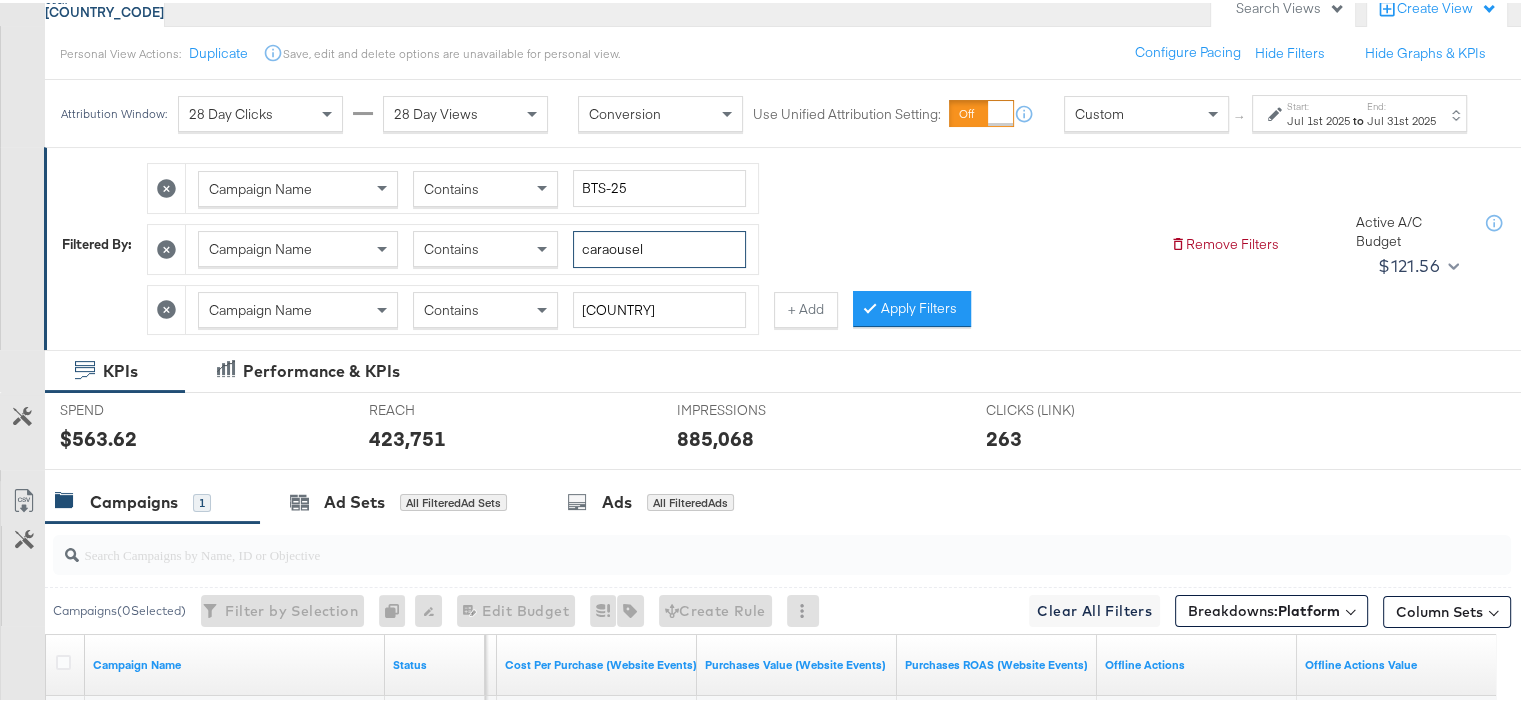 click on "caraousel" at bounding box center [659, 246] 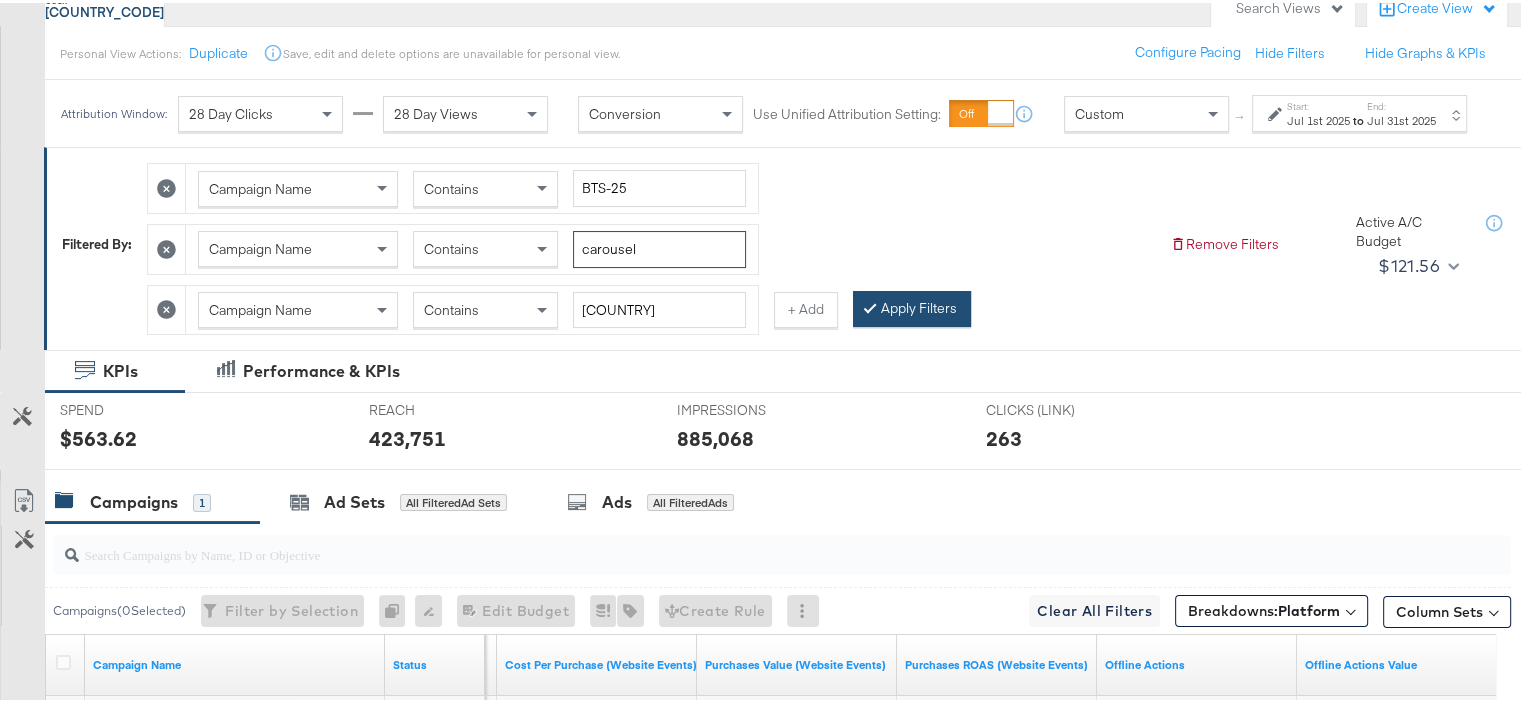 type on "carousel" 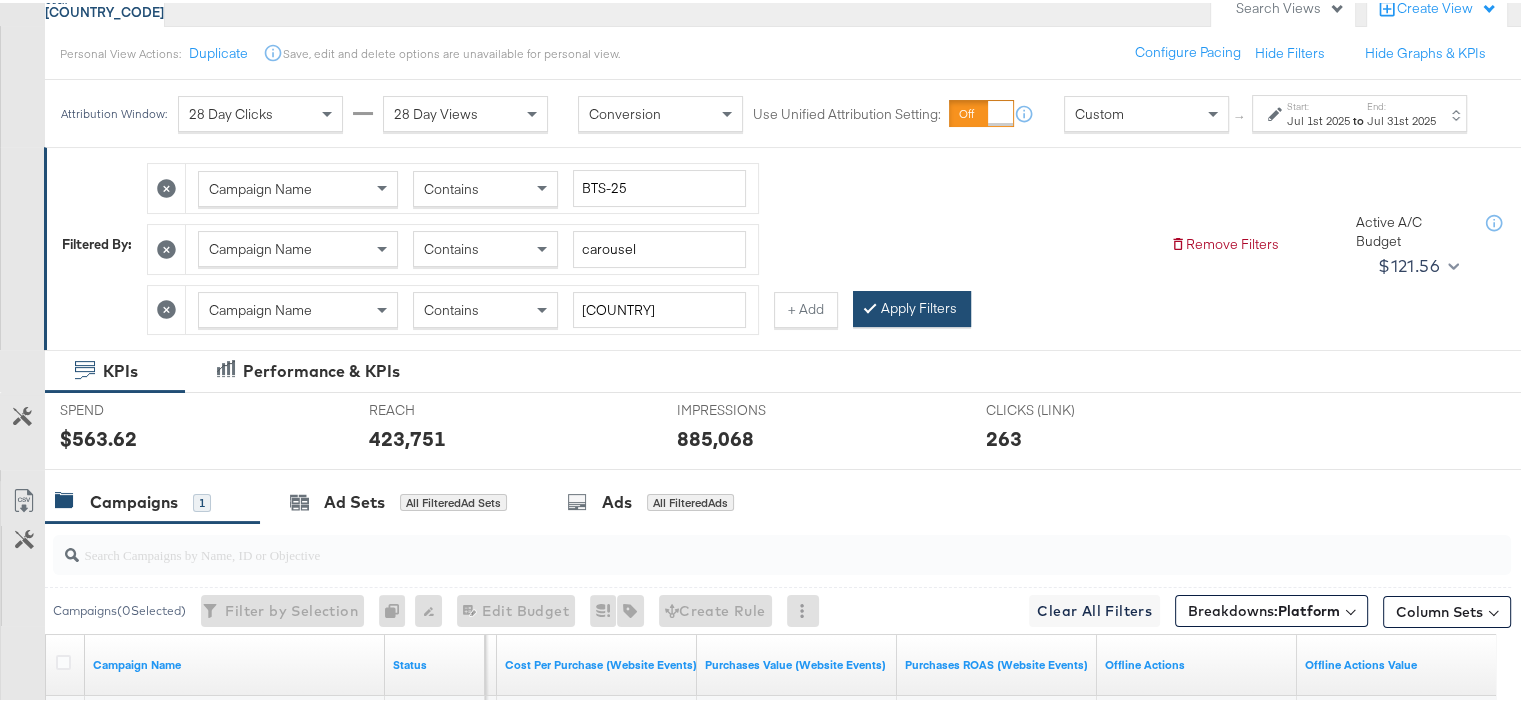 click on "Apply Filters" at bounding box center (912, 306) 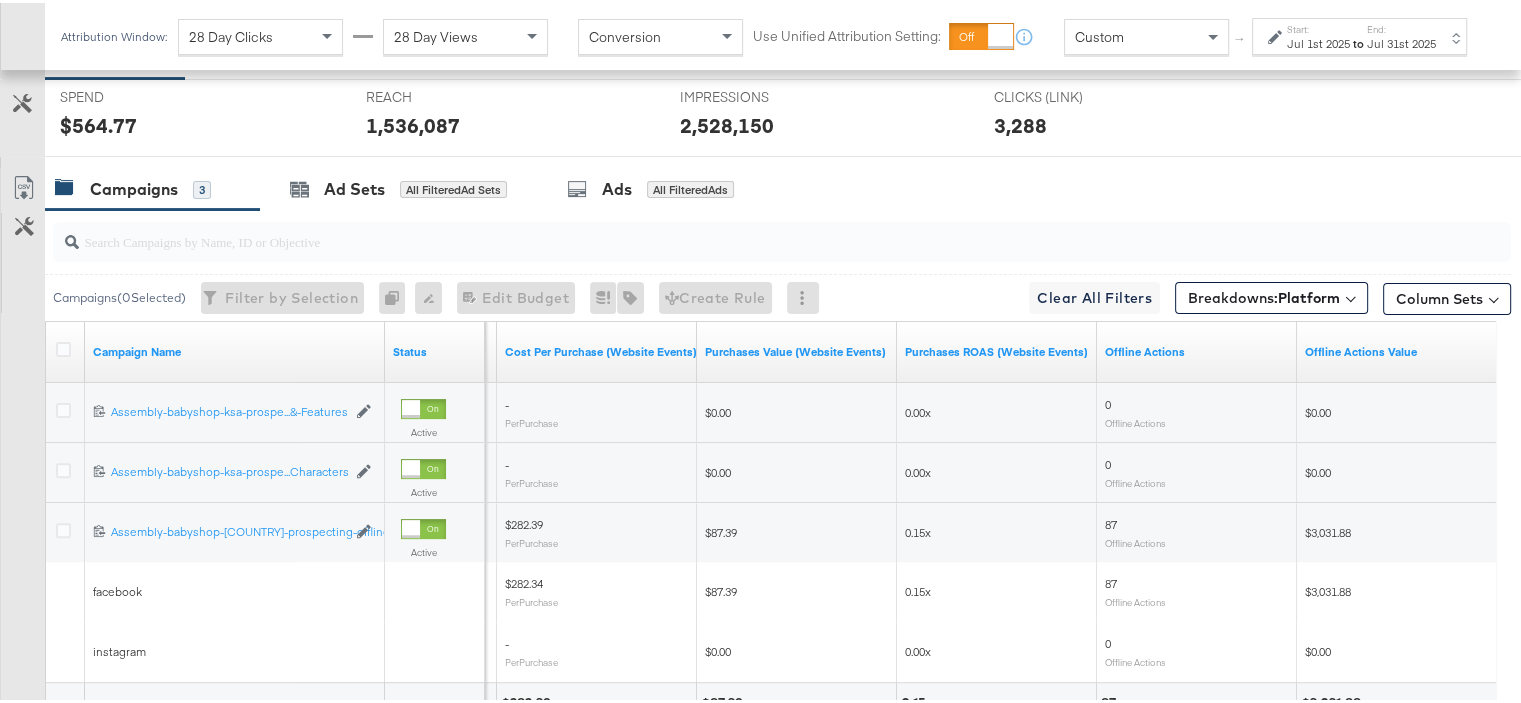 scroll, scrollTop: 600, scrollLeft: 0, axis: vertical 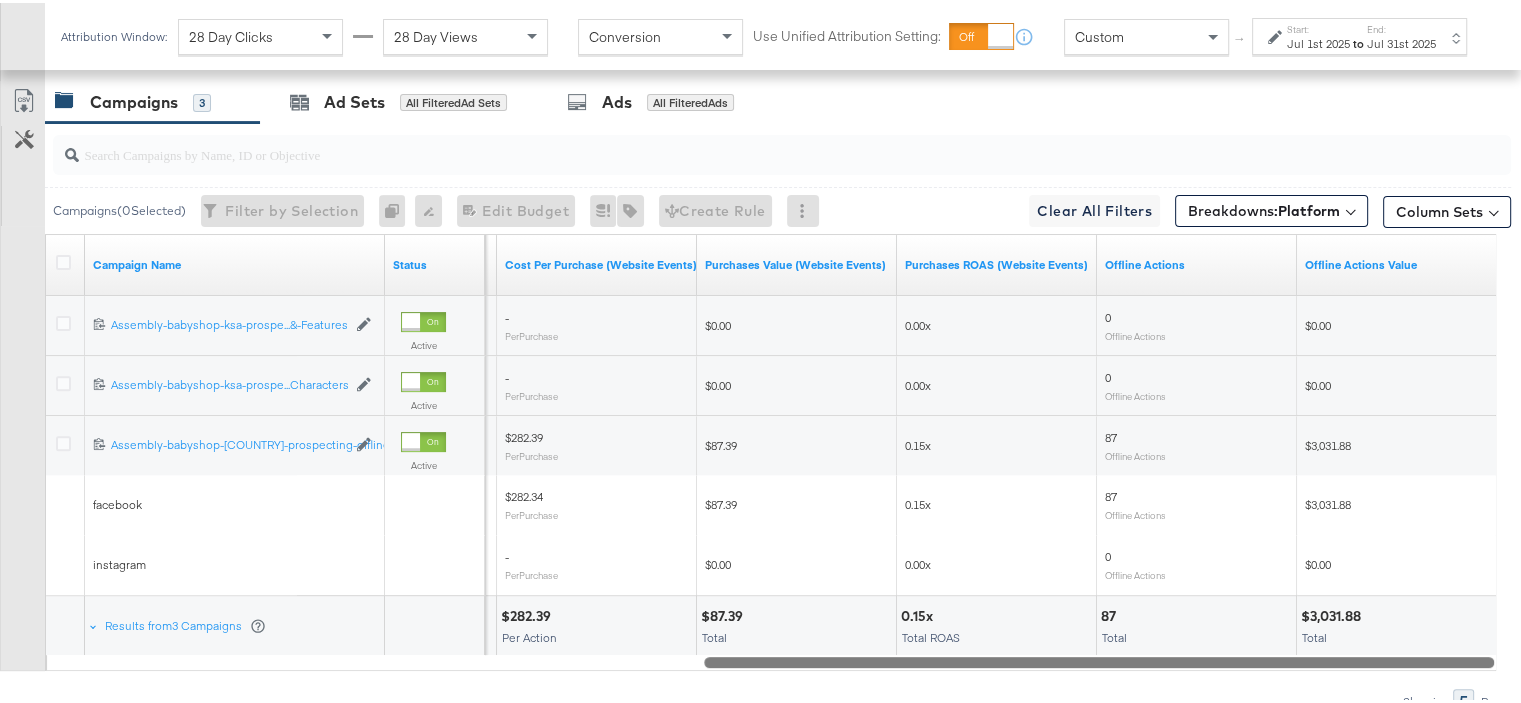 drag, startPoint x: 897, startPoint y: 653, endPoint x: 1188, endPoint y: 636, distance: 291.49615 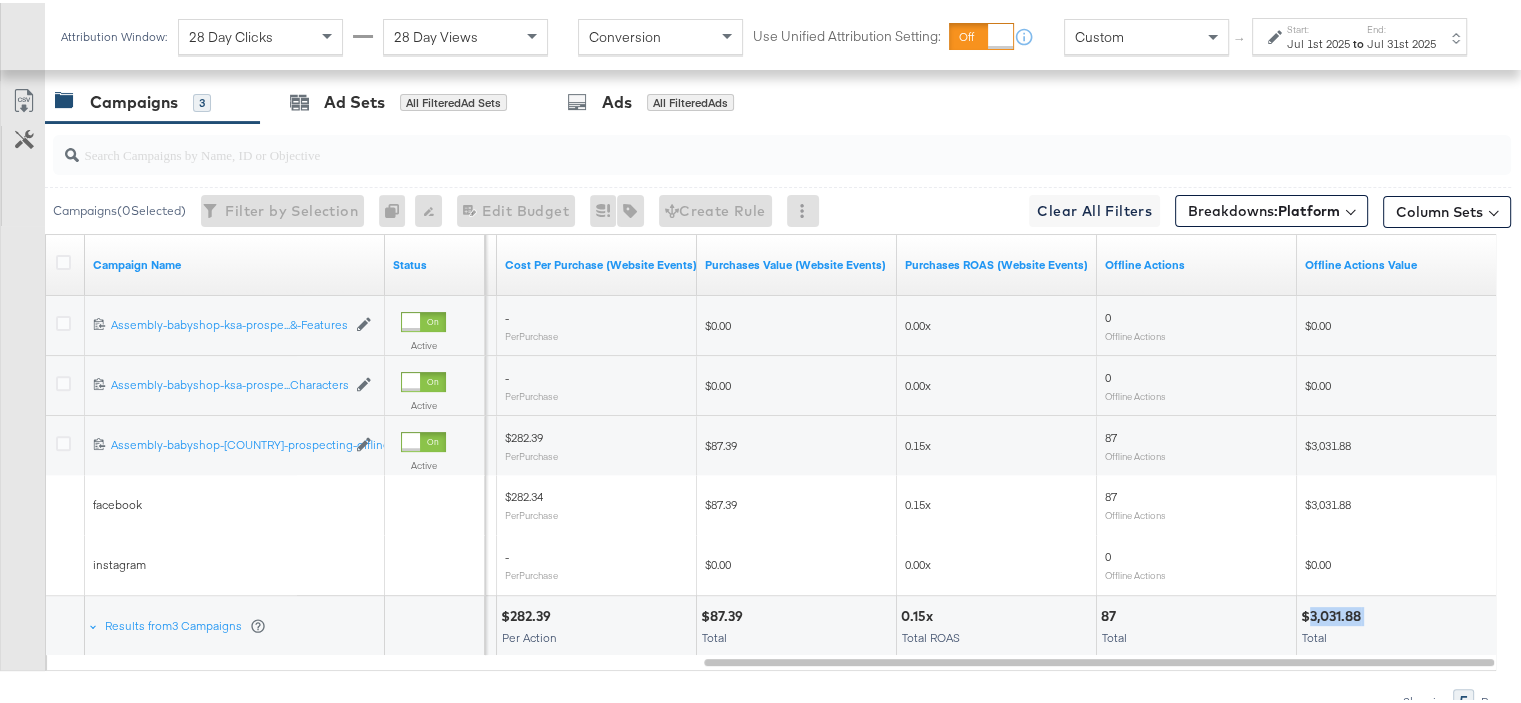 drag, startPoint x: 1367, startPoint y: 611, endPoint x: 1308, endPoint y: 616, distance: 59.211487 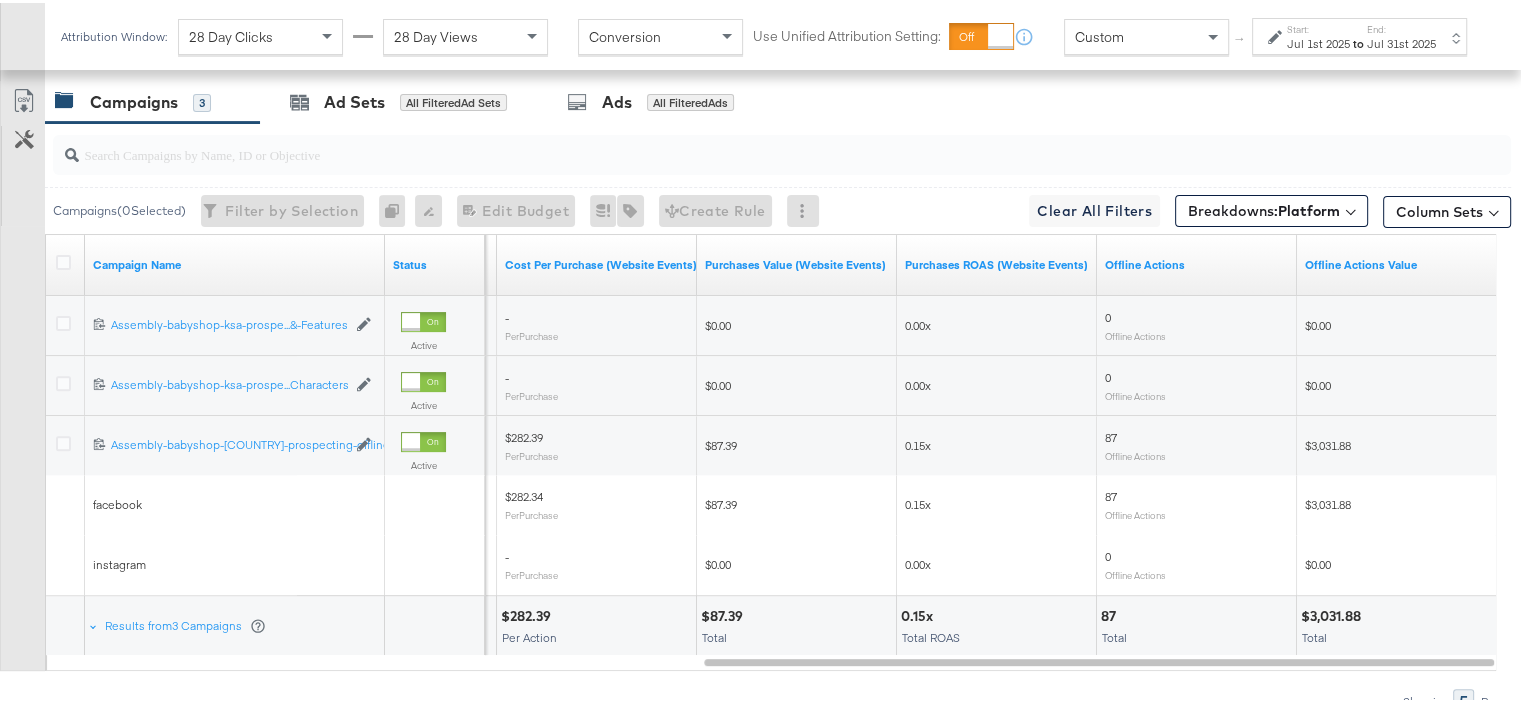 click at bounding box center (1429, 613) 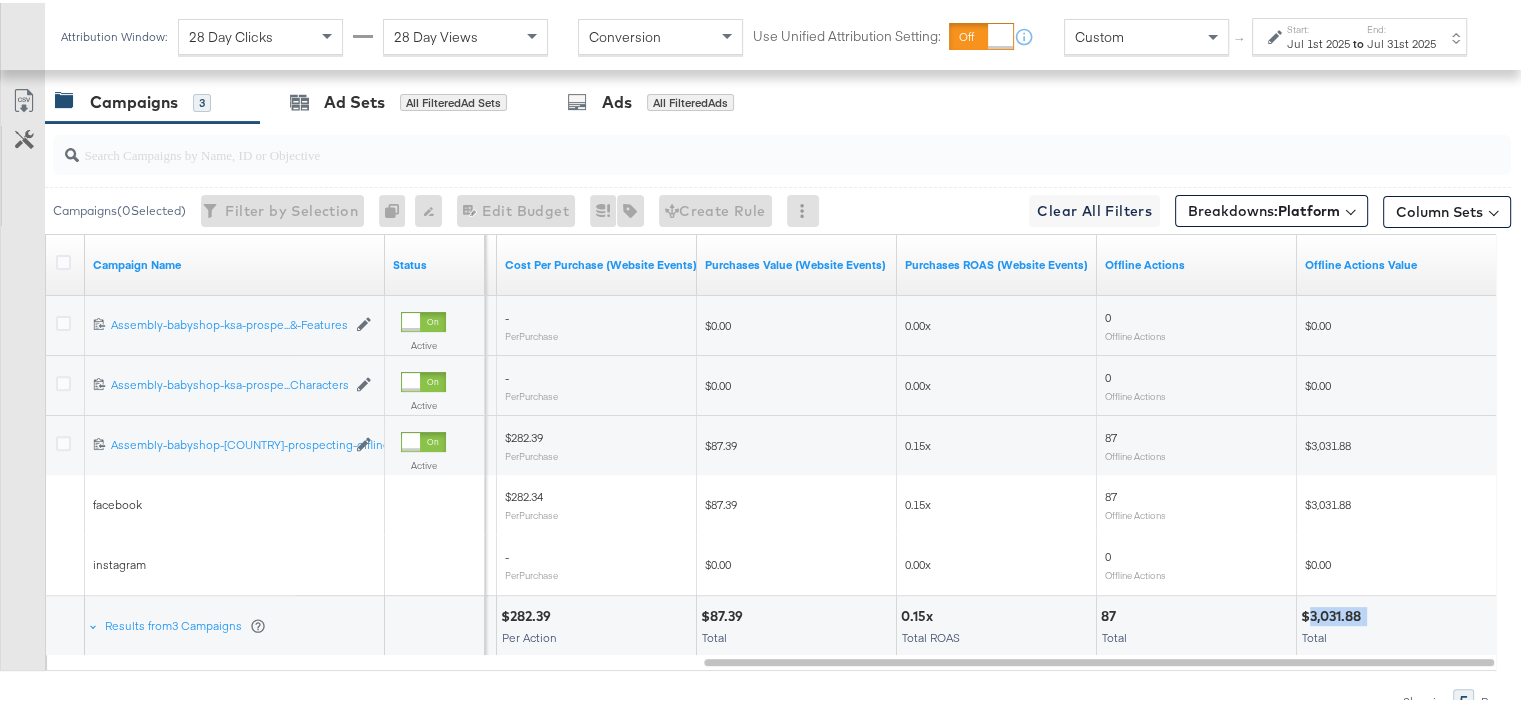 drag, startPoint x: 1369, startPoint y: 610, endPoint x: 1313, endPoint y: 616, distance: 56.32051 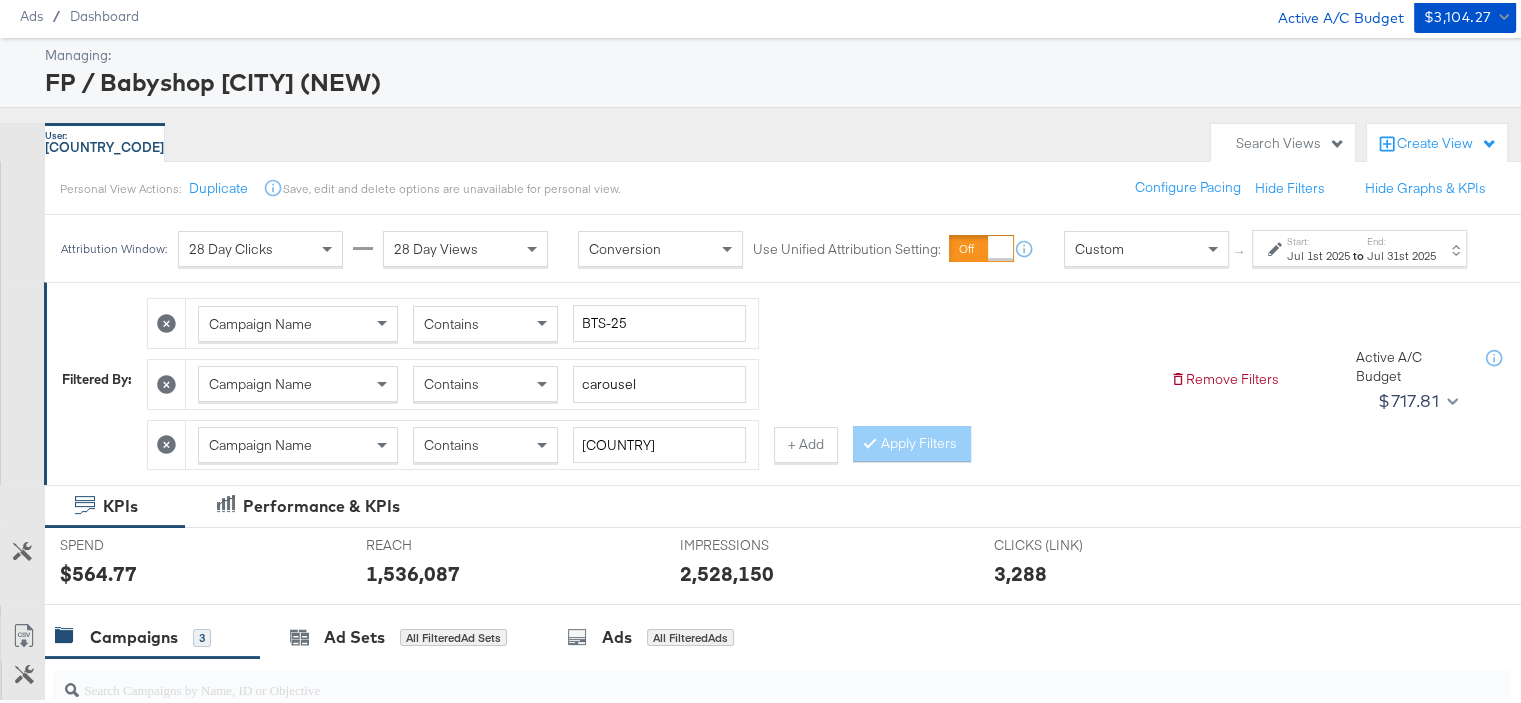 scroll, scrollTop: 100, scrollLeft: 0, axis: vertical 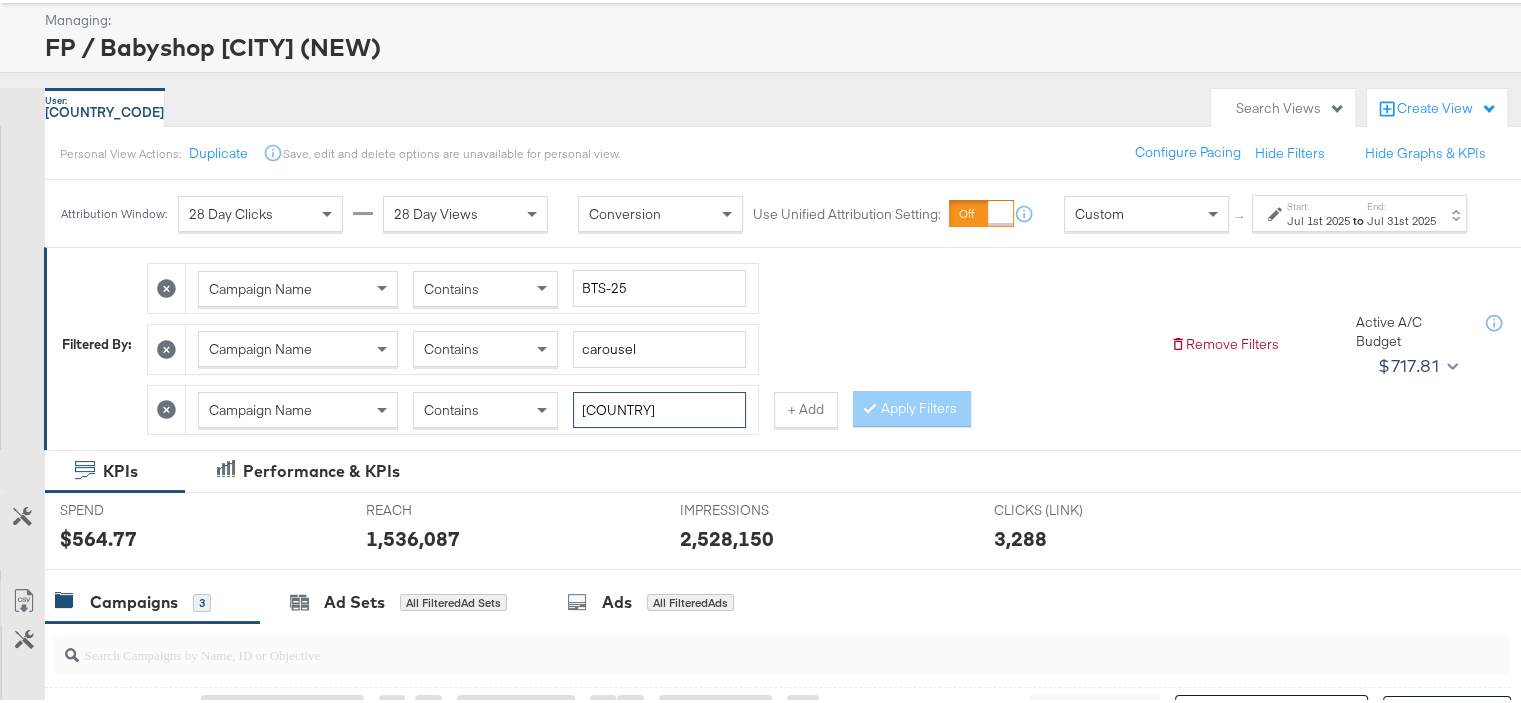click on "[COUNTRY]" at bounding box center [659, 407] 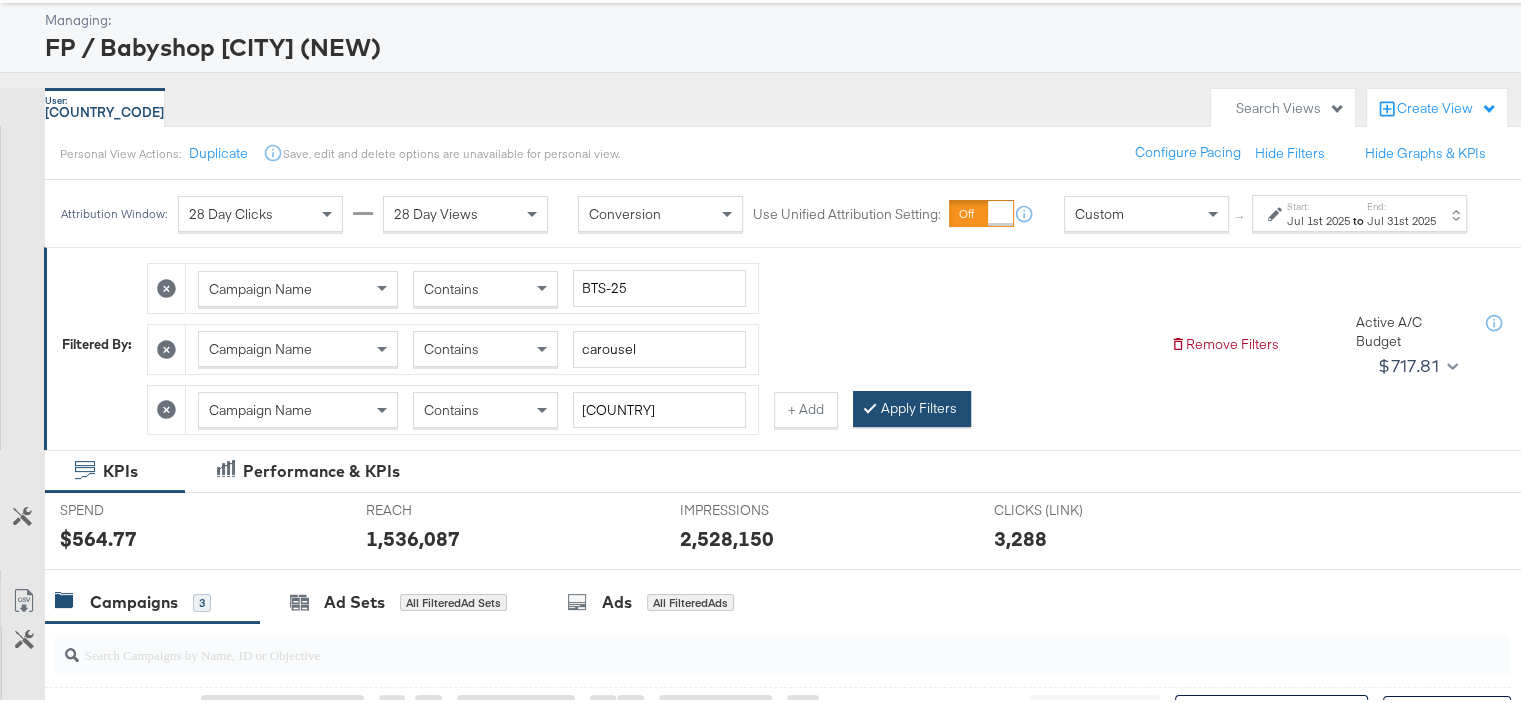 click on "Apply Filters" at bounding box center [912, 406] 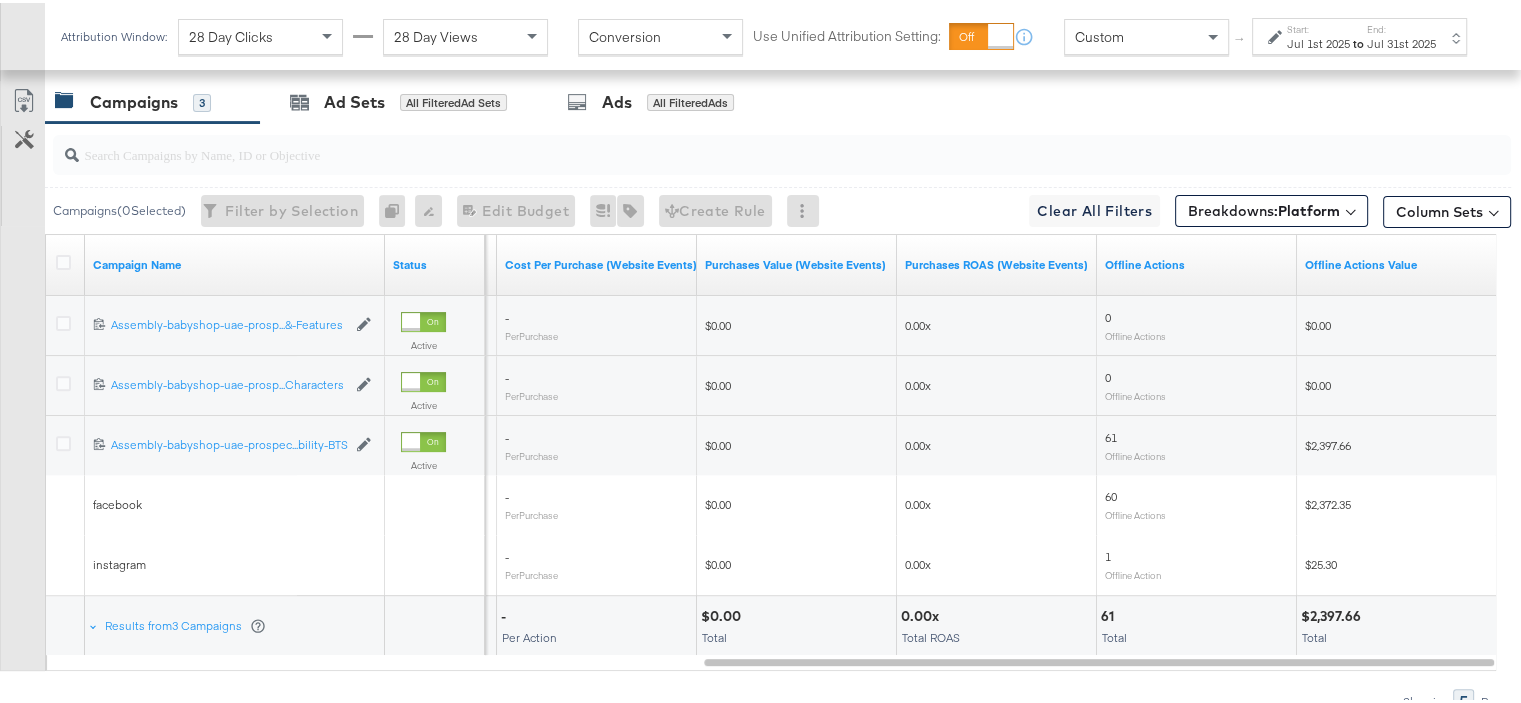 scroll, scrollTop: 691, scrollLeft: 0, axis: vertical 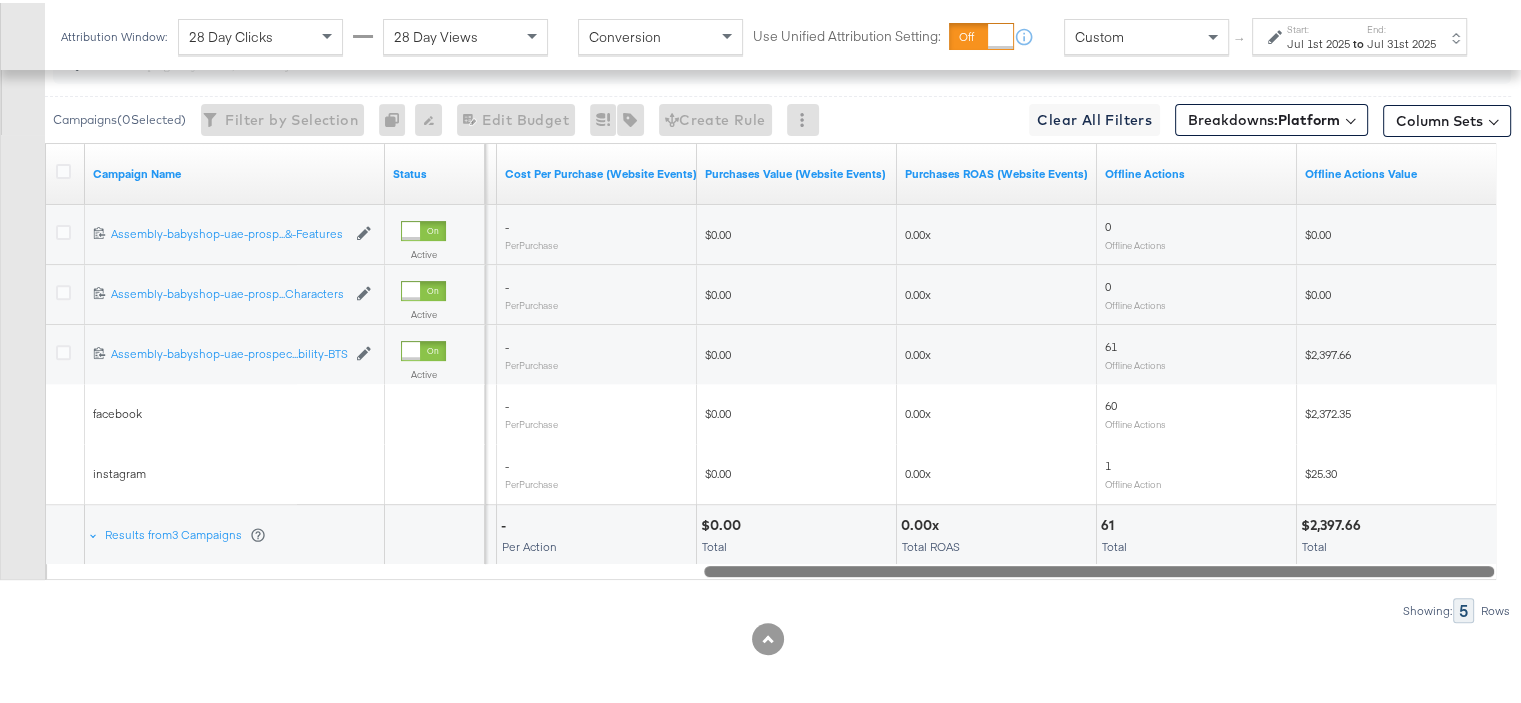 drag, startPoint x: 1285, startPoint y: 565, endPoint x: 1319, endPoint y: 563, distance: 34.058773 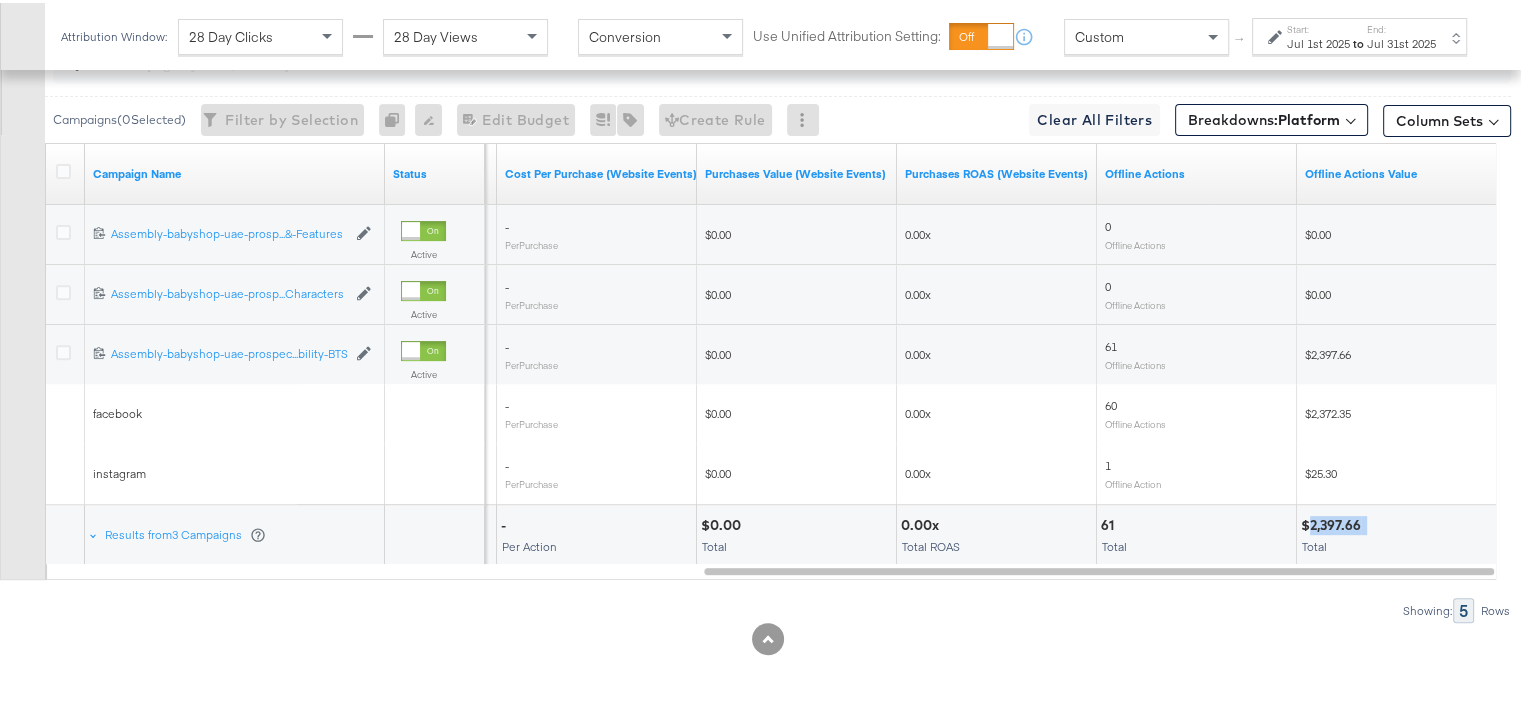 drag, startPoint x: 1373, startPoint y: 516, endPoint x: 1313, endPoint y: 526, distance: 60.827625 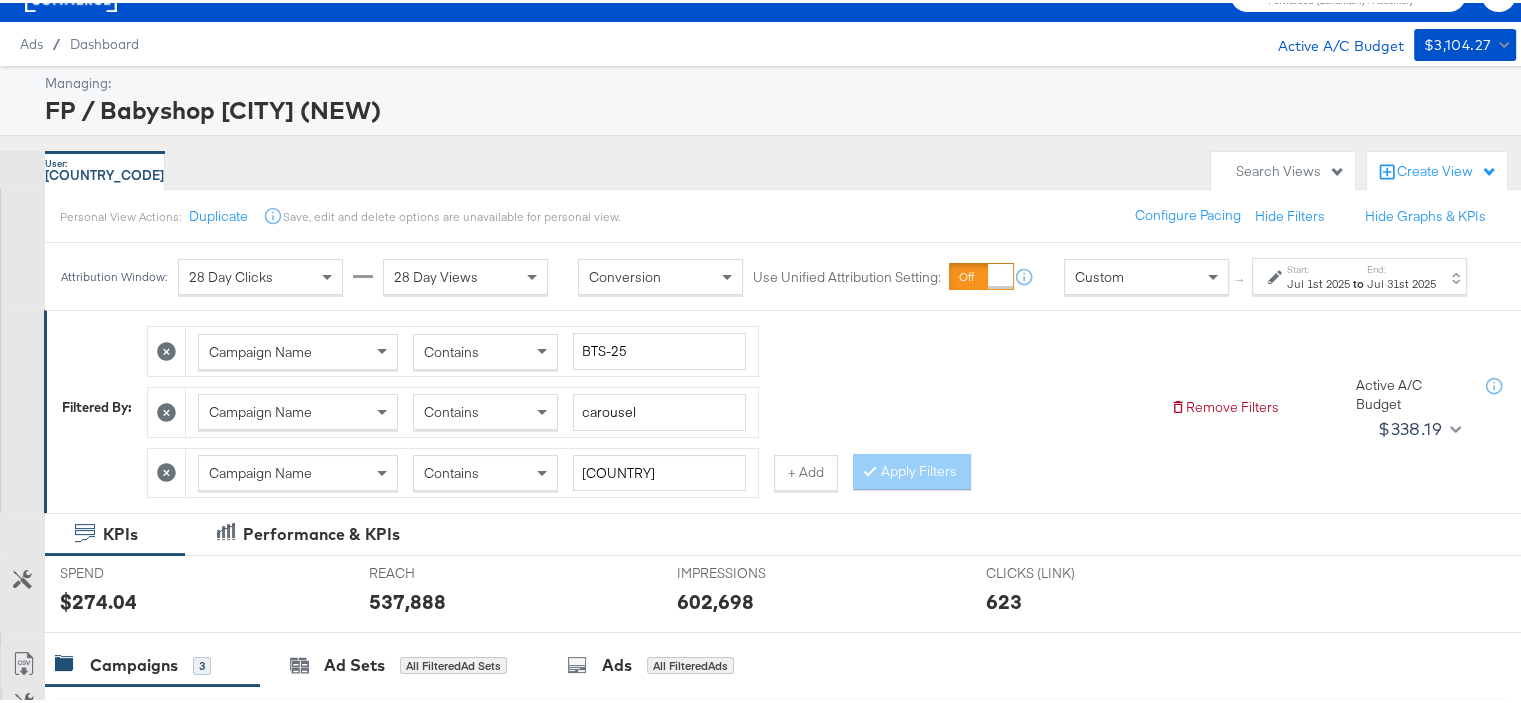 scroll, scrollTop: 0, scrollLeft: 0, axis: both 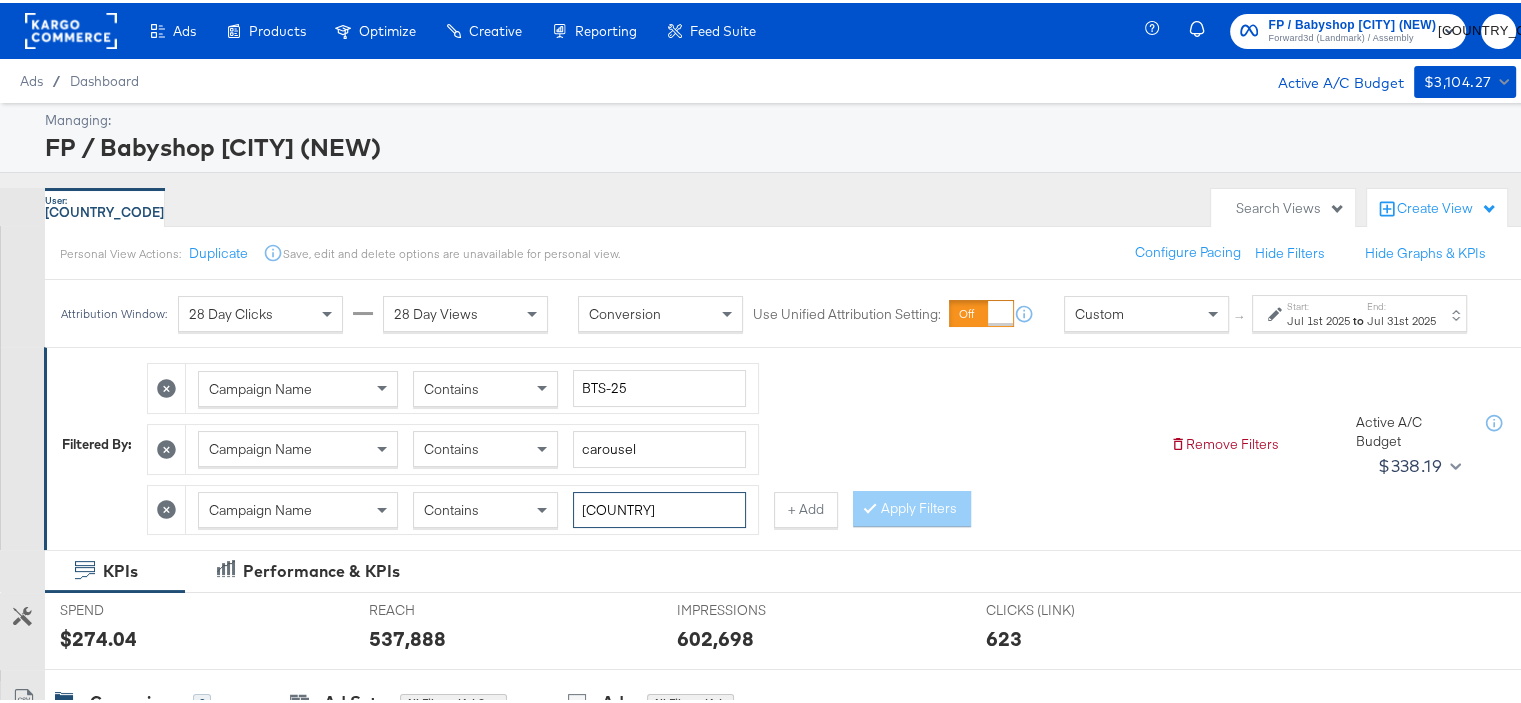 click on "[COUNTRY]" at bounding box center (659, 507) 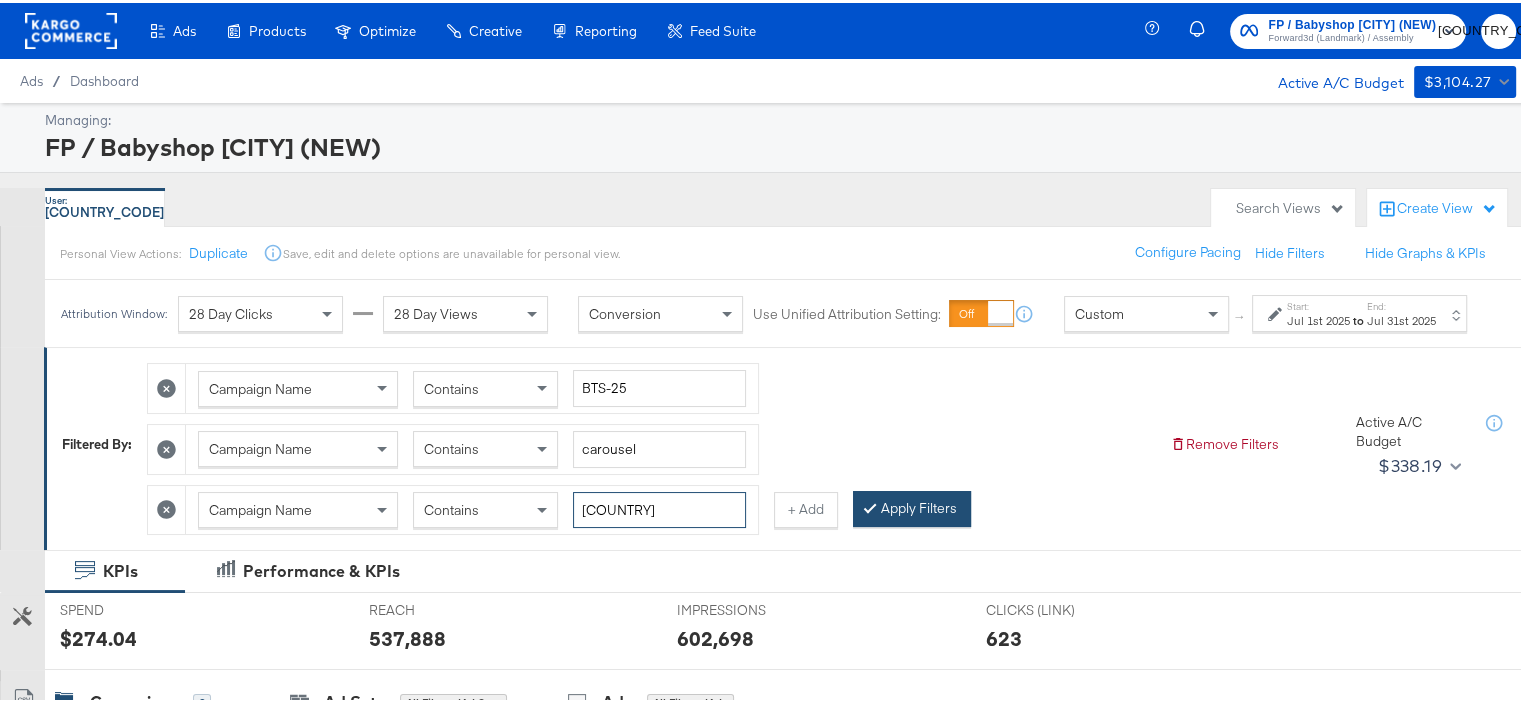 type on "[COUNTRY]" 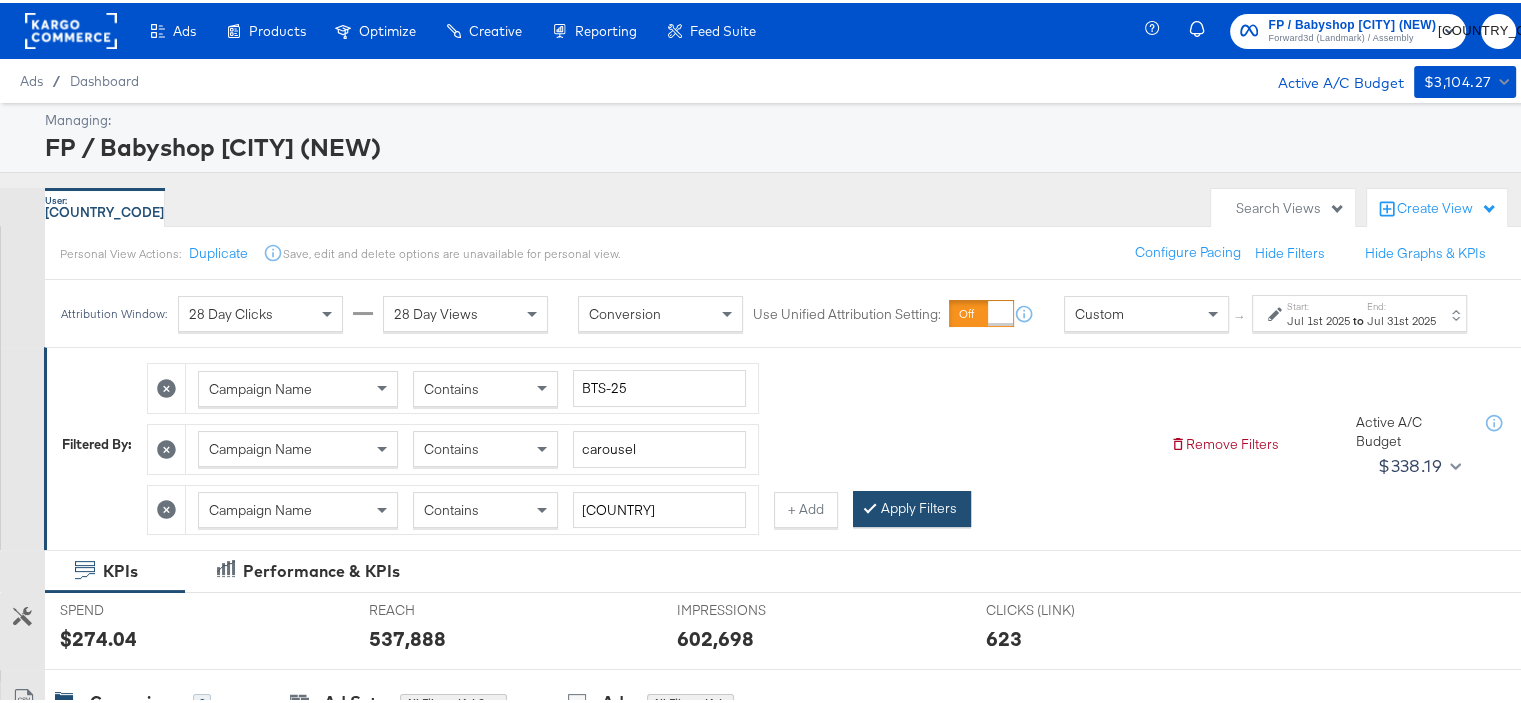 click on "Apply Filters" at bounding box center (912, 506) 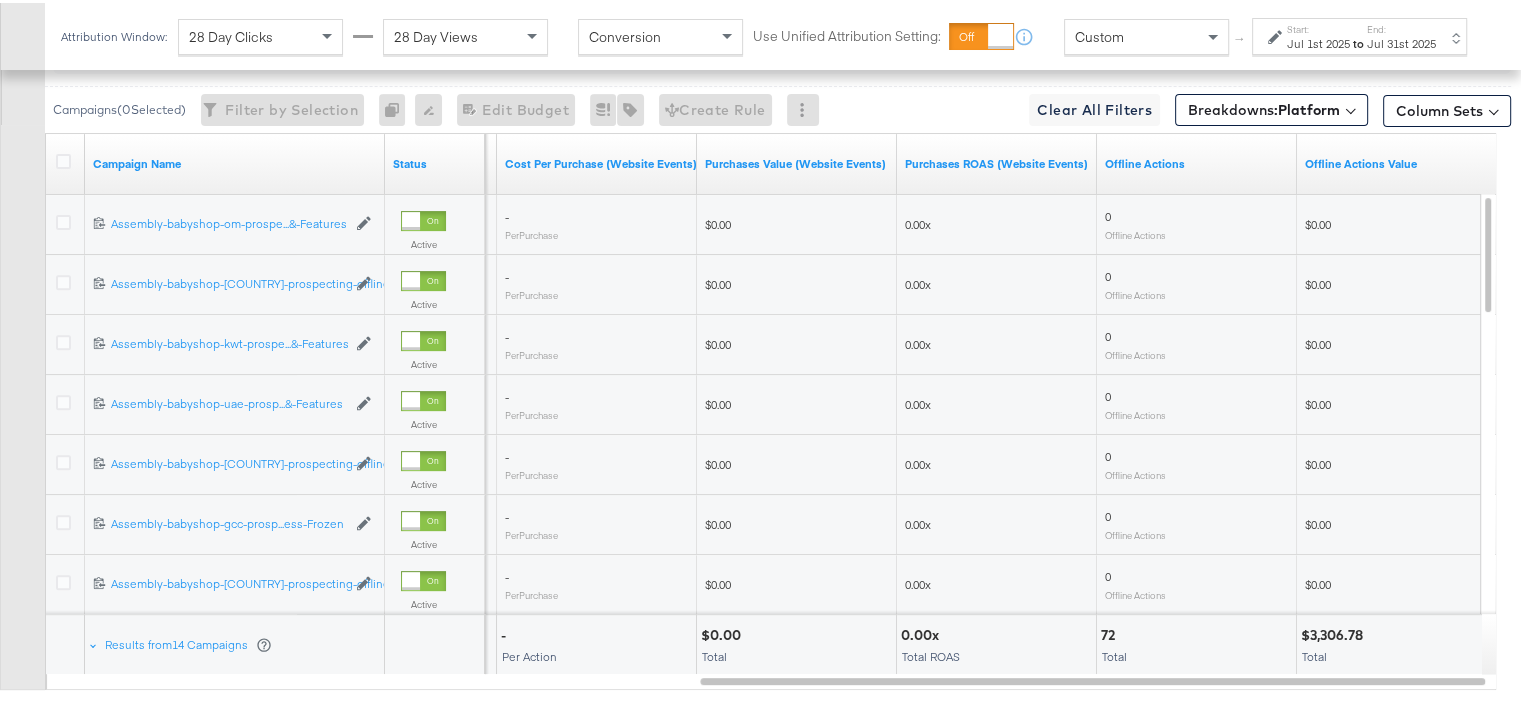 scroll, scrollTop: 811, scrollLeft: 0, axis: vertical 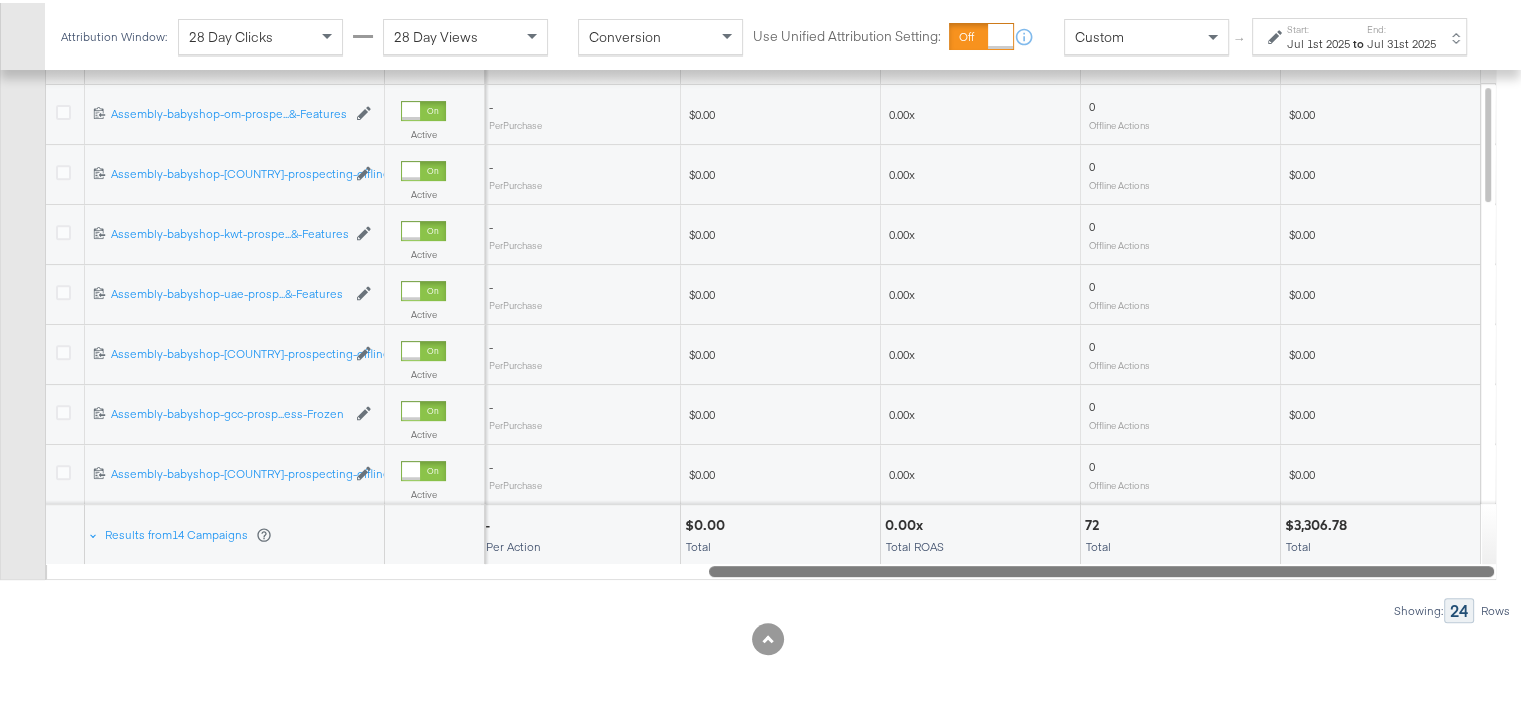 drag, startPoint x: 929, startPoint y: 563, endPoint x: 1244, endPoint y: 575, distance: 315.2285 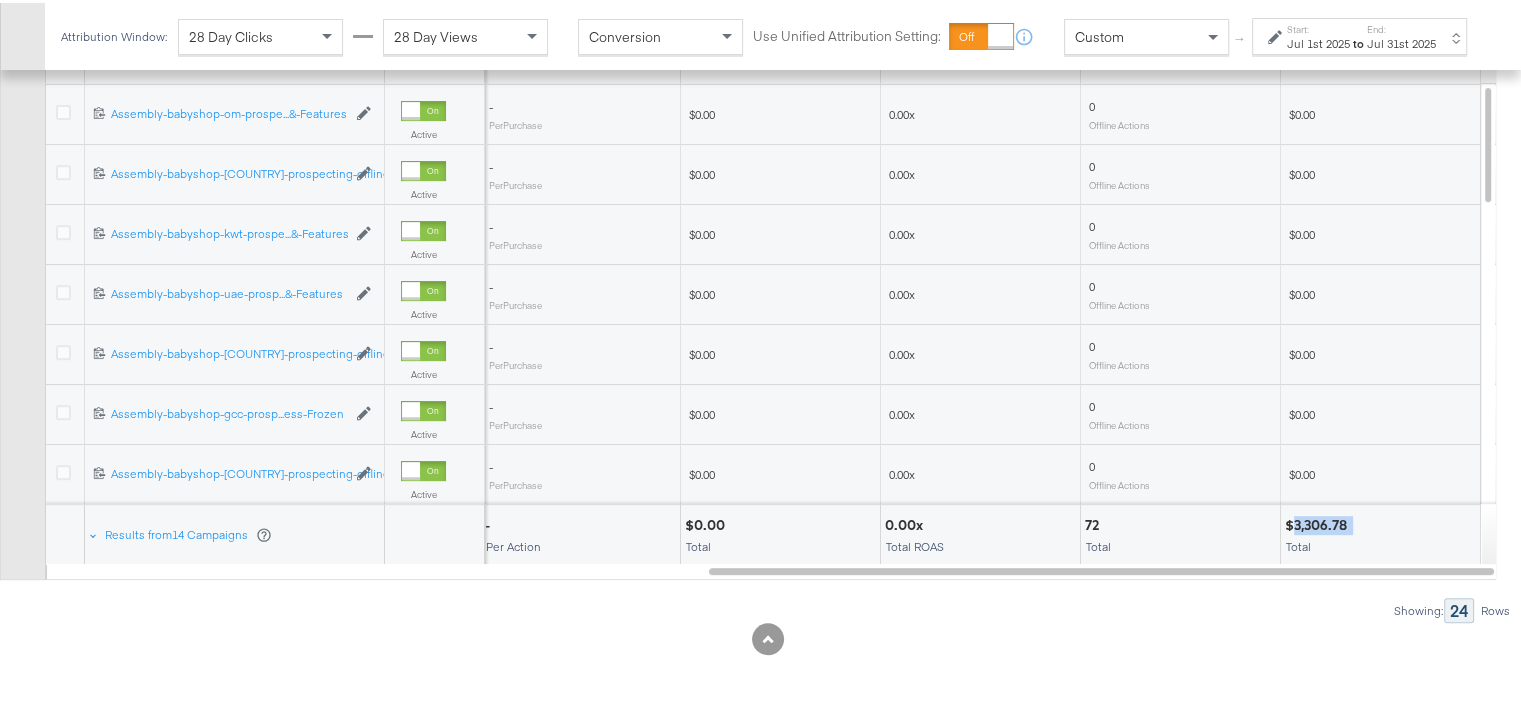drag, startPoint x: 1359, startPoint y: 520, endPoint x: 1296, endPoint y: 522, distance: 63.03174 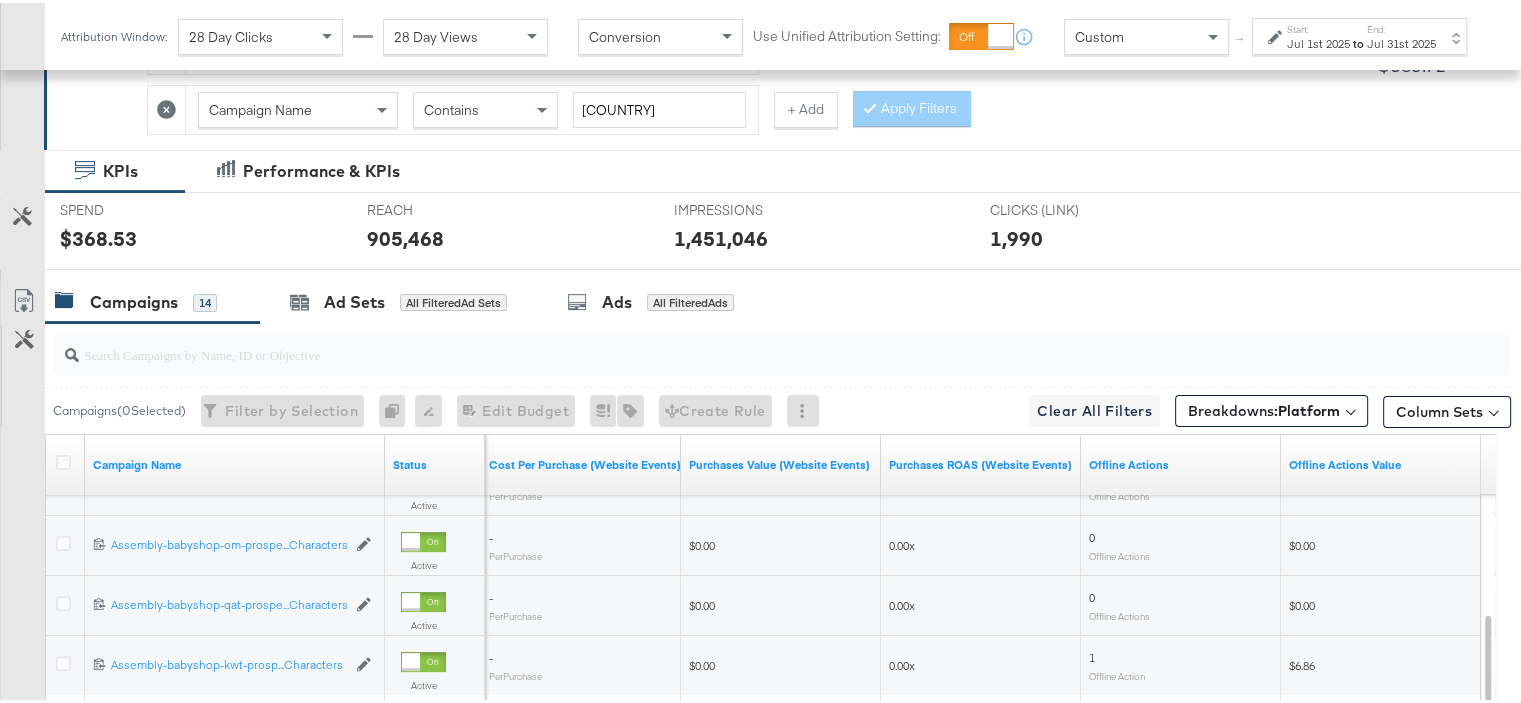 scroll, scrollTop: 100, scrollLeft: 0, axis: vertical 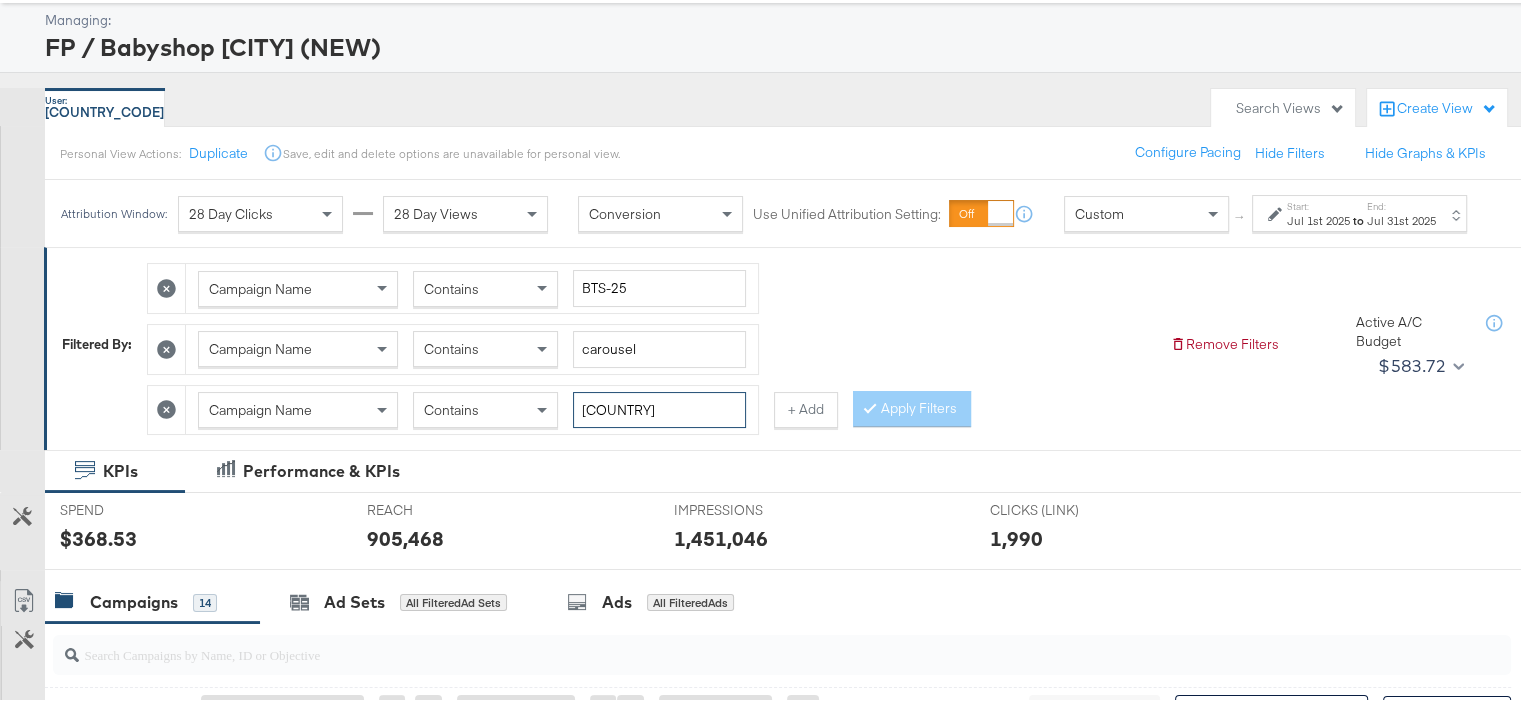 click on "[COUNTRY]" at bounding box center [659, 407] 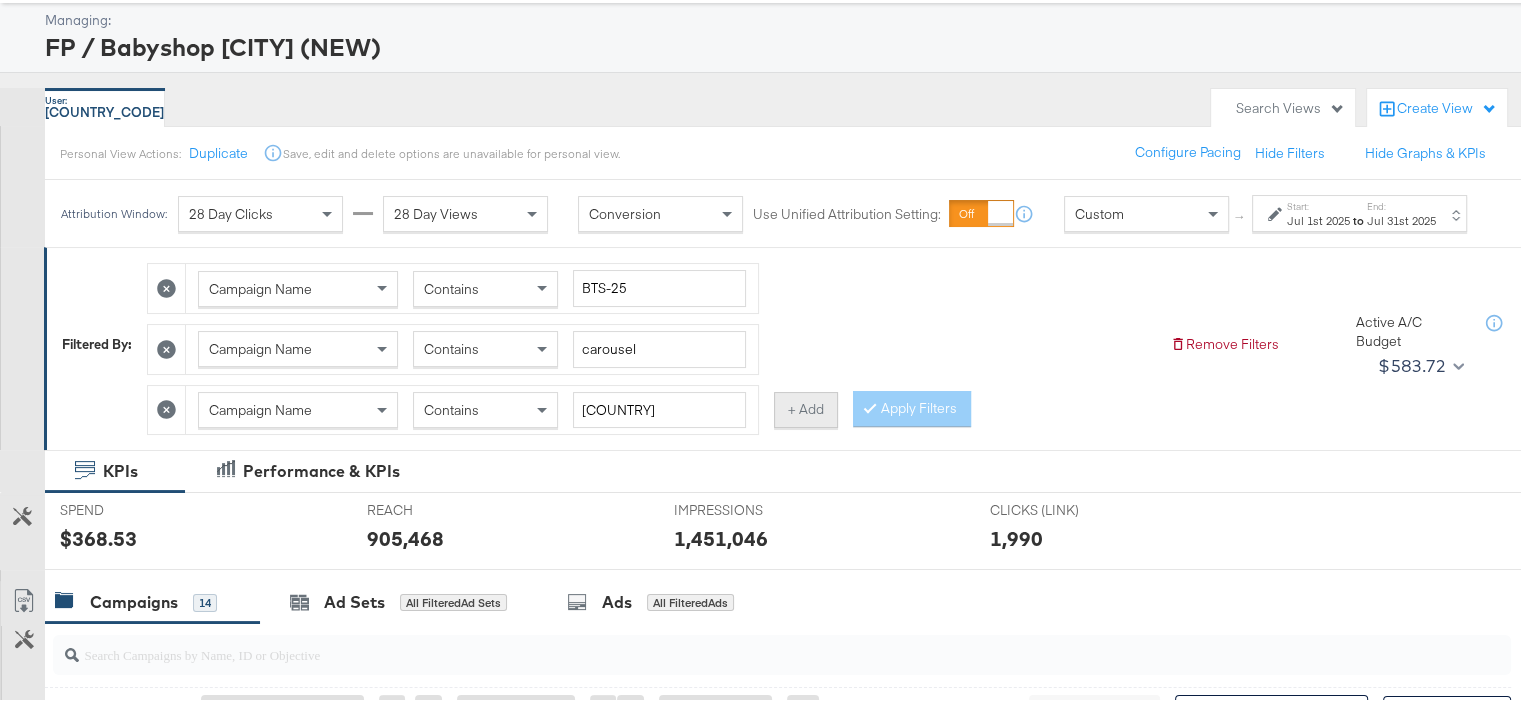 click on "+ Add" at bounding box center (806, 407) 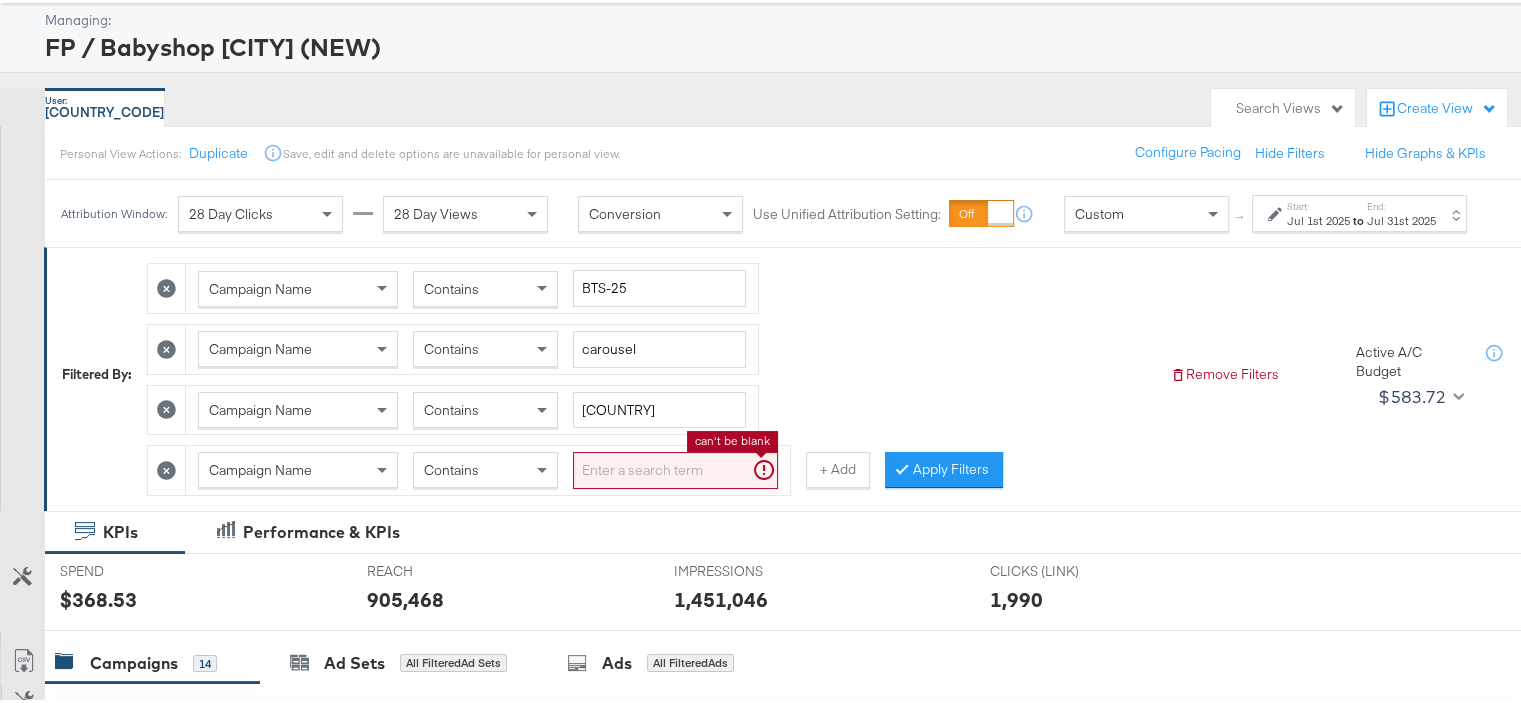 click at bounding box center (675, 467) 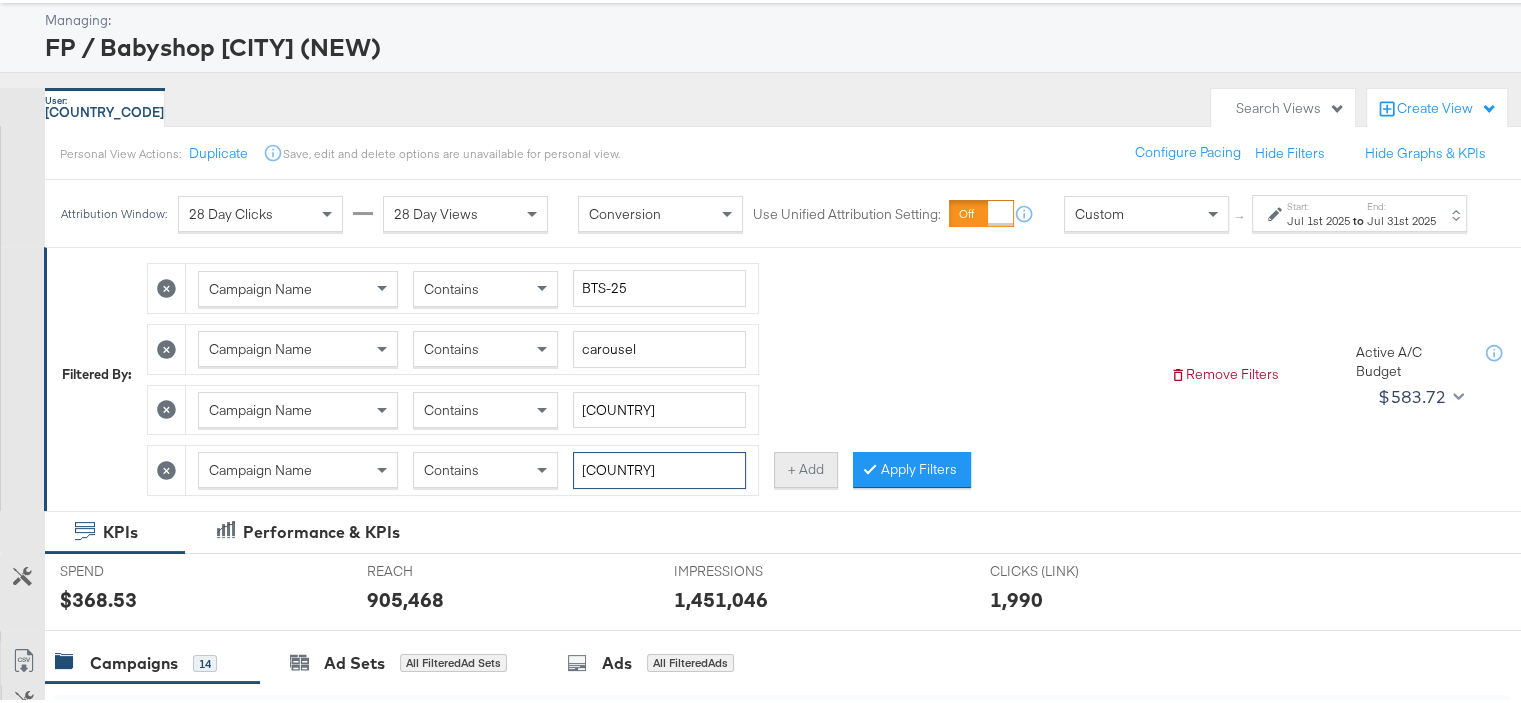 type on "[COUNTRY]" 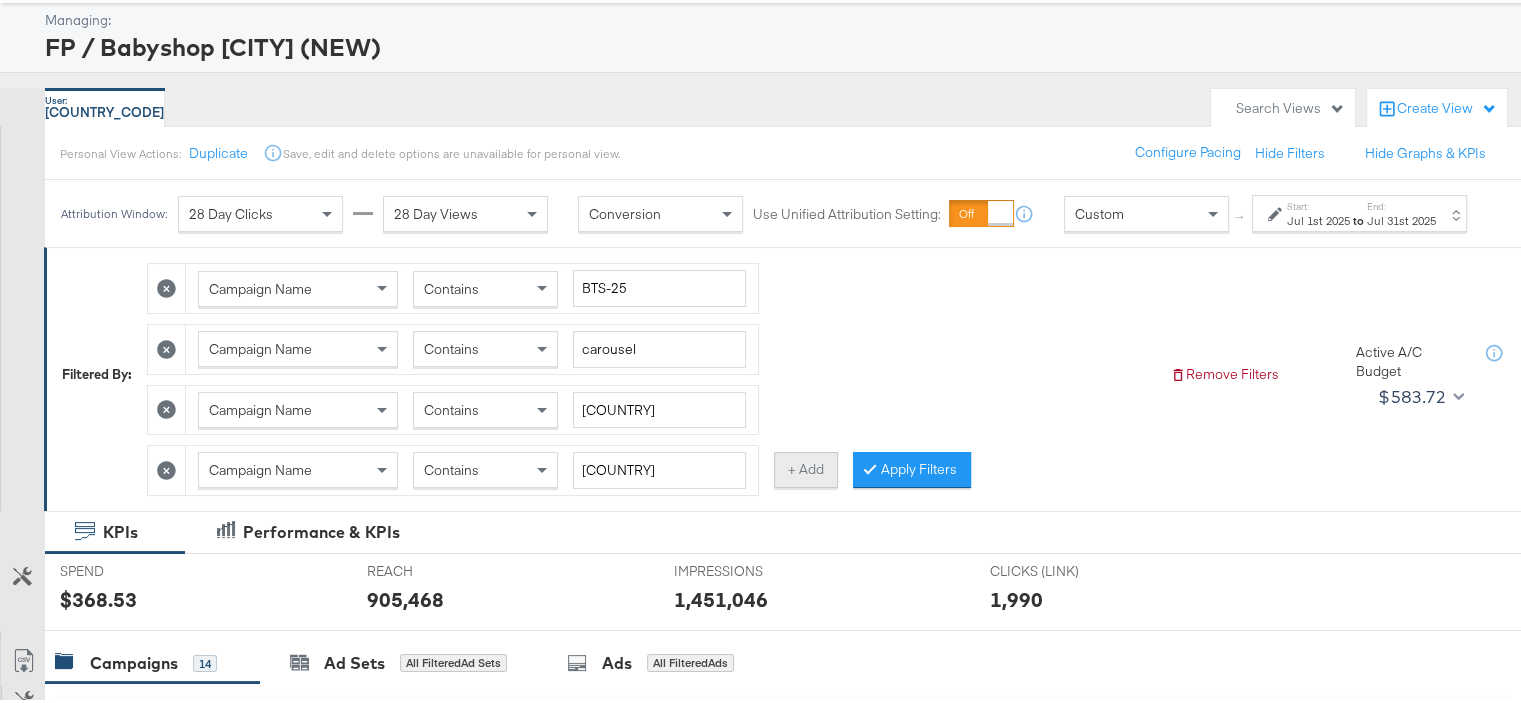click on "+ Add" at bounding box center (806, 467) 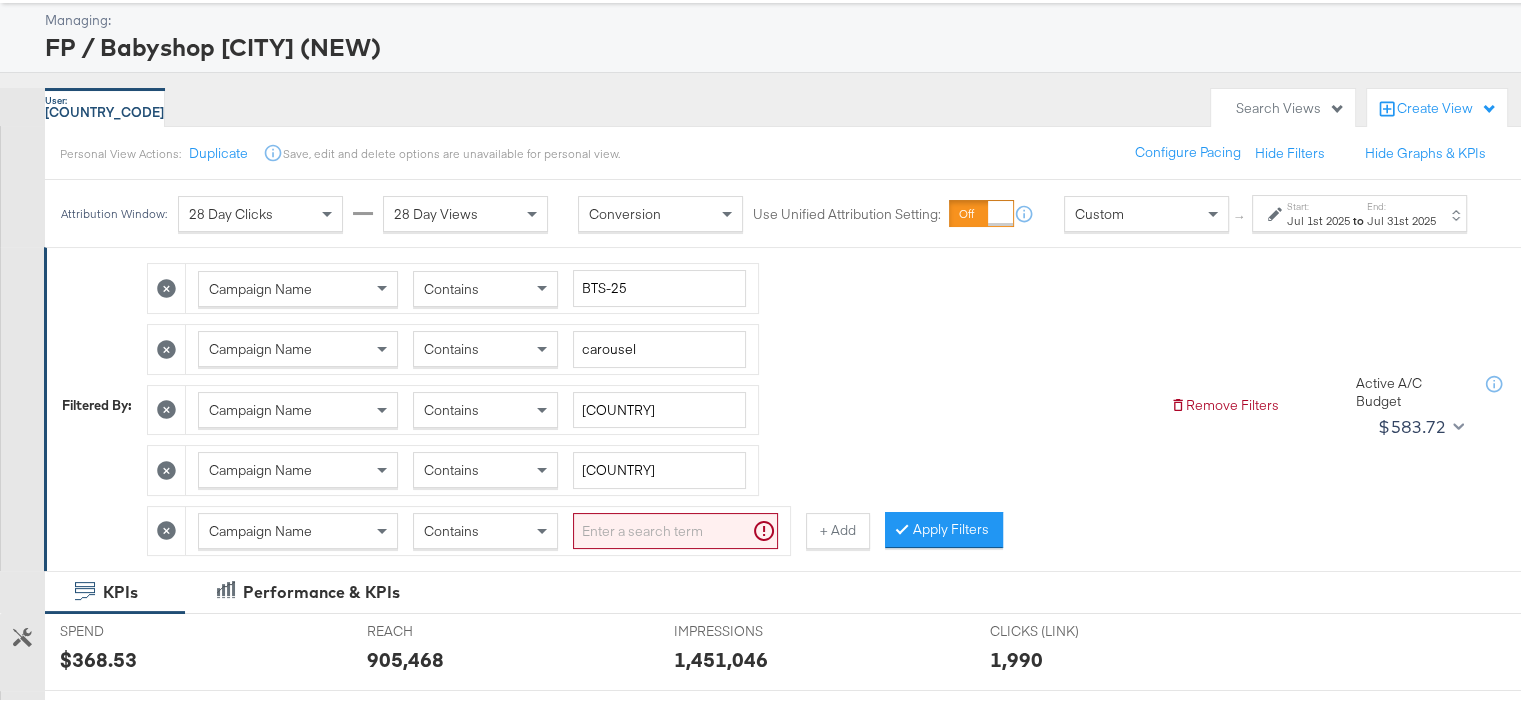 click 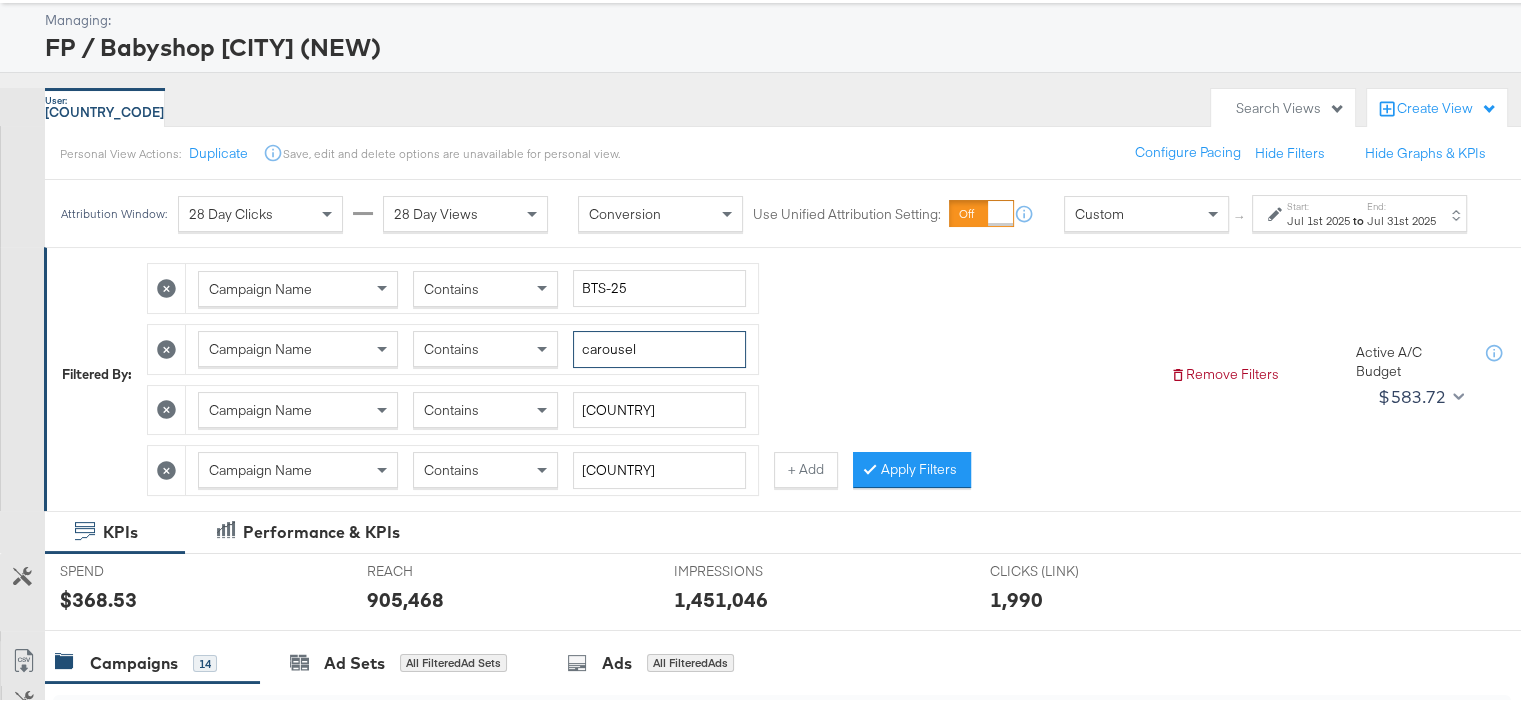 click on "carousel" at bounding box center (659, 346) 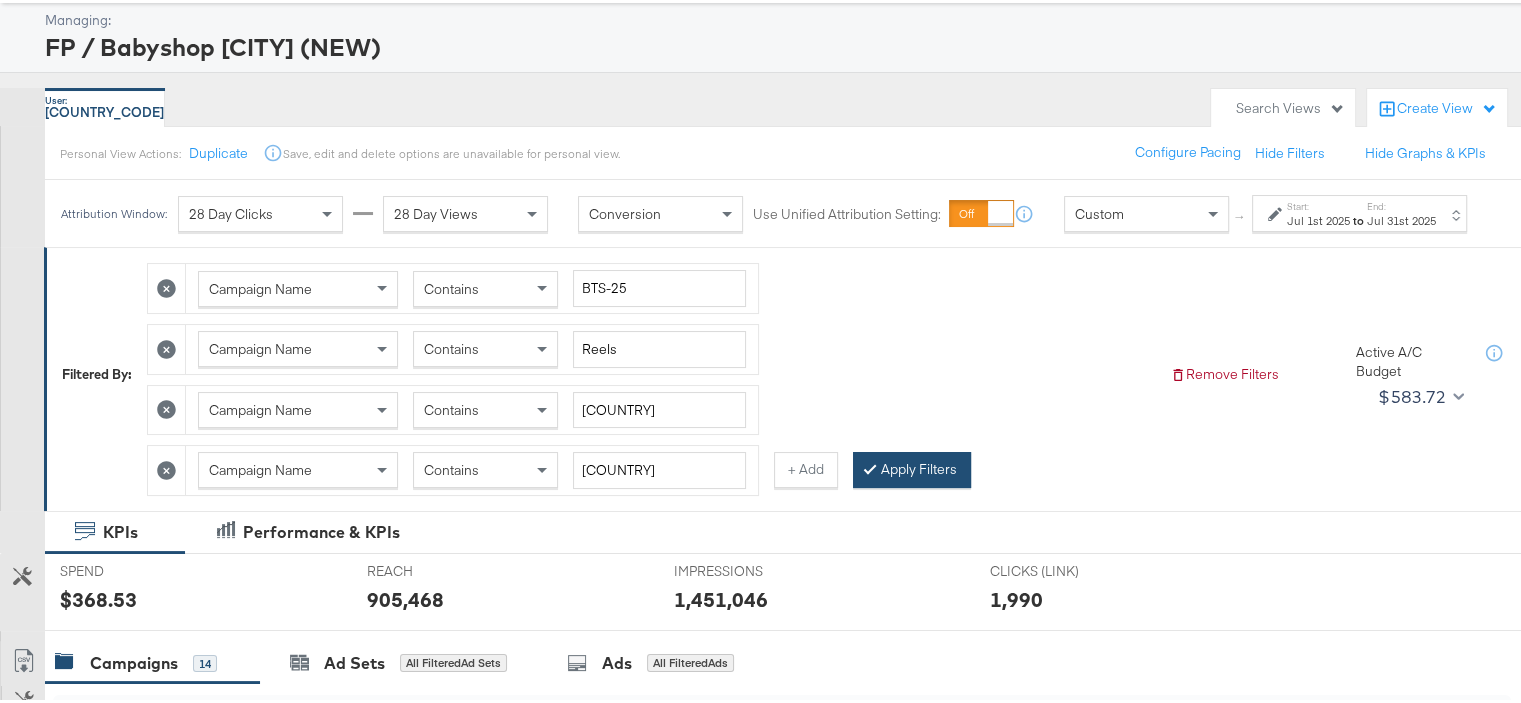click on "Apply Filters" at bounding box center (912, 467) 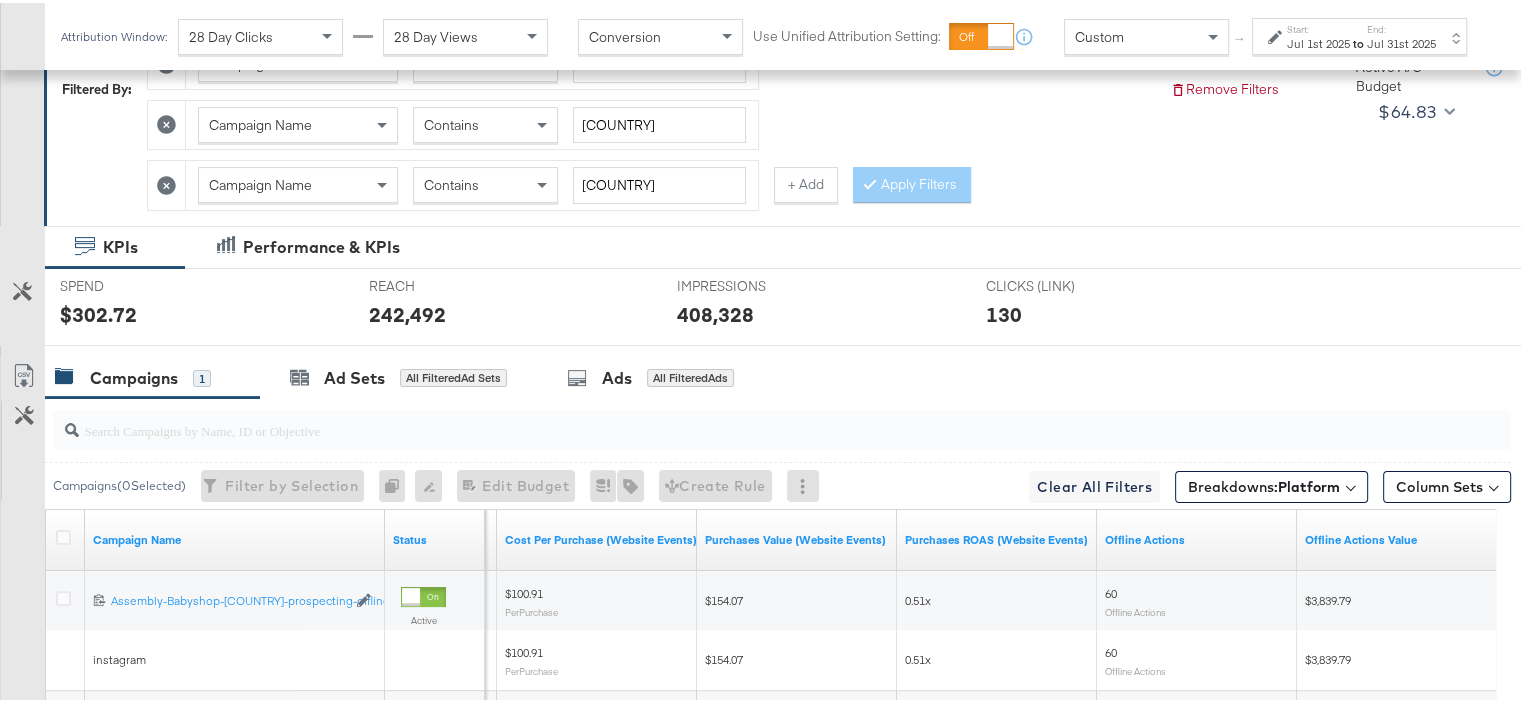 scroll, scrollTop: 571, scrollLeft: 0, axis: vertical 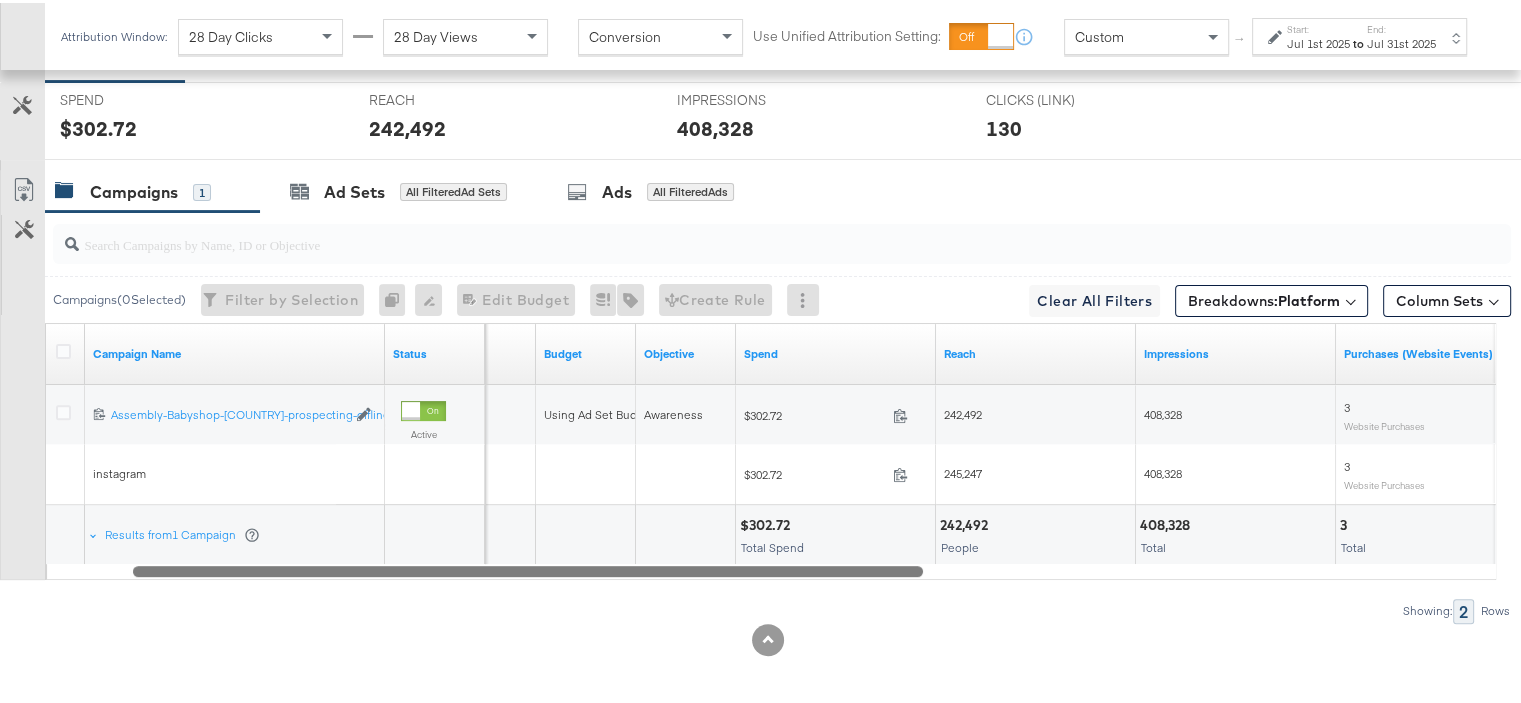 drag, startPoint x: 1046, startPoint y: 561, endPoint x: 509, endPoint y: 563, distance: 537.0037 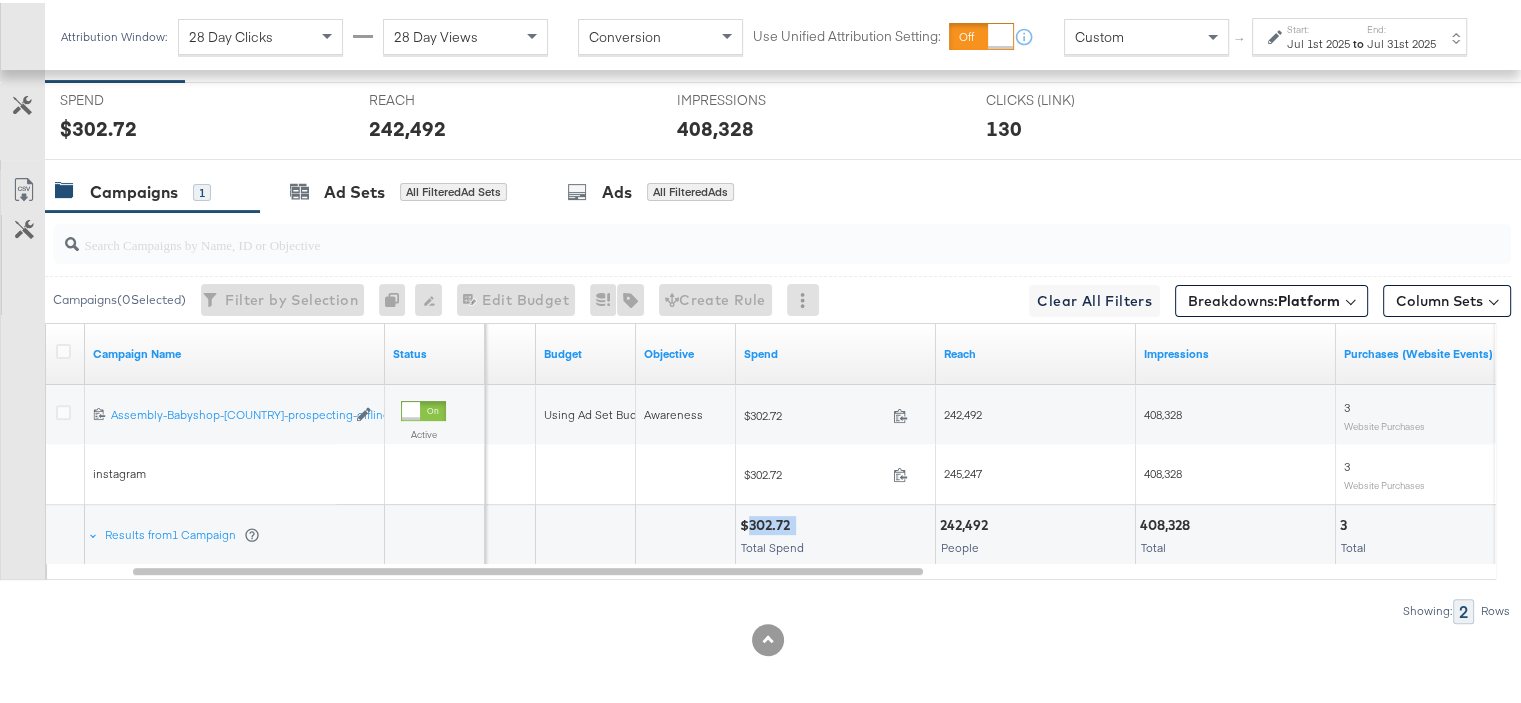 drag, startPoint x: 800, startPoint y: 519, endPoint x: 749, endPoint y: 522, distance: 51.088158 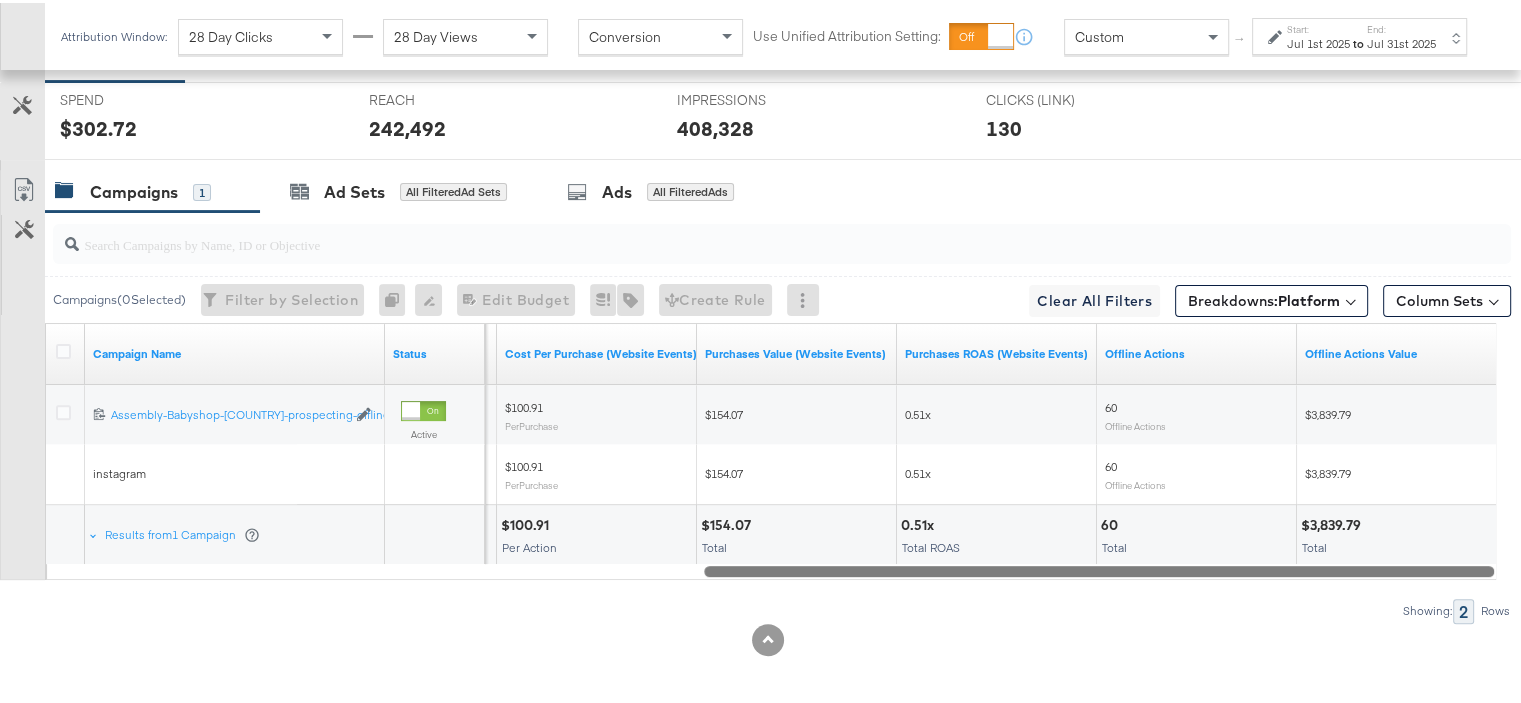 drag, startPoint x: 884, startPoint y: 566, endPoint x: 1498, endPoint y: 572, distance: 614.0293 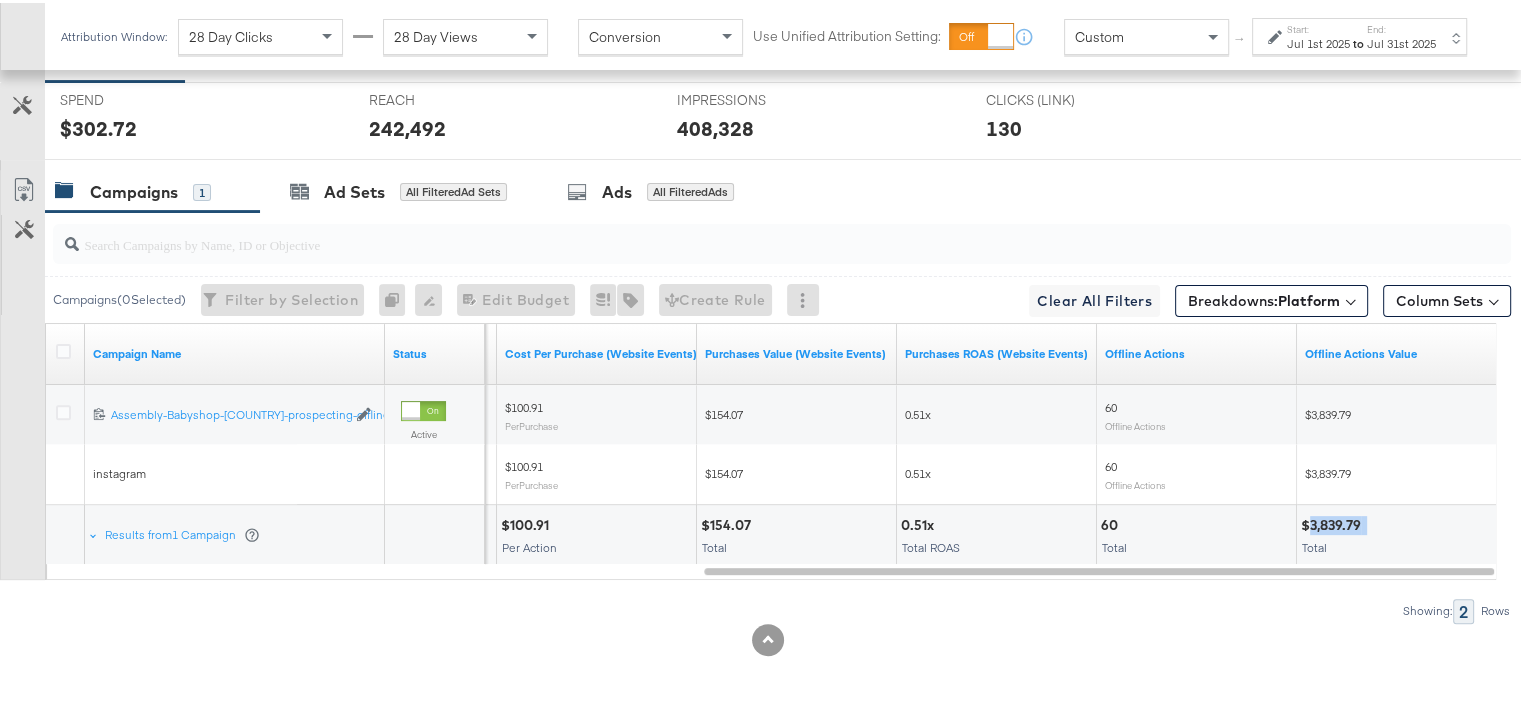 drag, startPoint x: 1379, startPoint y: 516, endPoint x: 1311, endPoint y: 523, distance: 68.359344 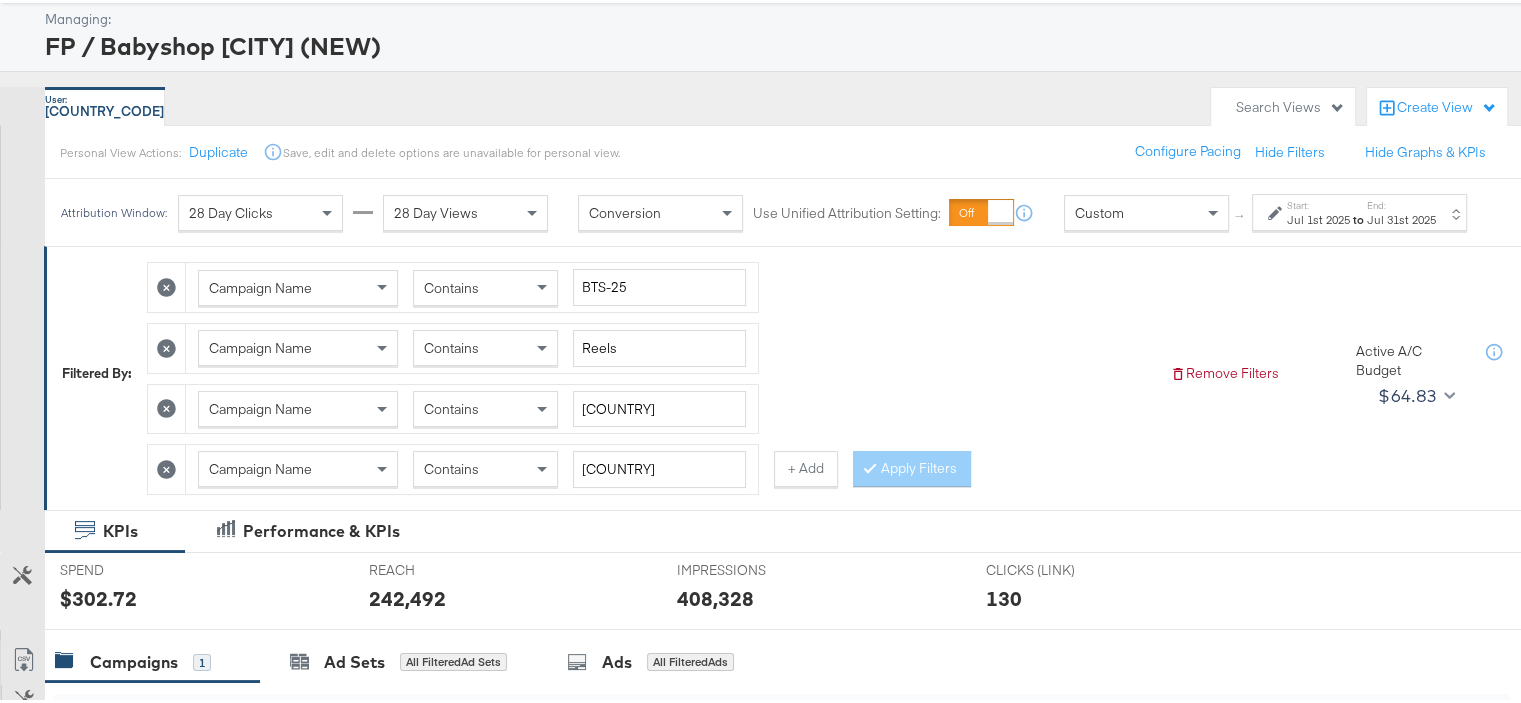 scroll, scrollTop: 200, scrollLeft: 0, axis: vertical 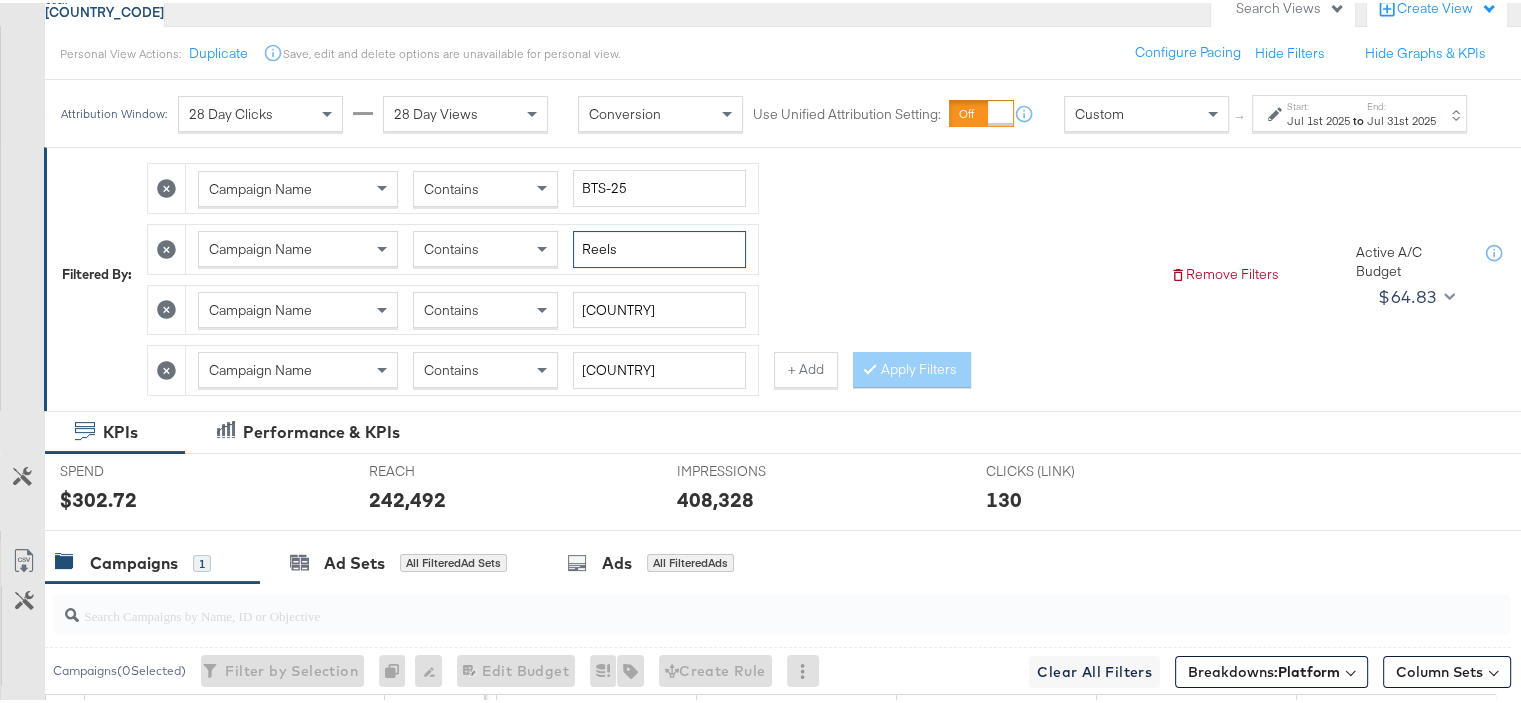 click on "Reels" at bounding box center (659, 246) 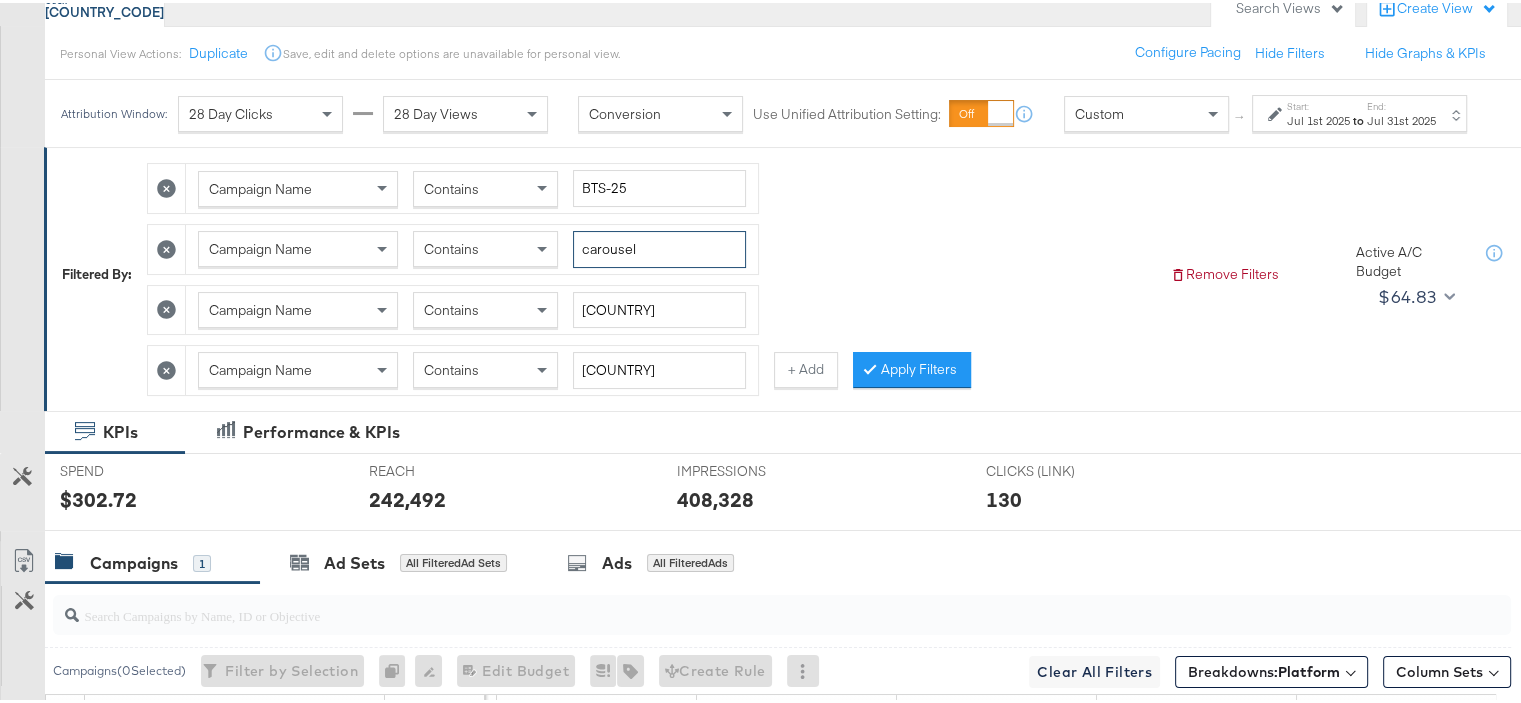 type on "carousel" 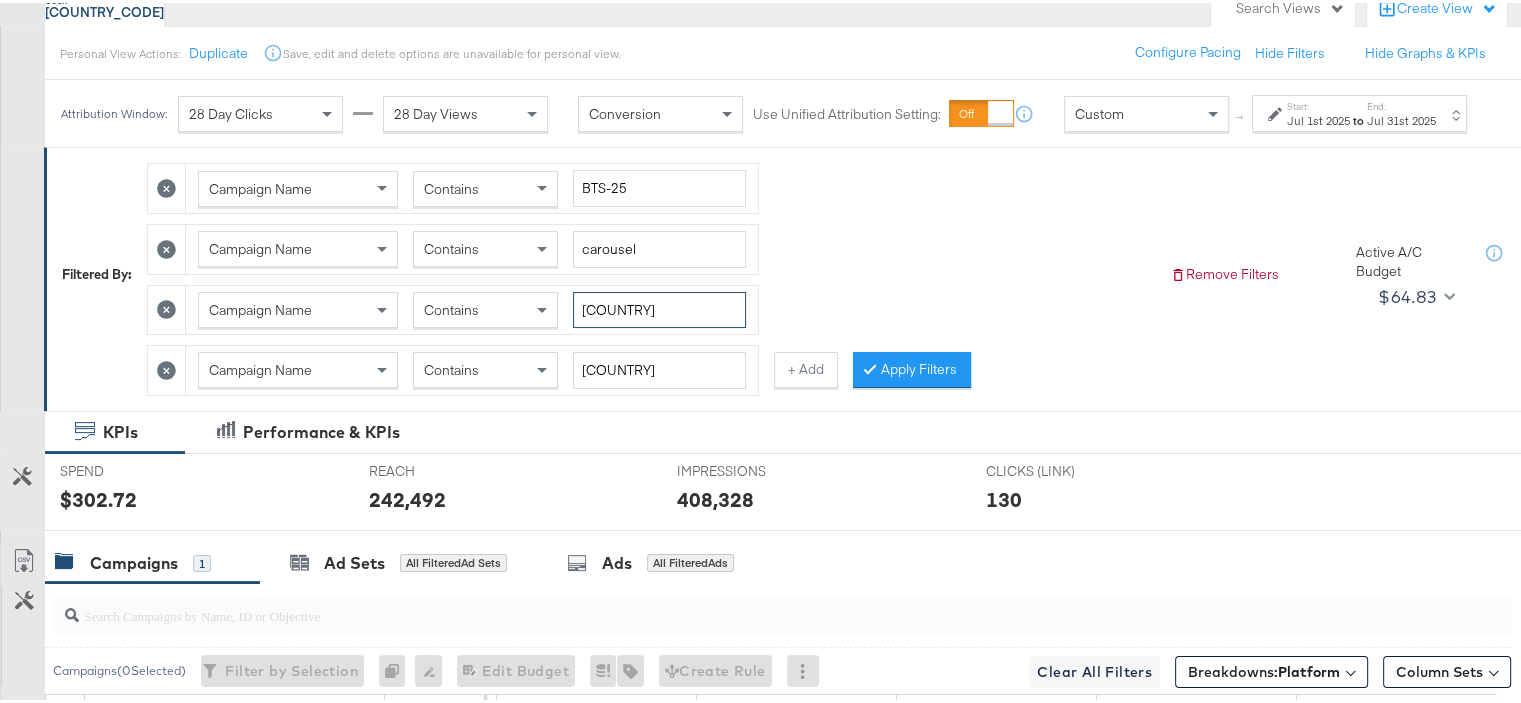 click on "[COUNTRY]" at bounding box center [659, 307] 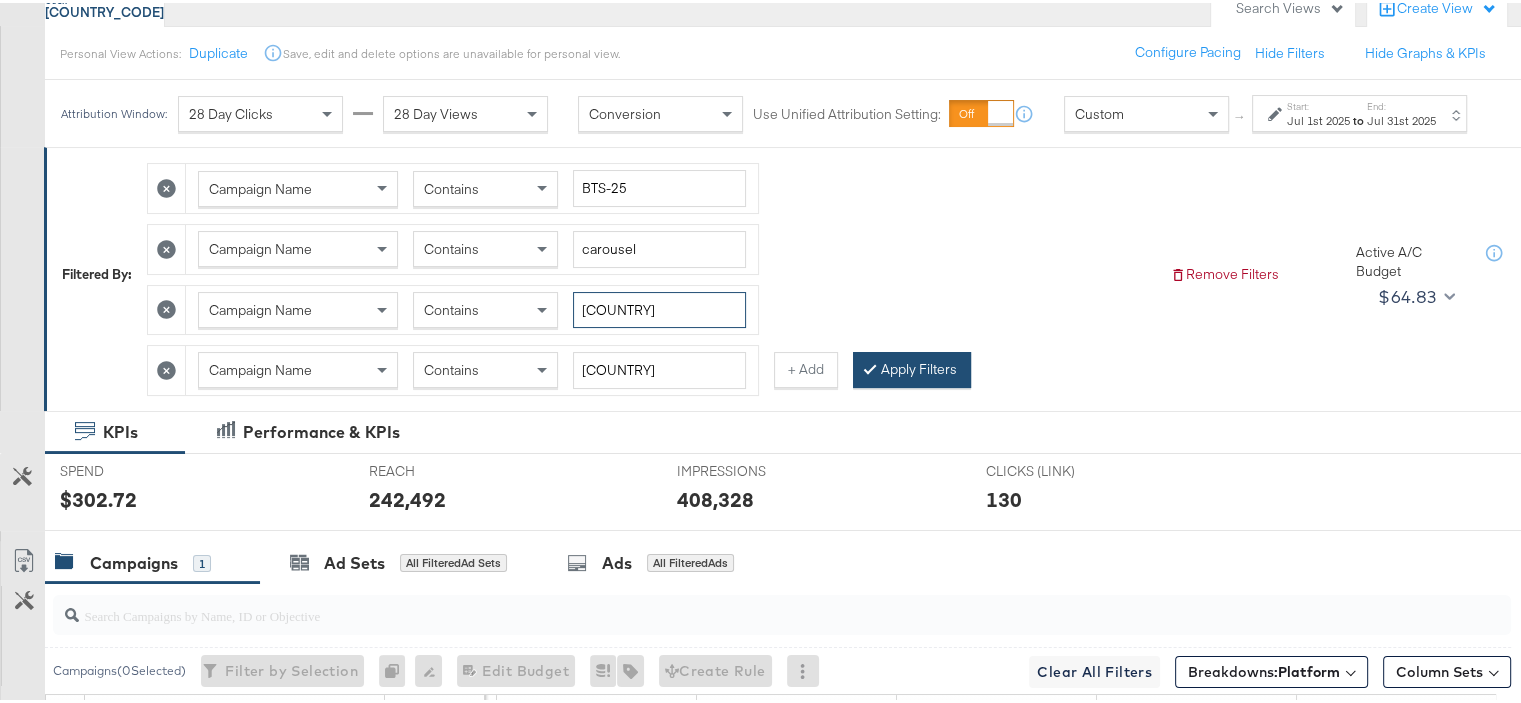 type on "[COUNTRY]" 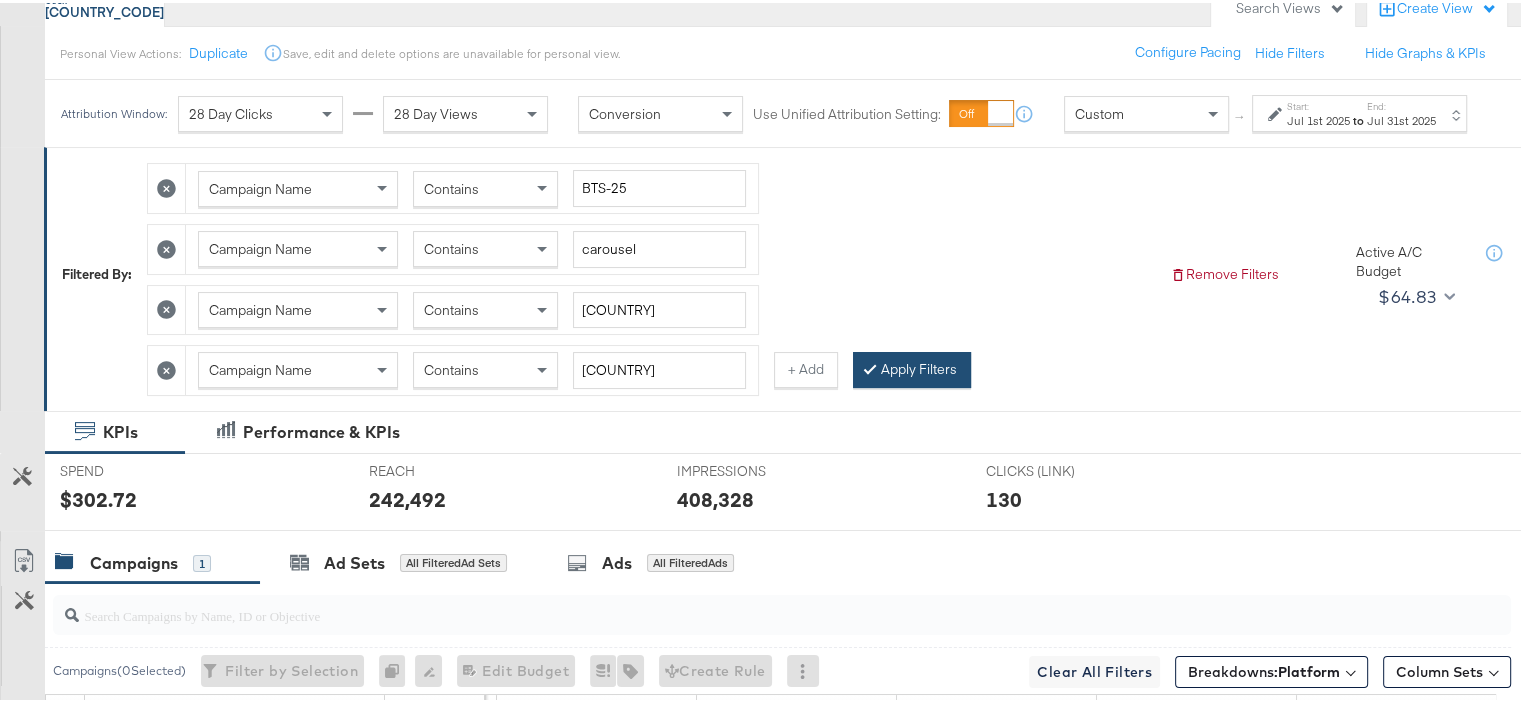click on "Apply Filters" at bounding box center (912, 367) 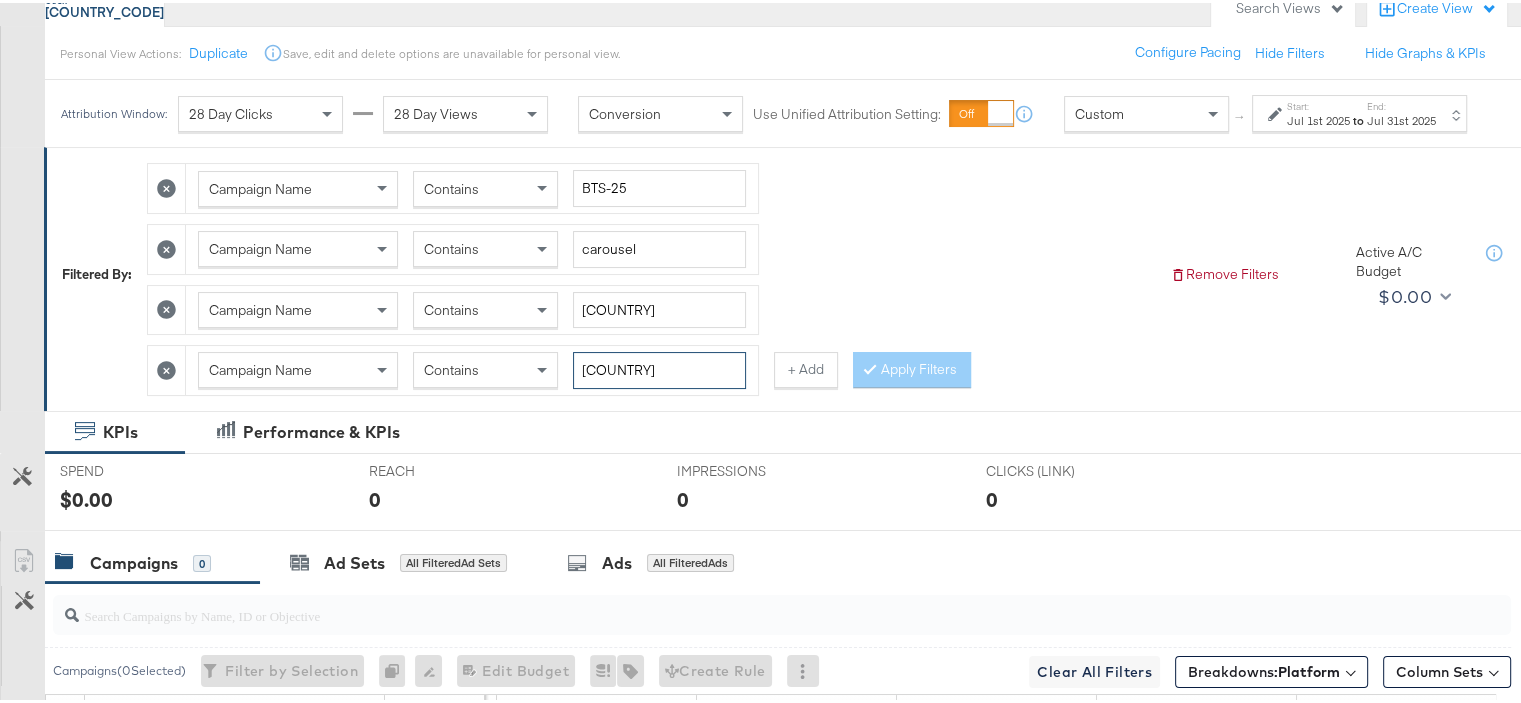 click on "[COUNTRY]" at bounding box center (659, 367) 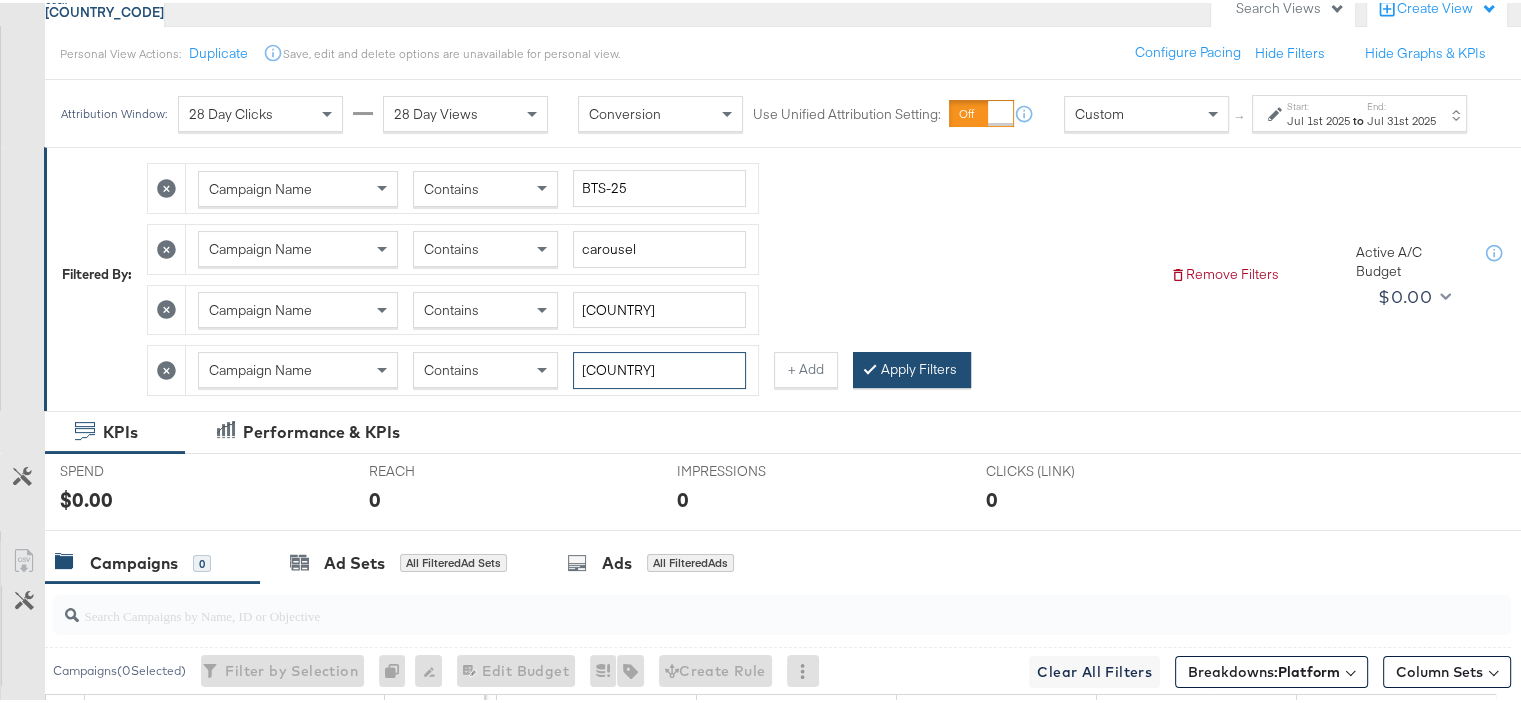 type on "[COUNTRY]" 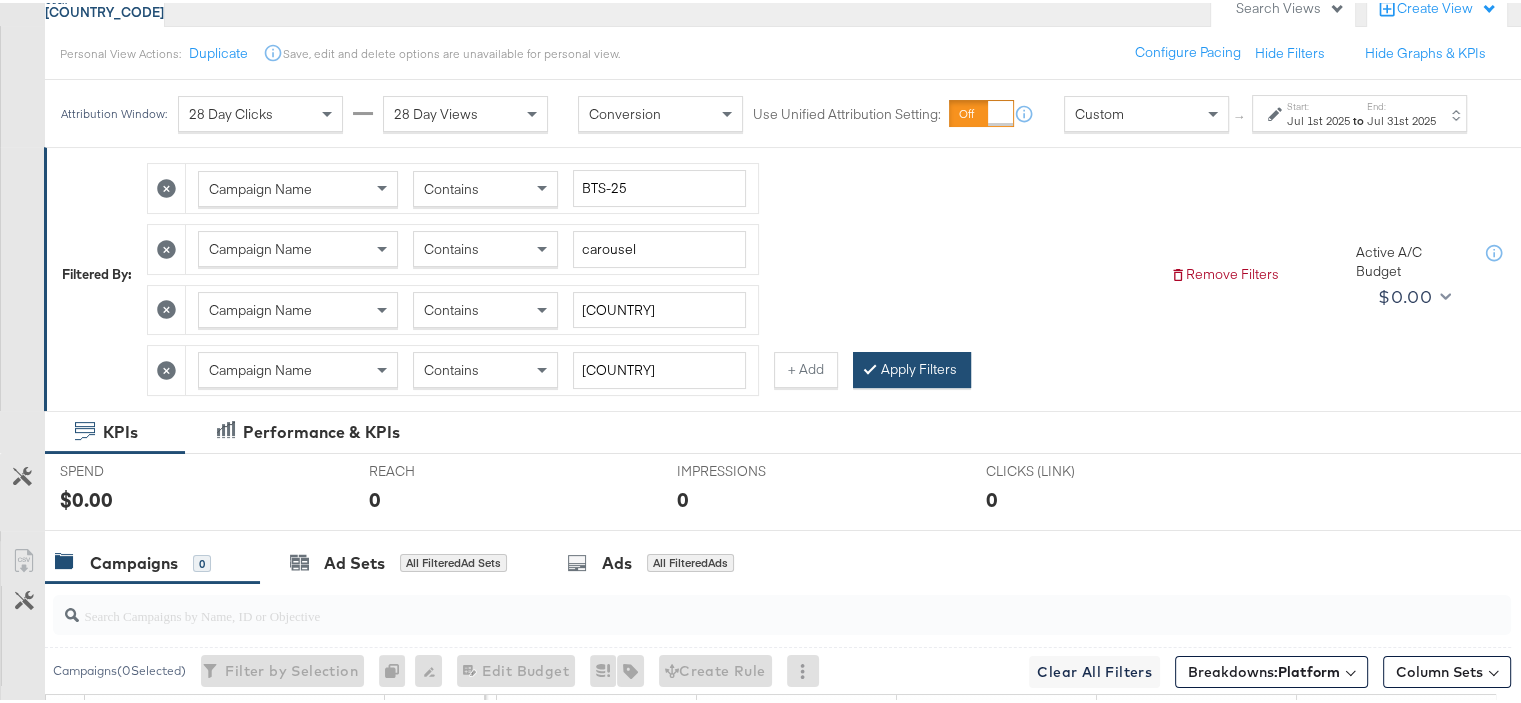 click on "Apply Filters" at bounding box center (912, 367) 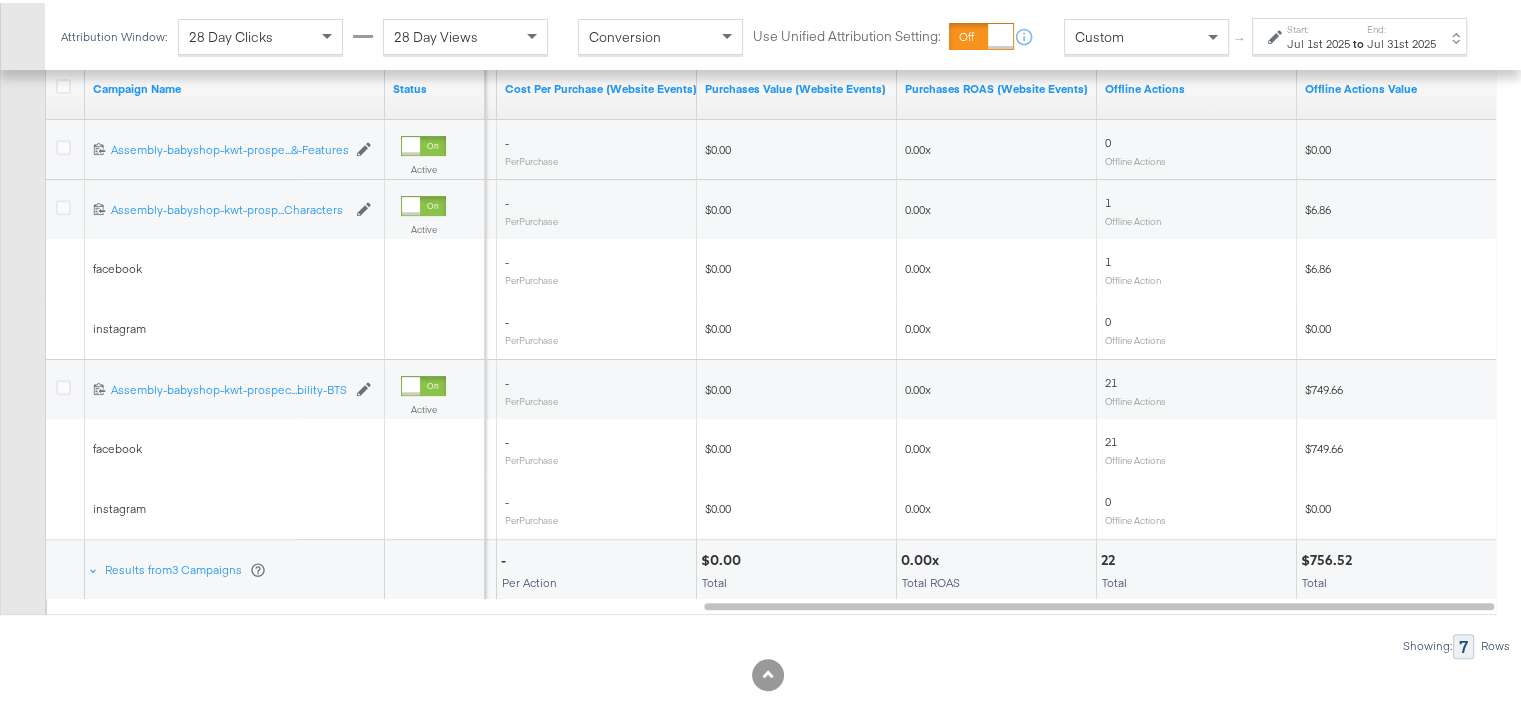 scroll, scrollTop: 871, scrollLeft: 0, axis: vertical 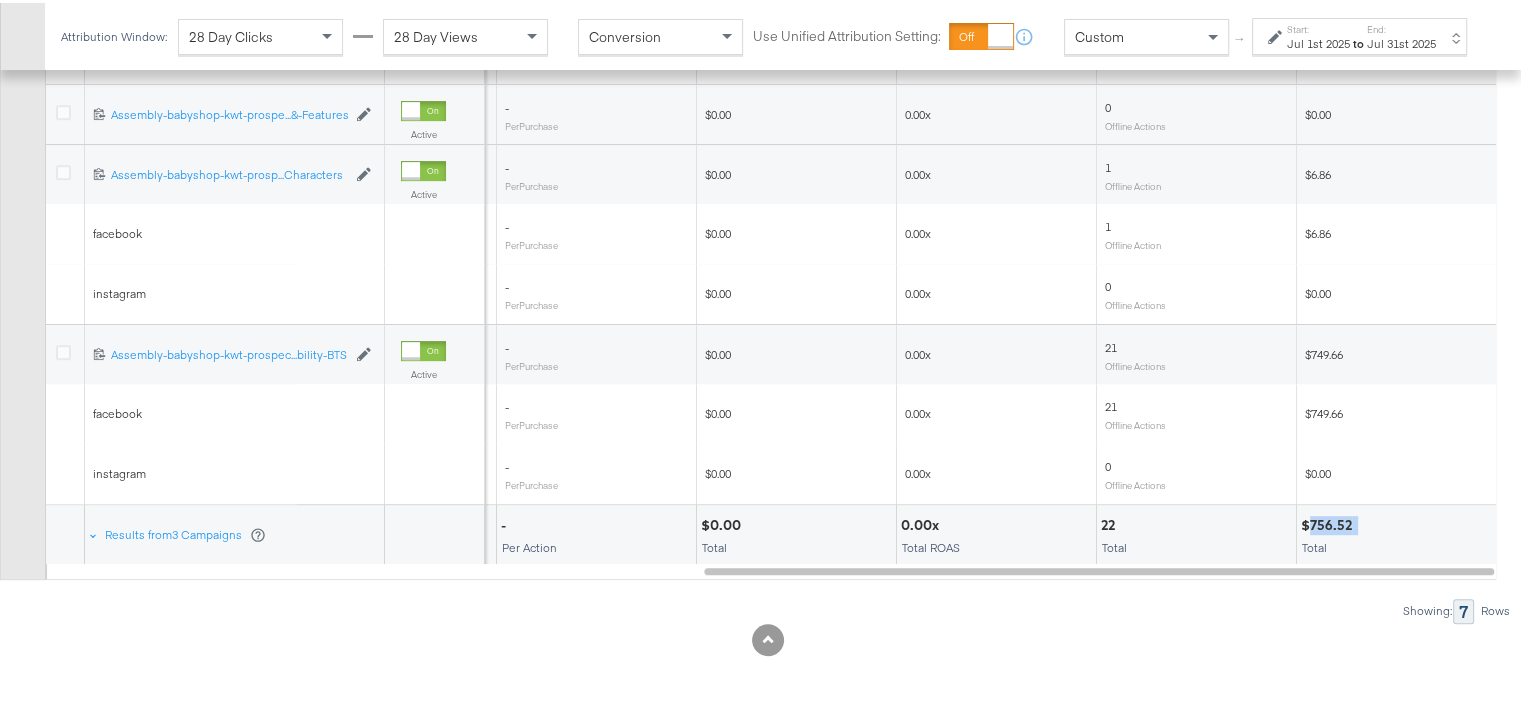 drag, startPoint x: 1360, startPoint y: 519, endPoint x: 1309, endPoint y: 519, distance: 51 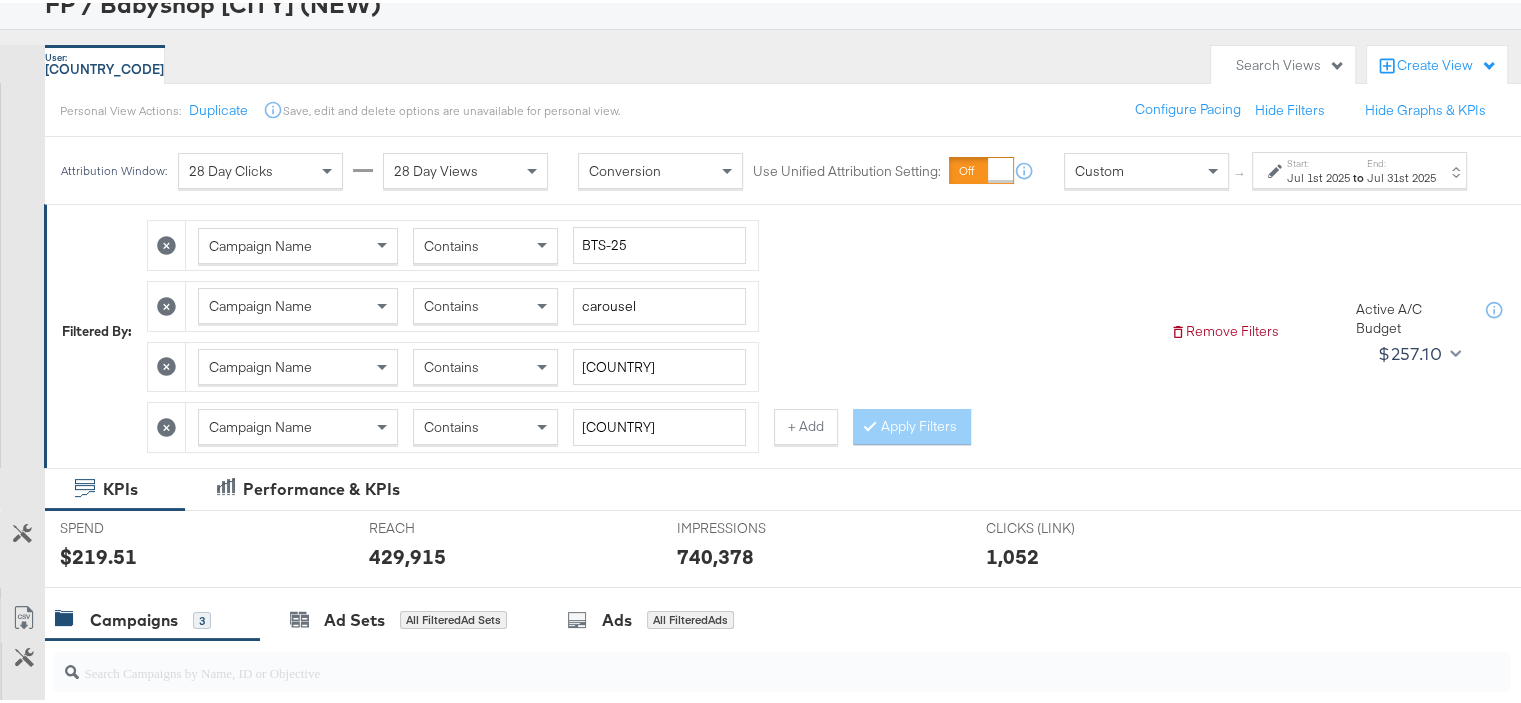 scroll, scrollTop: 71, scrollLeft: 0, axis: vertical 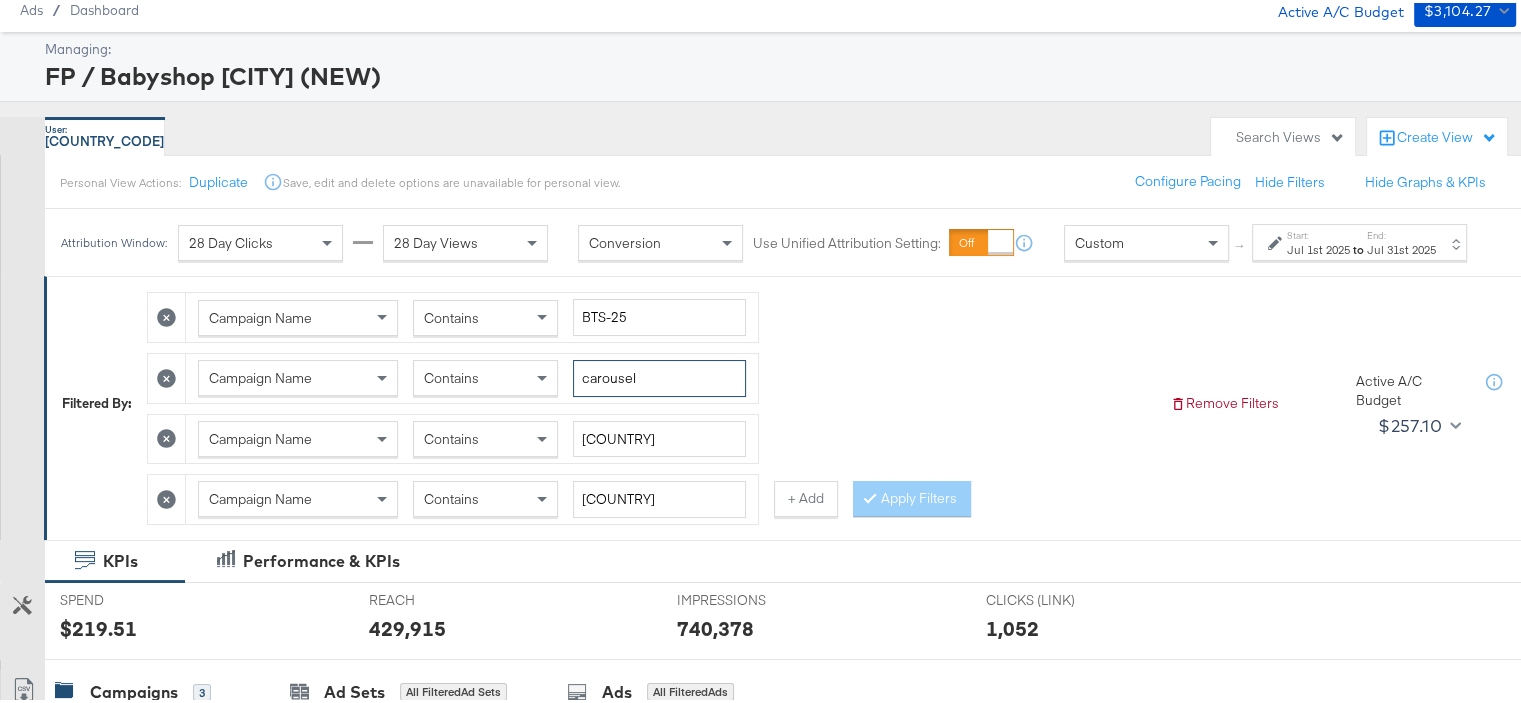 click on "carousel" at bounding box center [659, 375] 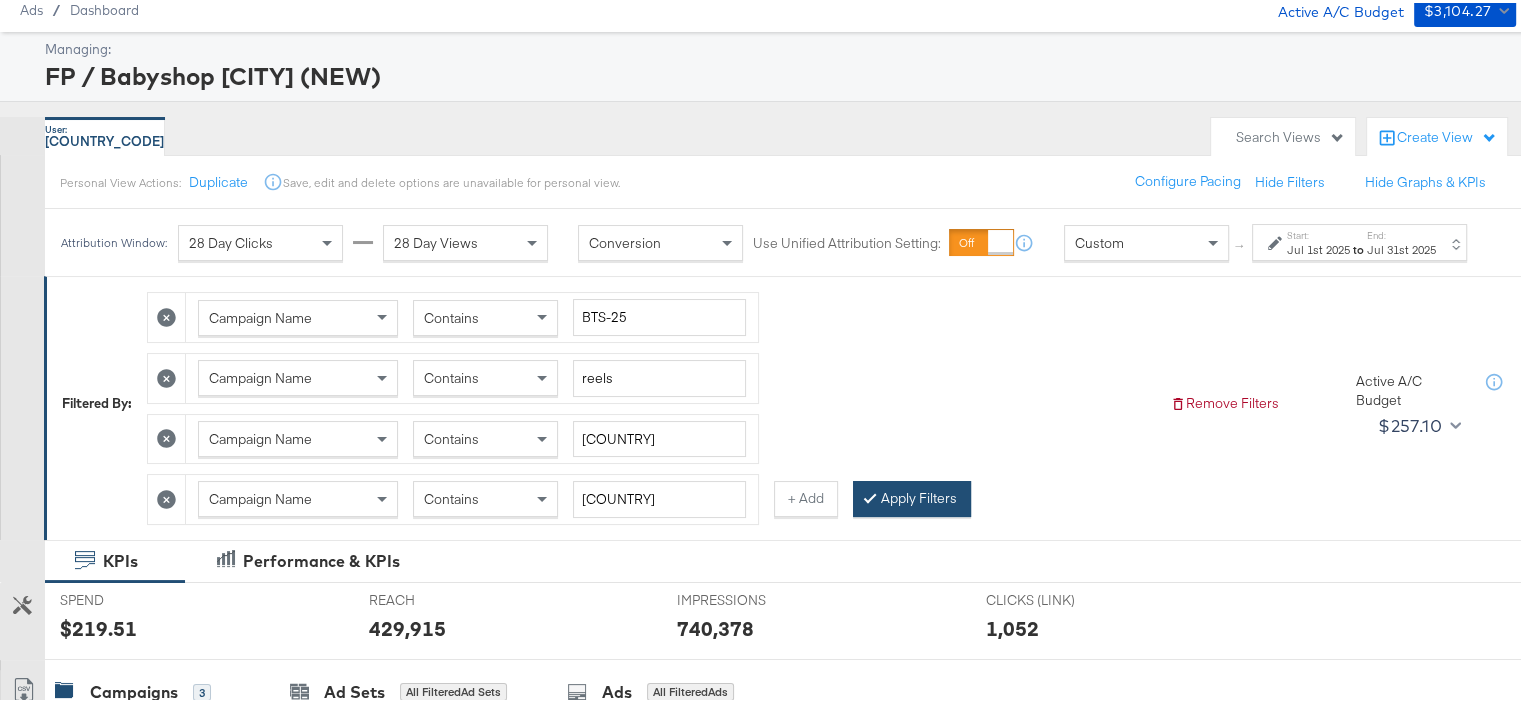 click on "Apply Filters" at bounding box center (912, 496) 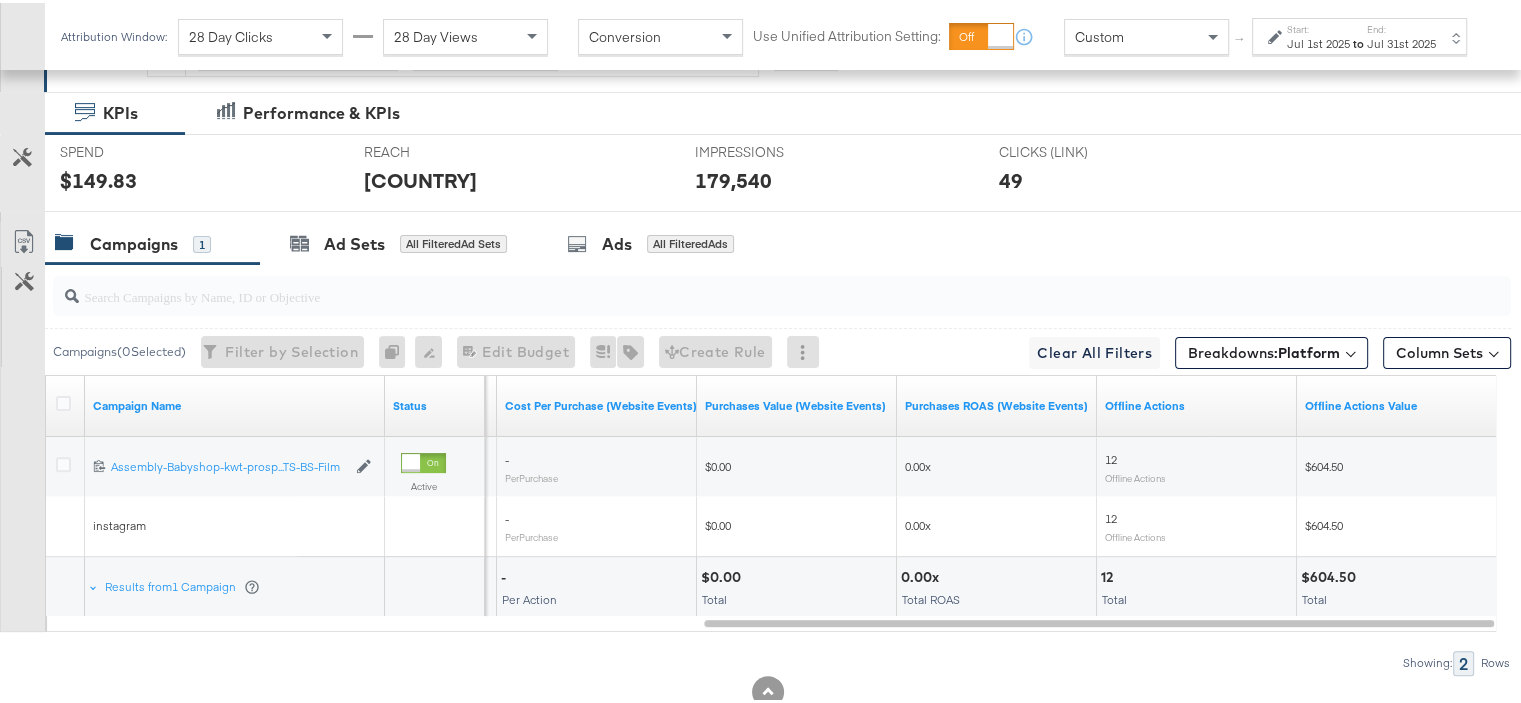 scroll, scrollTop: 571, scrollLeft: 0, axis: vertical 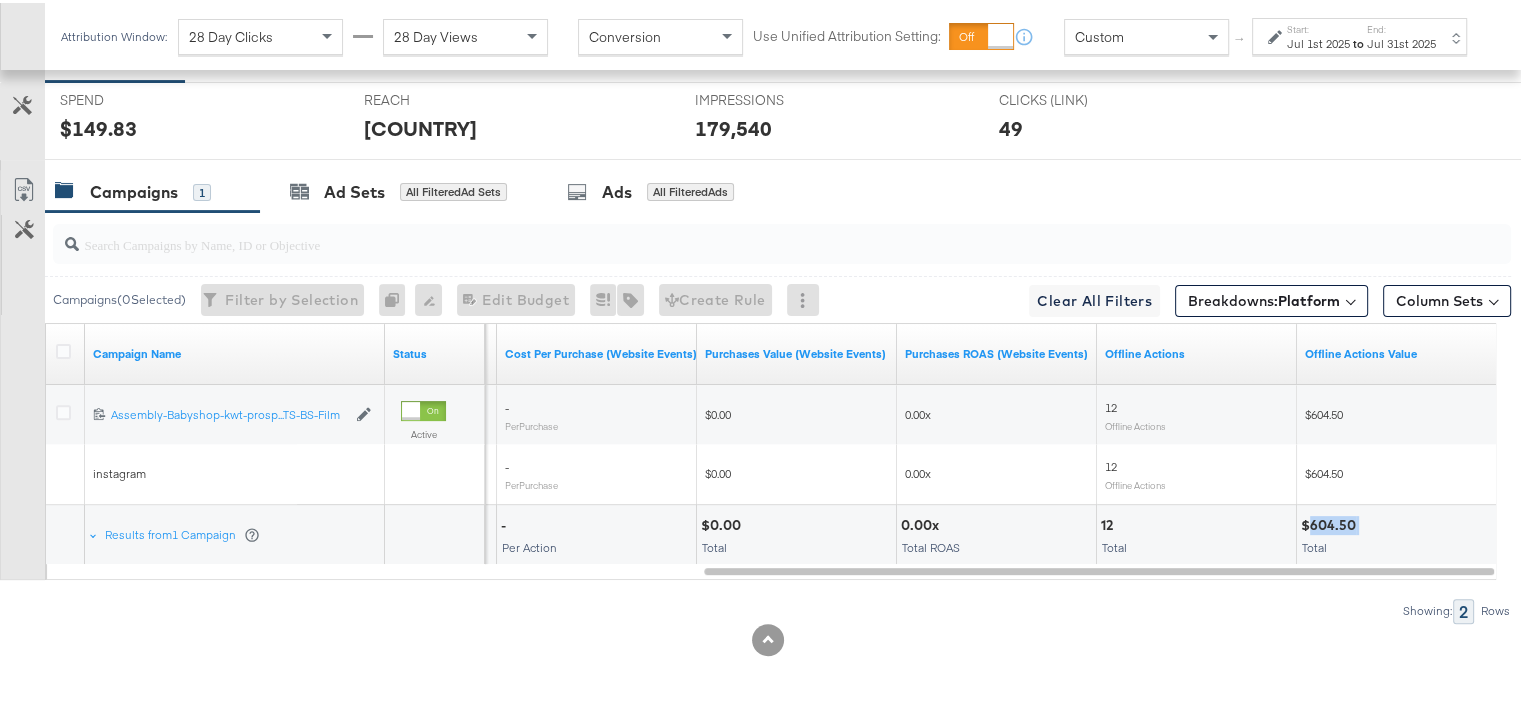 drag, startPoint x: 1358, startPoint y: 519, endPoint x: 1312, endPoint y: 513, distance: 46.389652 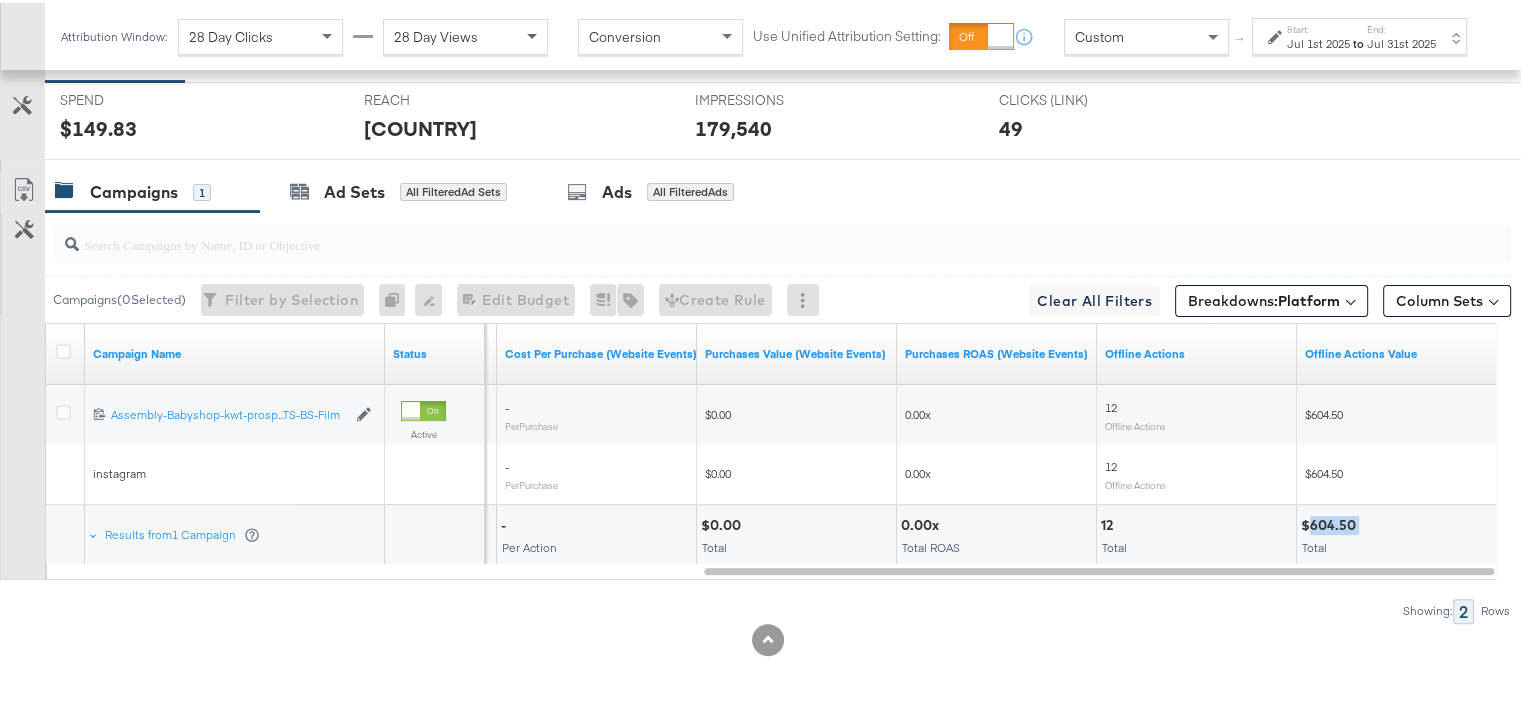 copy on "604.50" 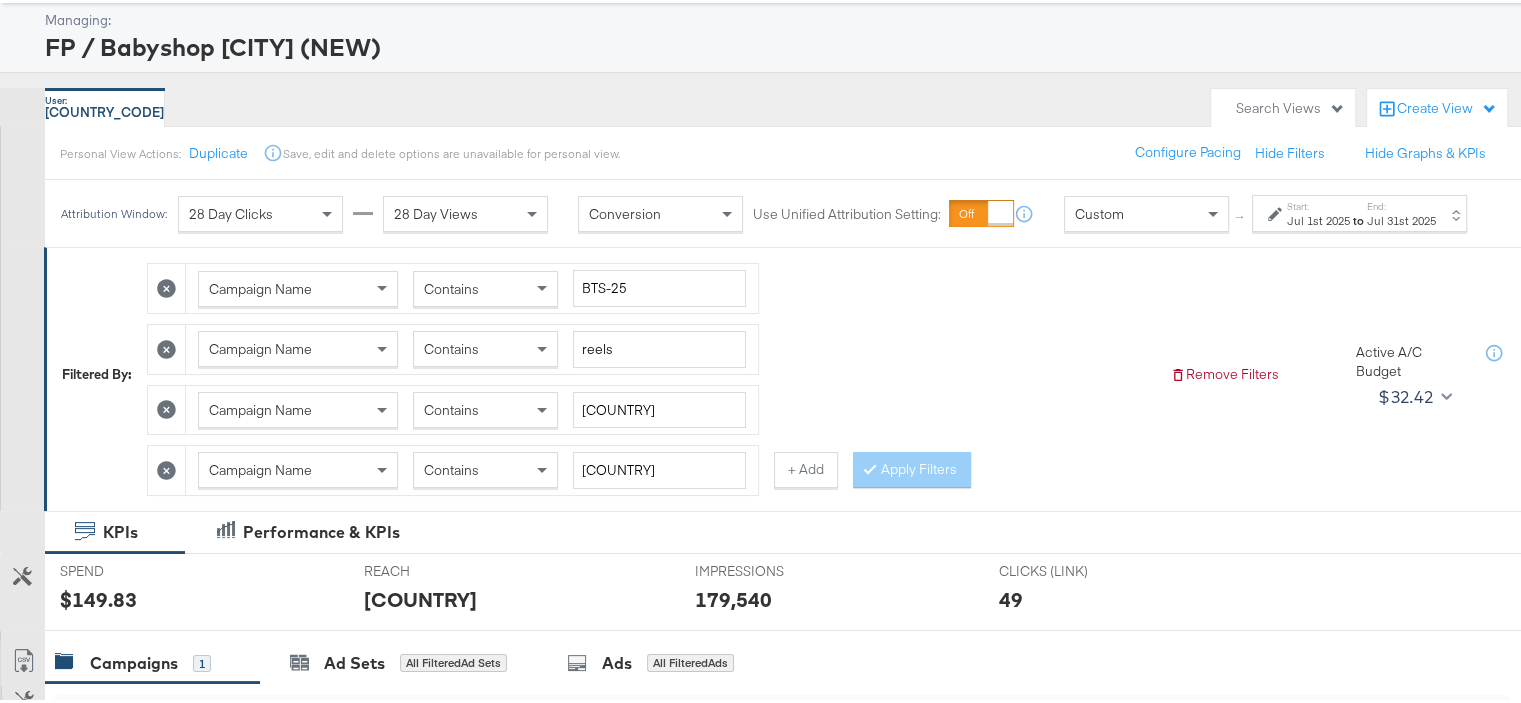 scroll, scrollTop: 200, scrollLeft: 0, axis: vertical 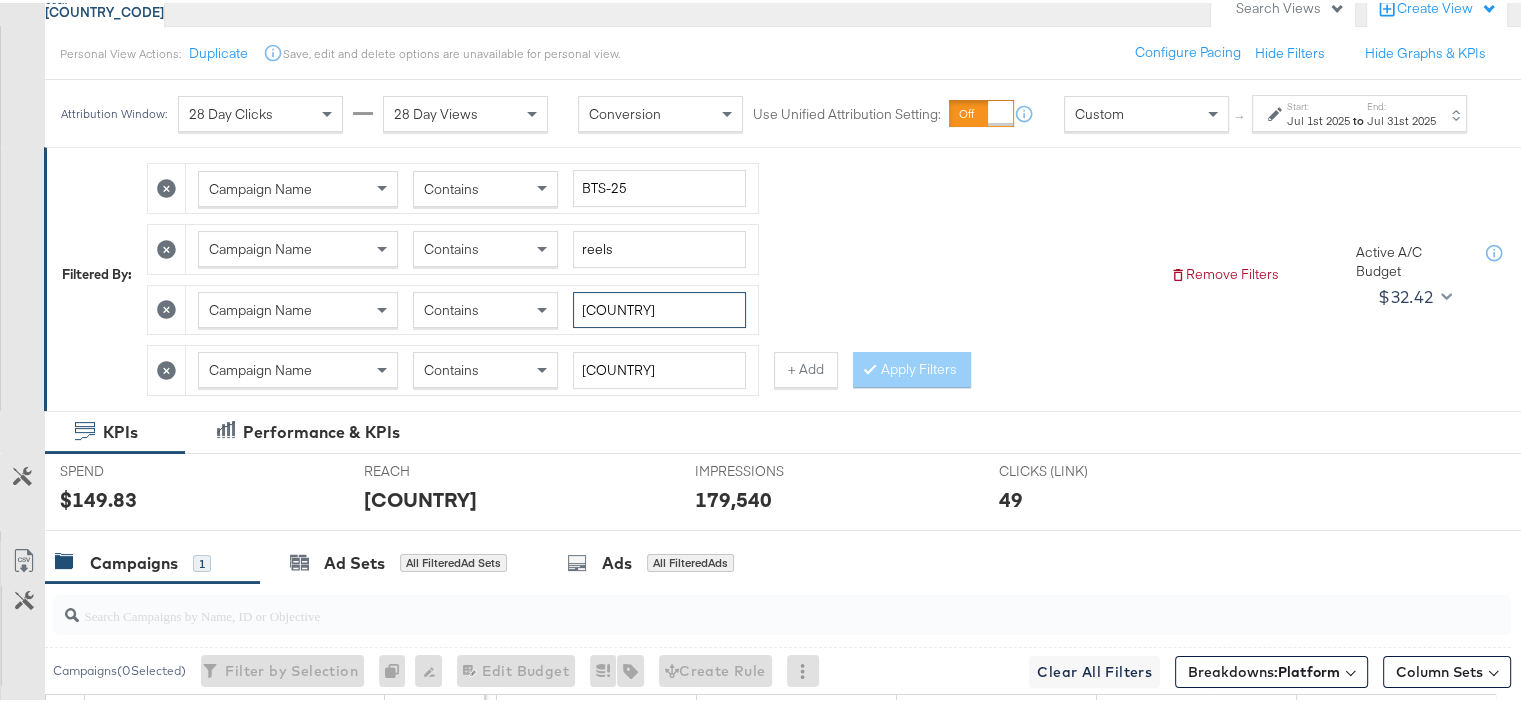click on "[COUNTRY]" at bounding box center [659, 307] 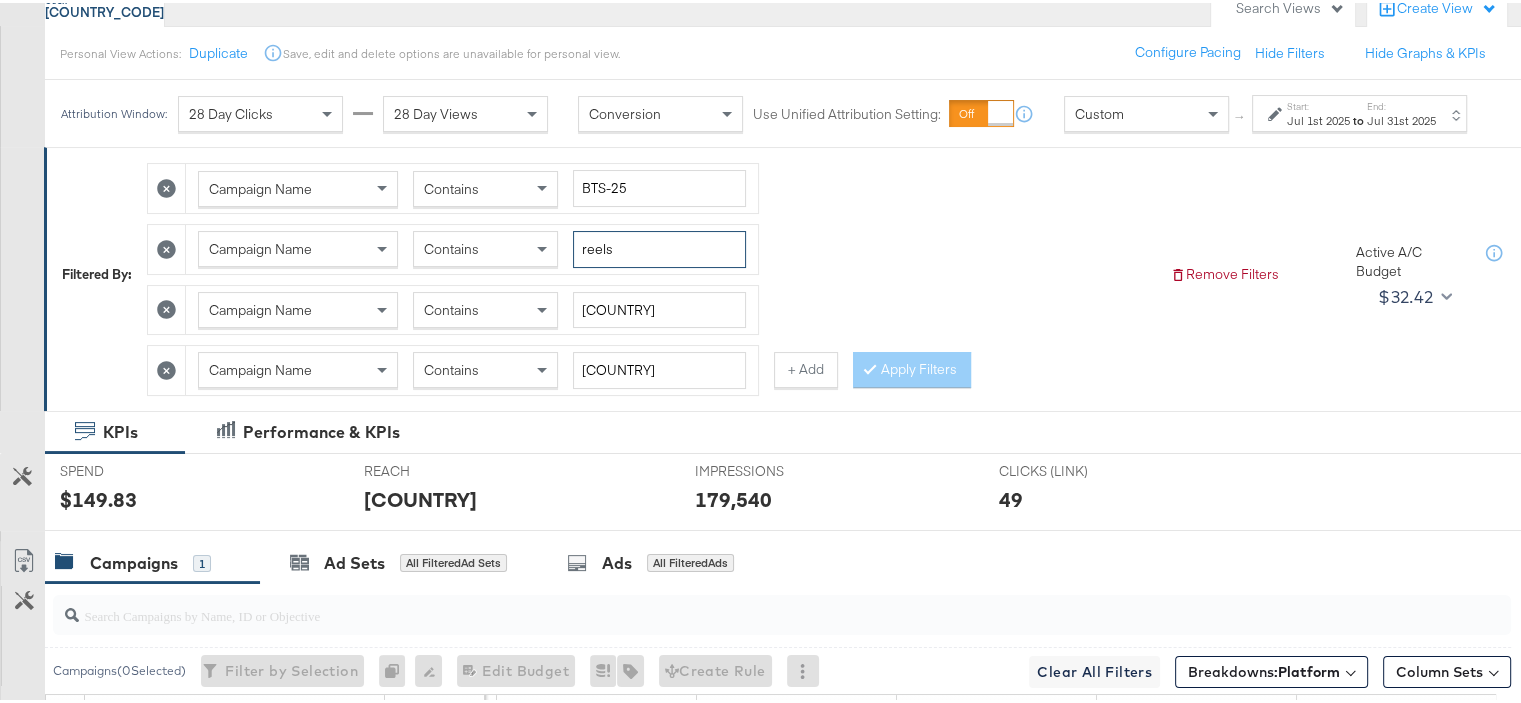 click on "reels" at bounding box center (659, 246) 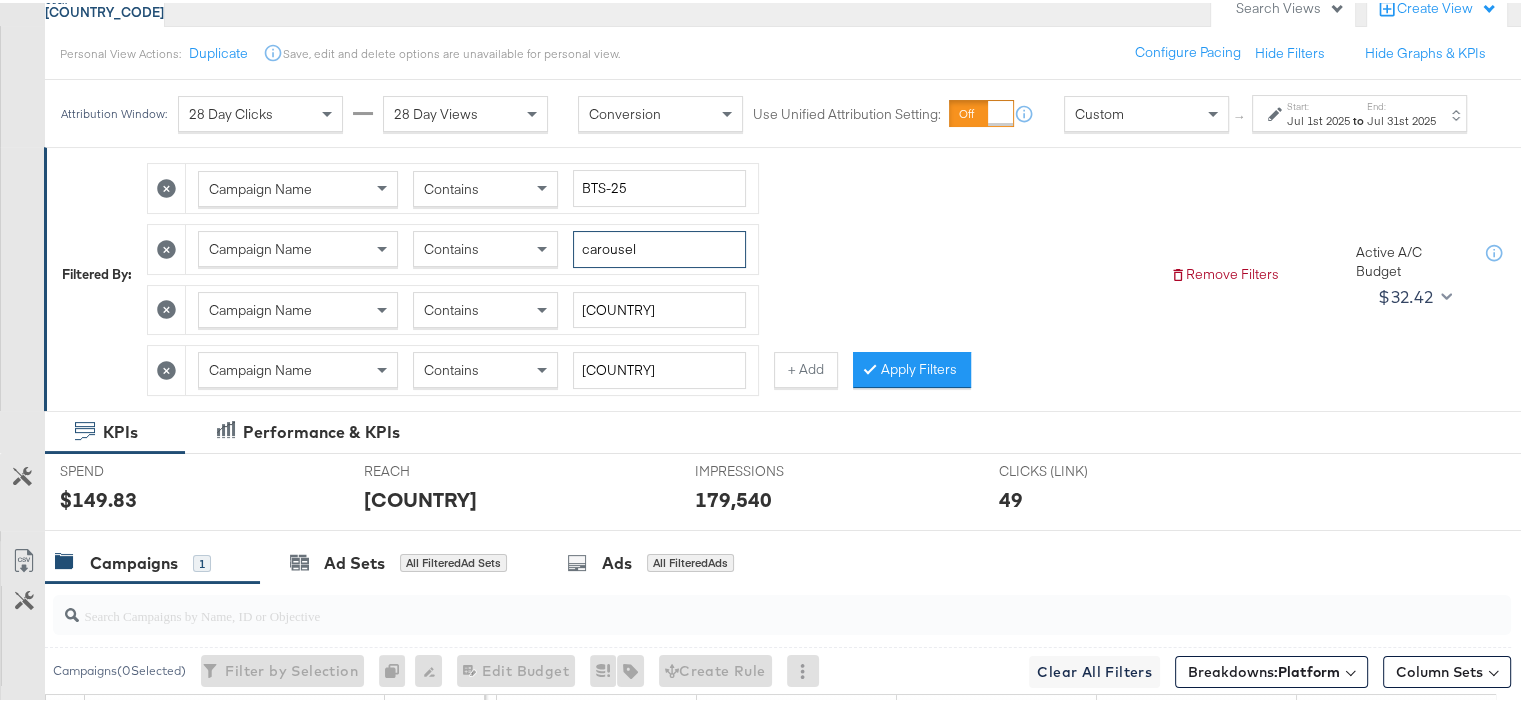 type on "carousel" 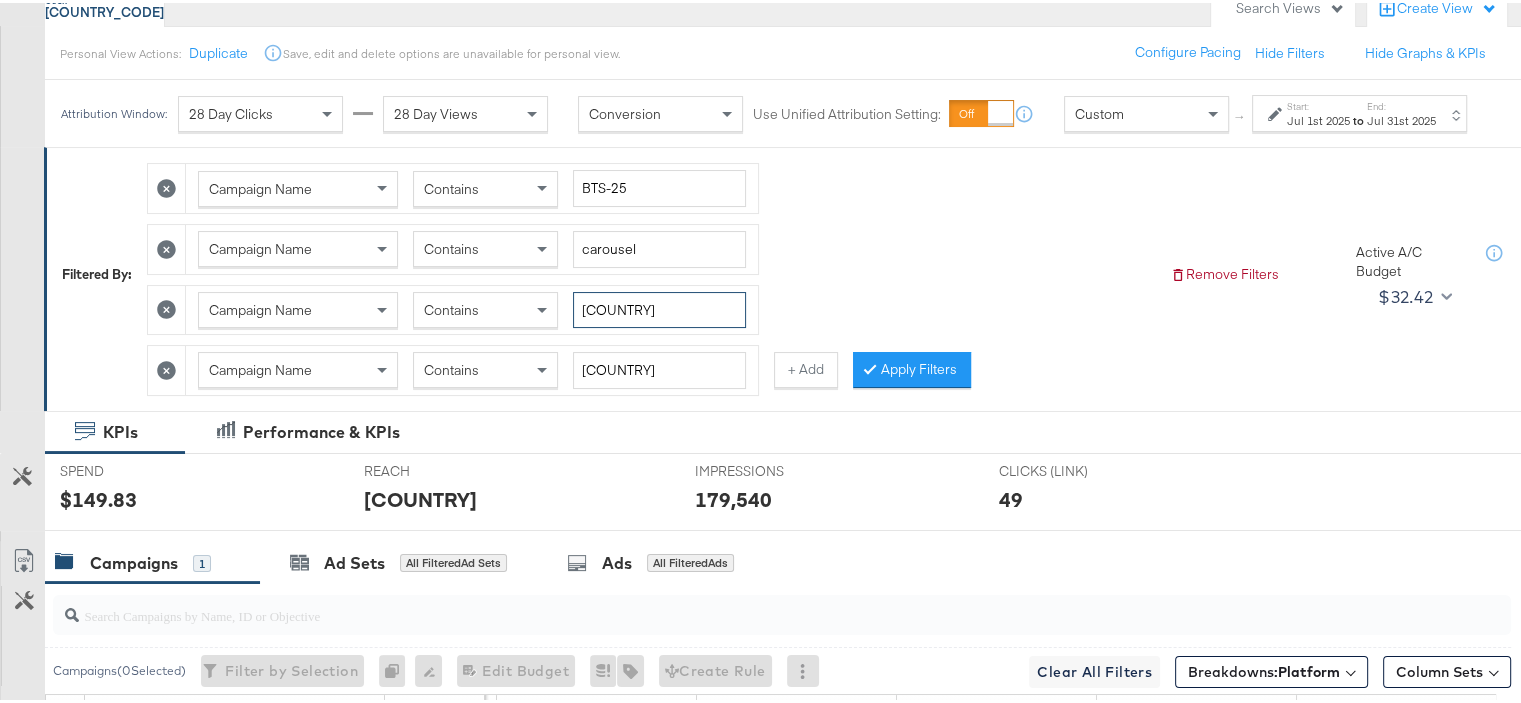 click on "[COUNTRY]" at bounding box center (659, 307) 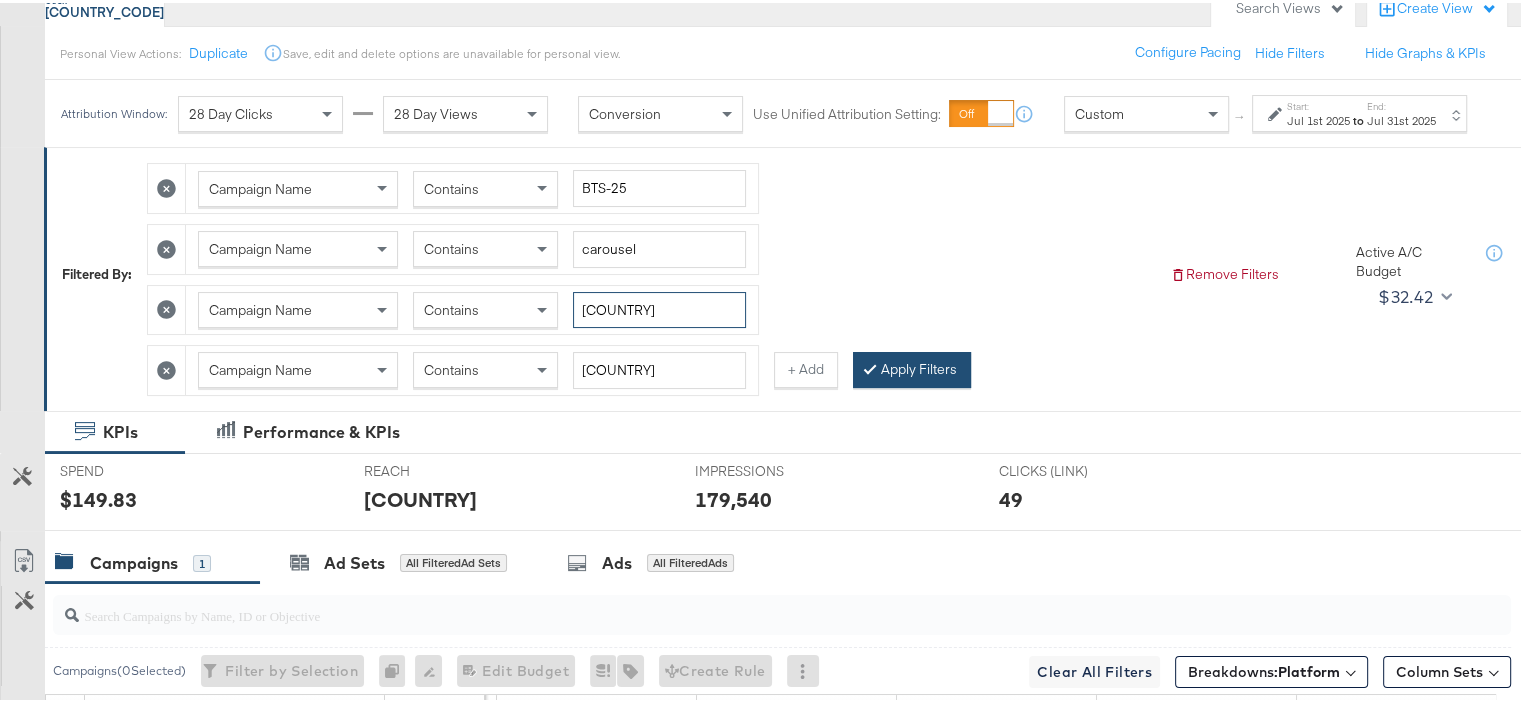 type on "[COUNTRY]" 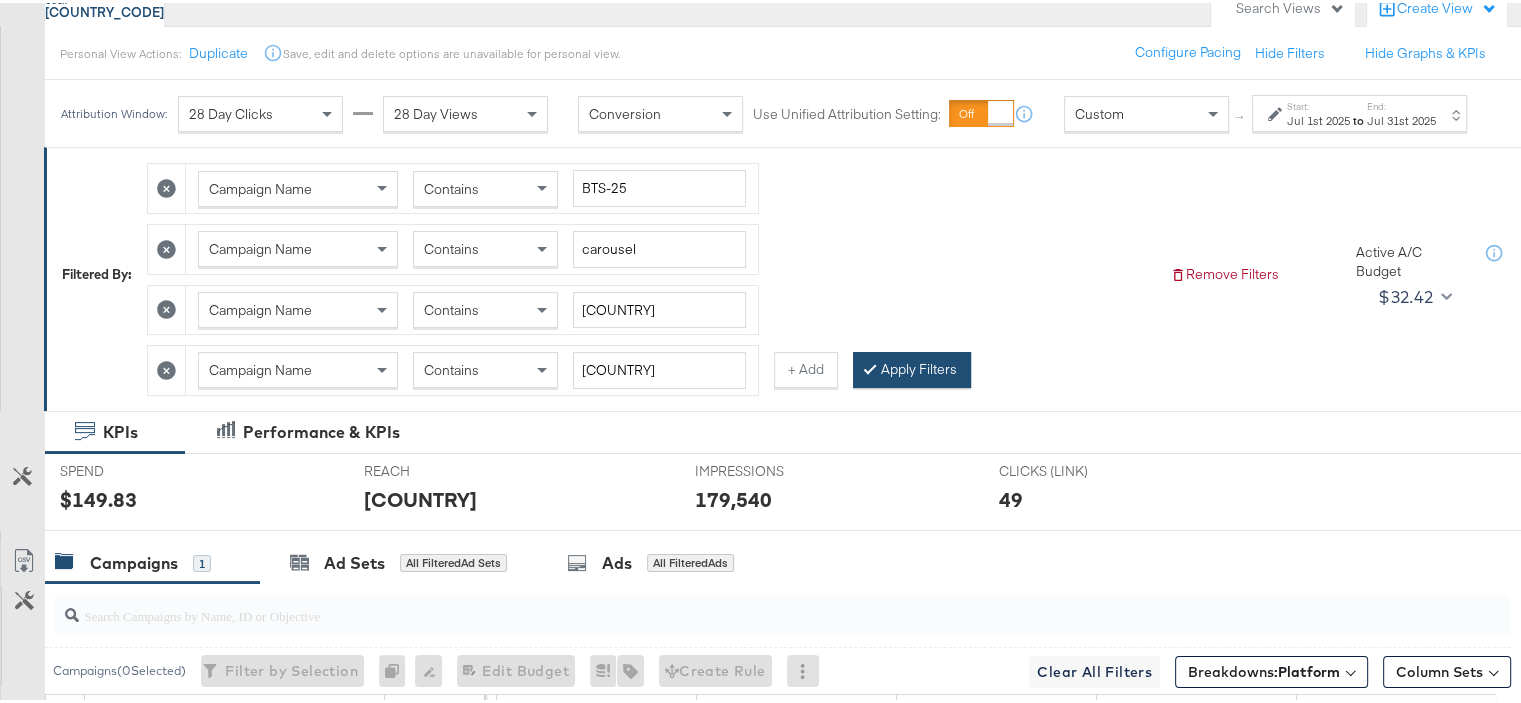click on "Apply Filters" at bounding box center (912, 367) 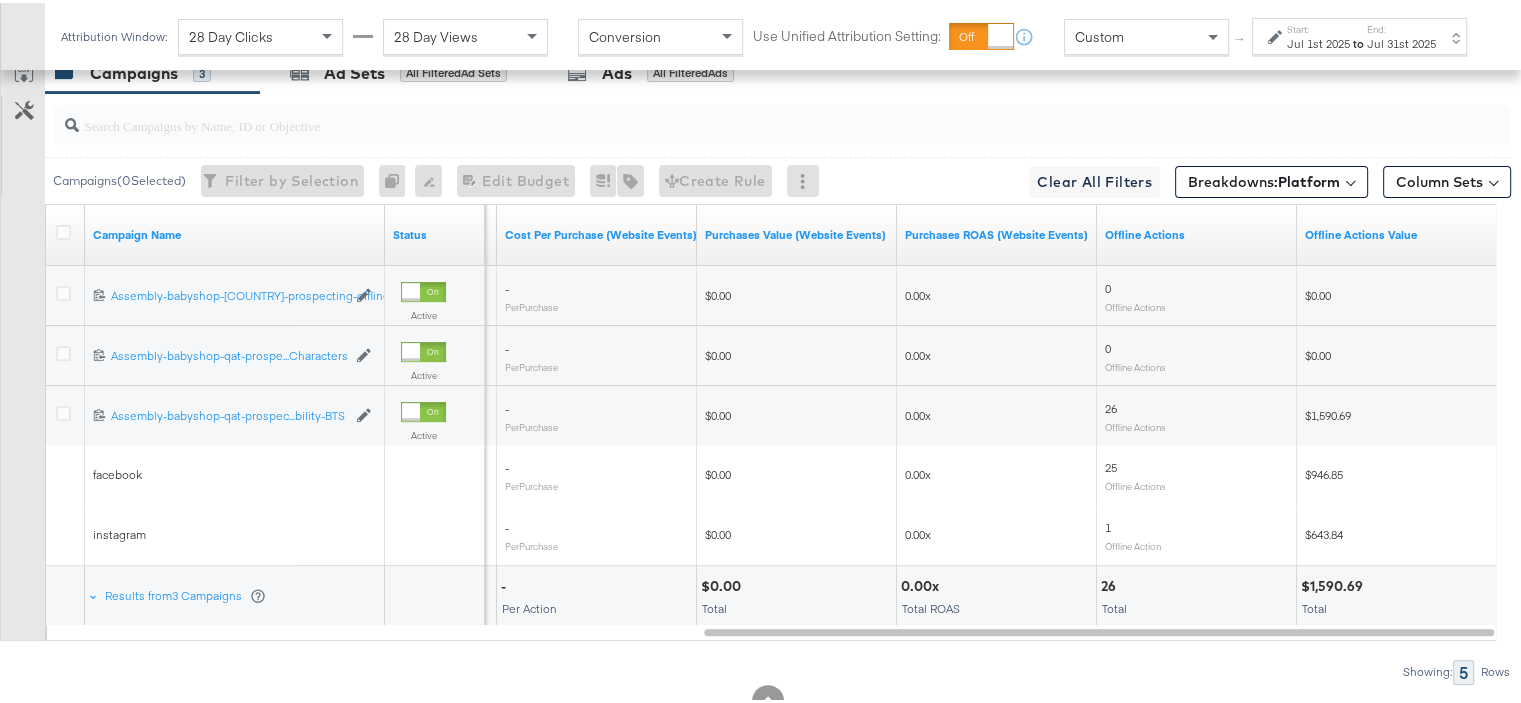 scroll, scrollTop: 751, scrollLeft: 0, axis: vertical 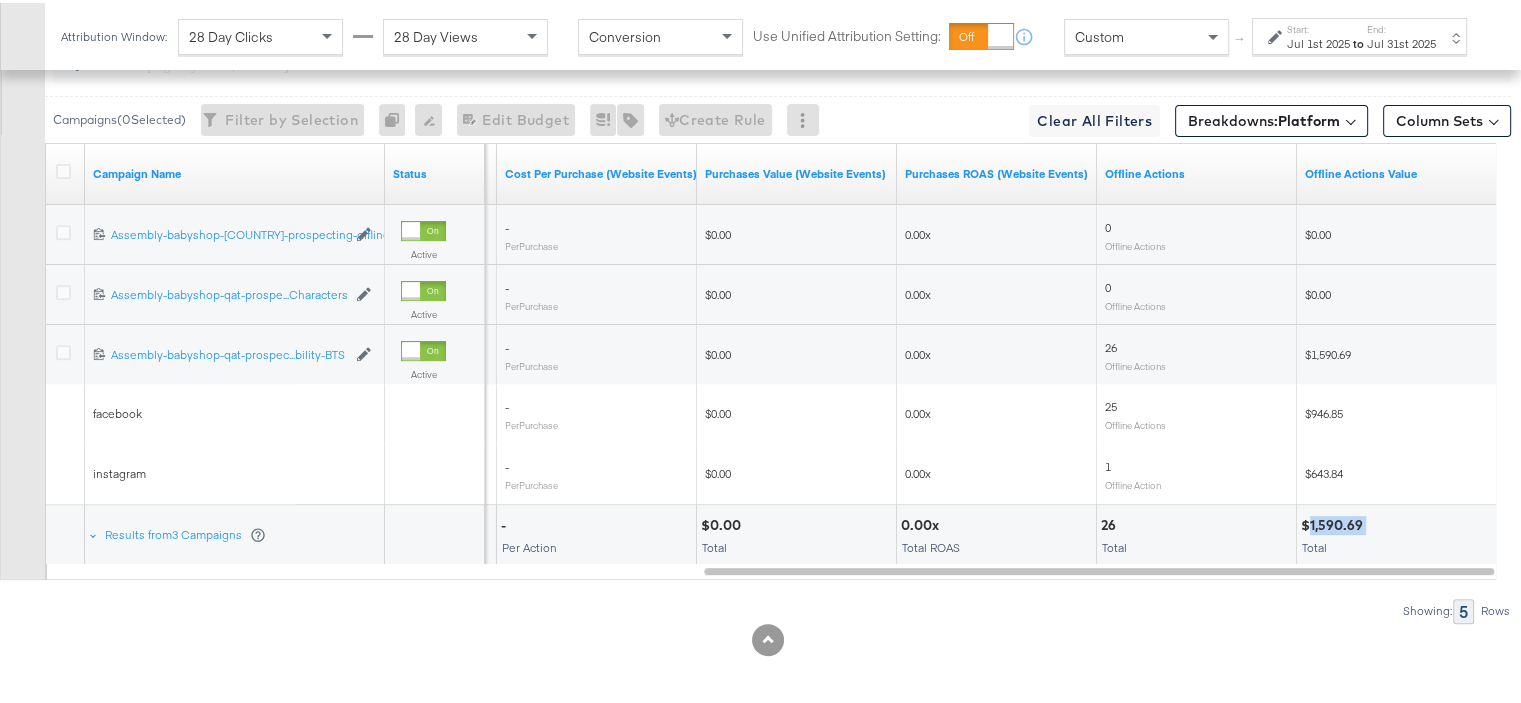 drag, startPoint x: 1365, startPoint y: 515, endPoint x: 1311, endPoint y: 526, distance: 55.108982 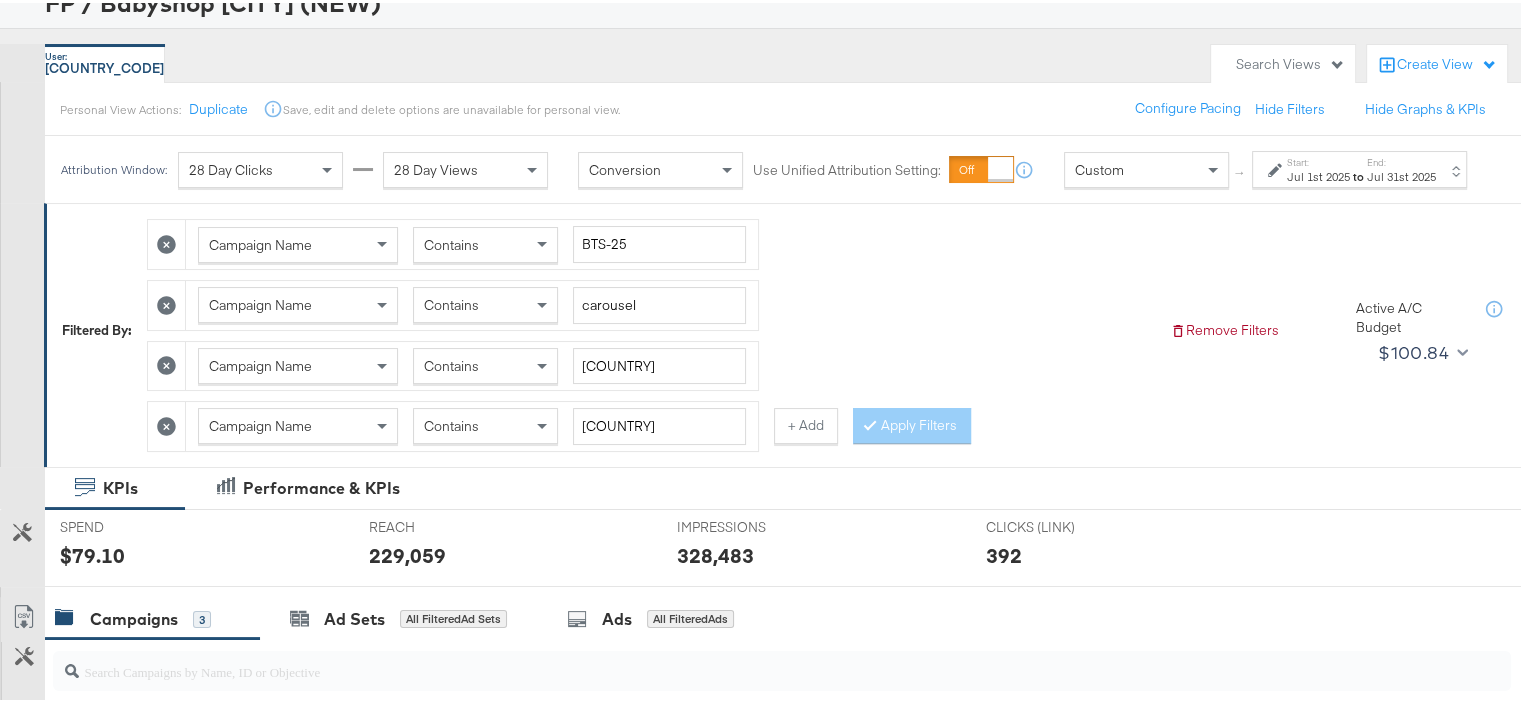 scroll, scrollTop: 0, scrollLeft: 0, axis: both 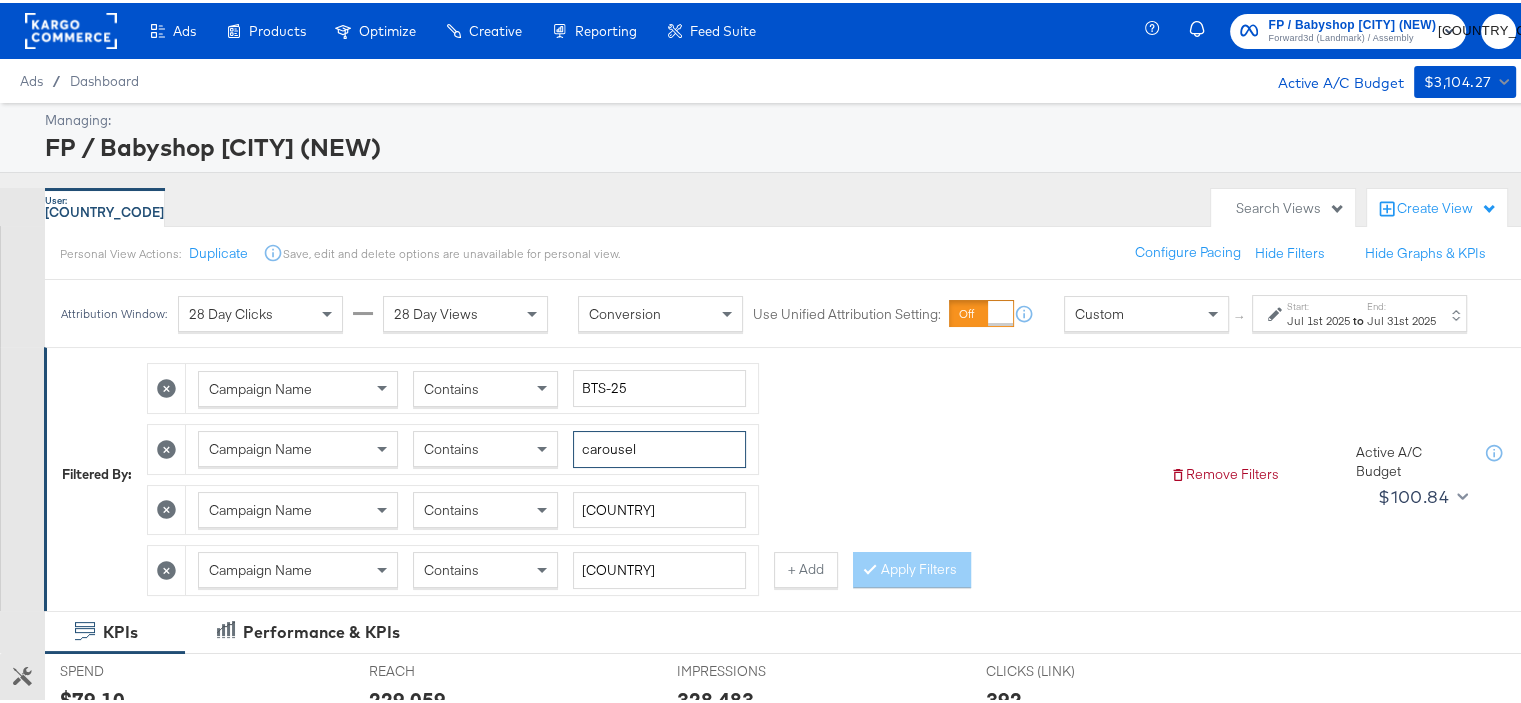 click on "carousel" at bounding box center [659, 446] 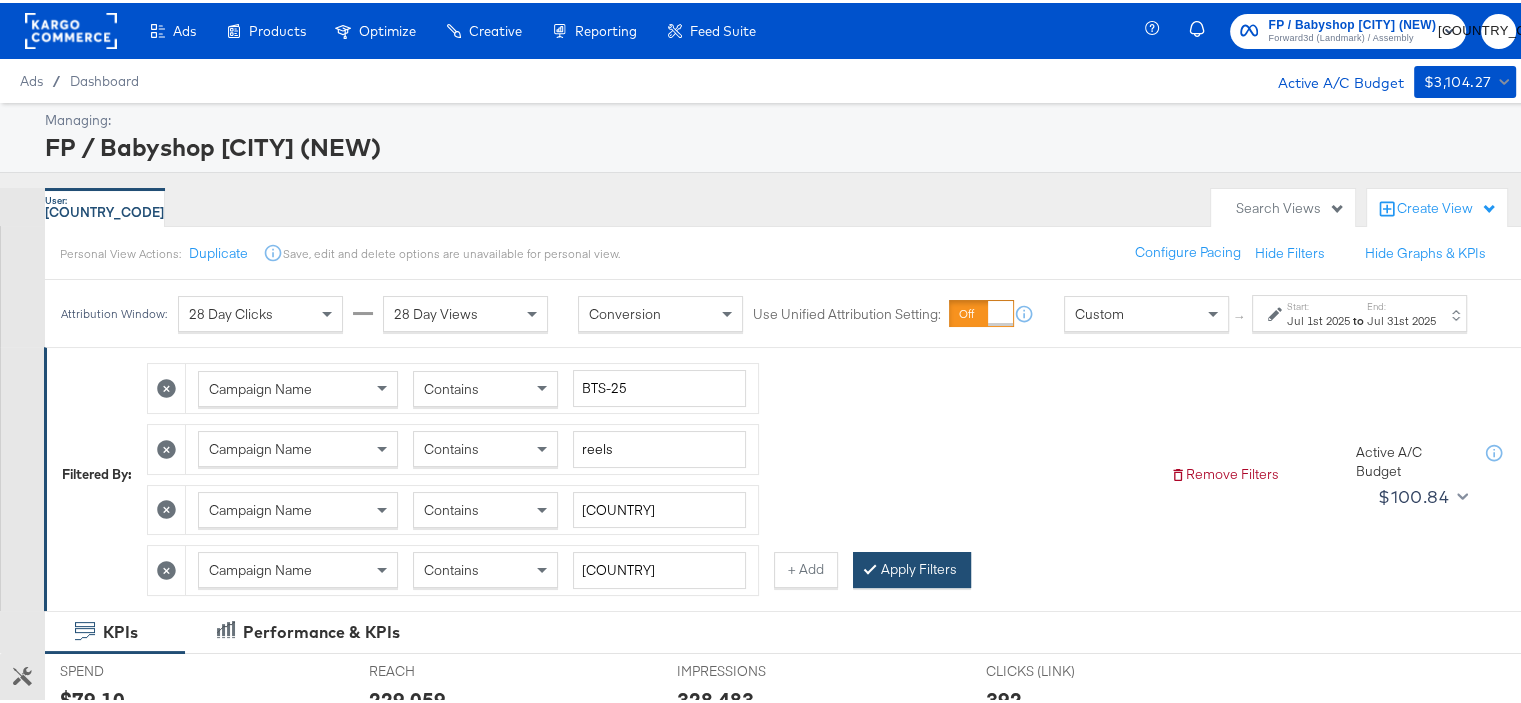 click on "Apply Filters" at bounding box center [912, 567] 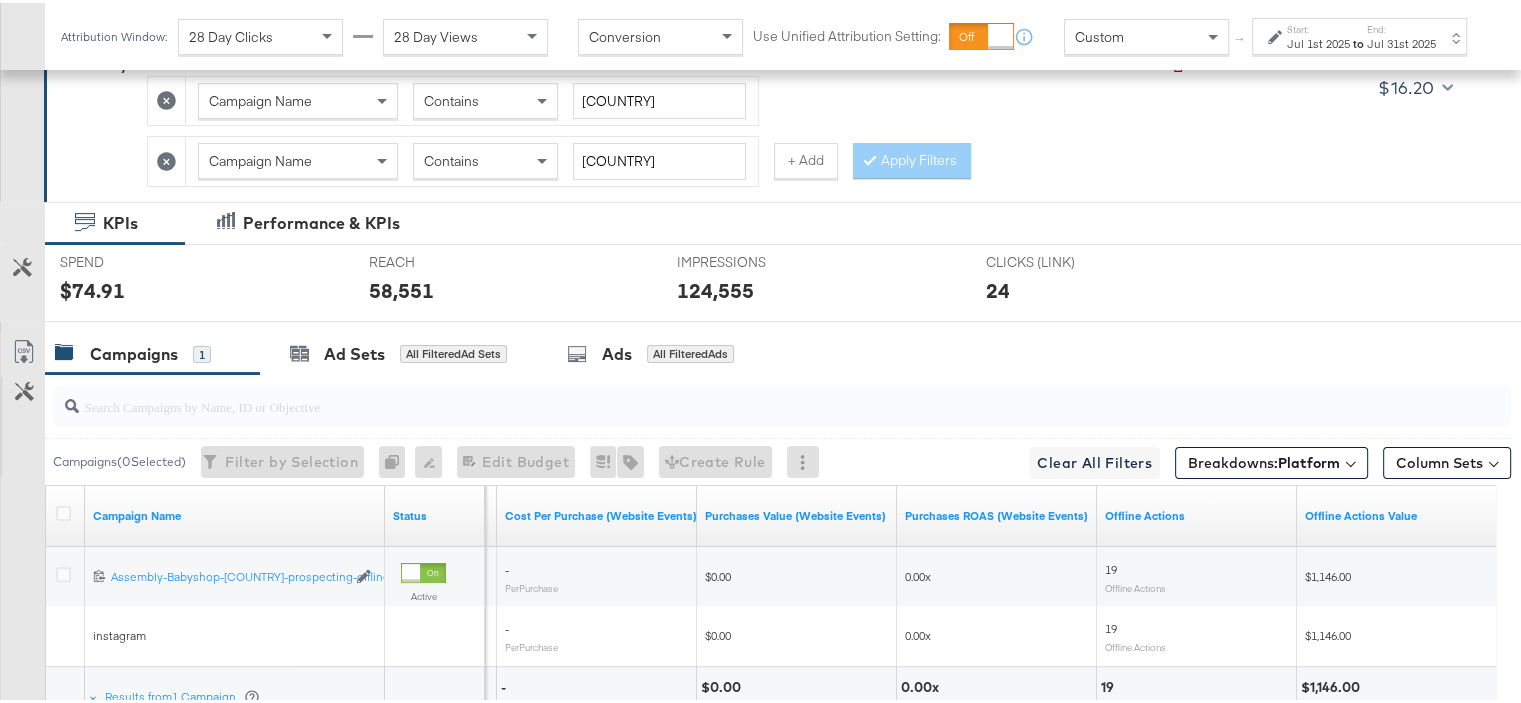 scroll, scrollTop: 571, scrollLeft: 0, axis: vertical 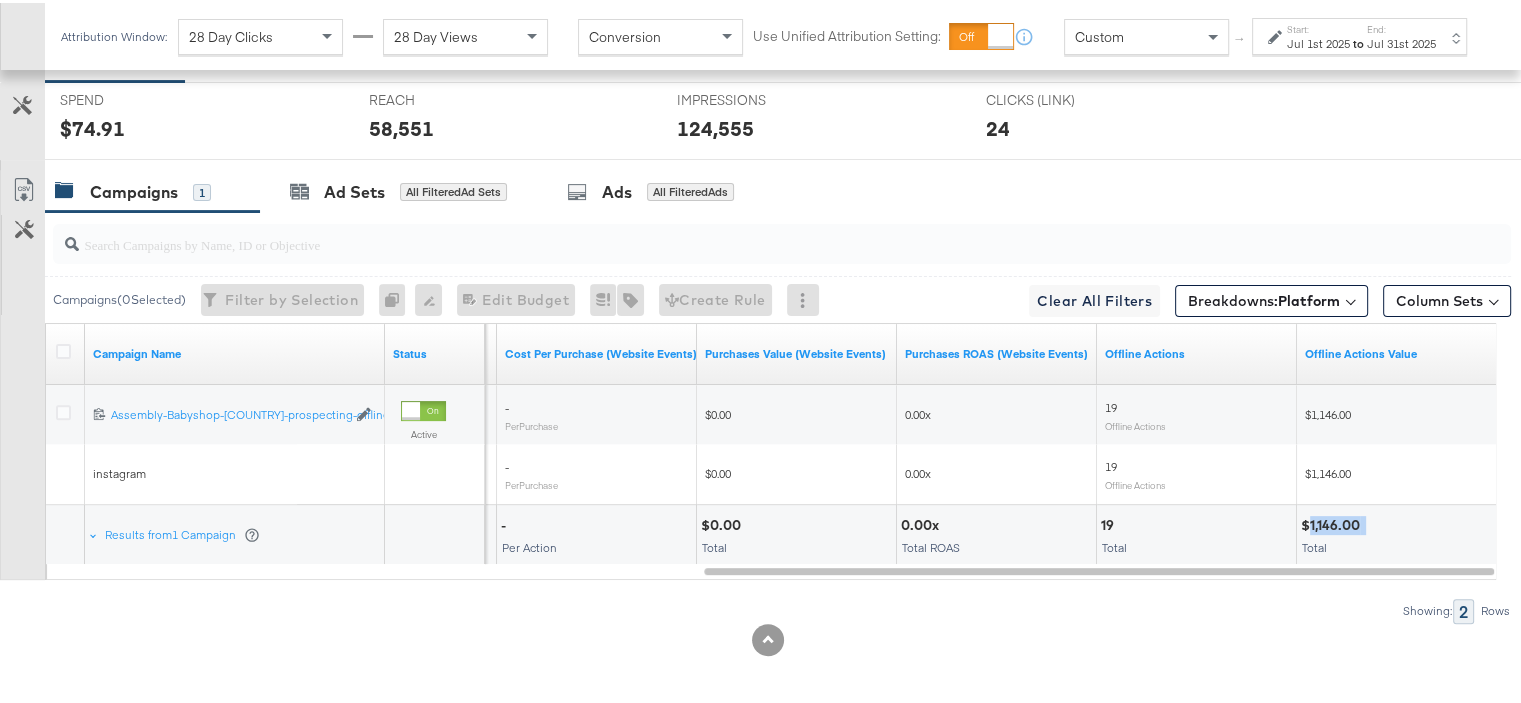 drag, startPoint x: 1376, startPoint y: 520, endPoint x: 1311, endPoint y: 527, distance: 65.37584 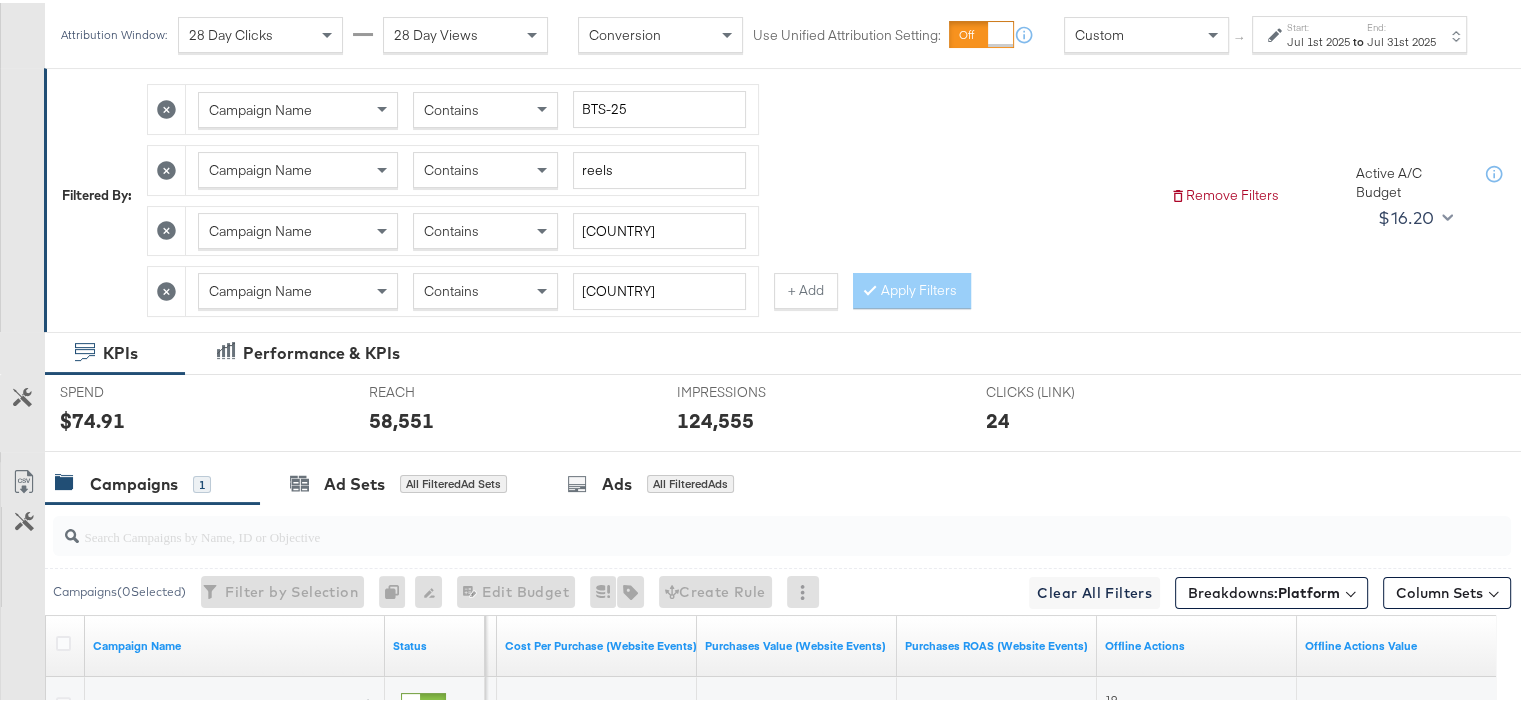 scroll, scrollTop: 171, scrollLeft: 0, axis: vertical 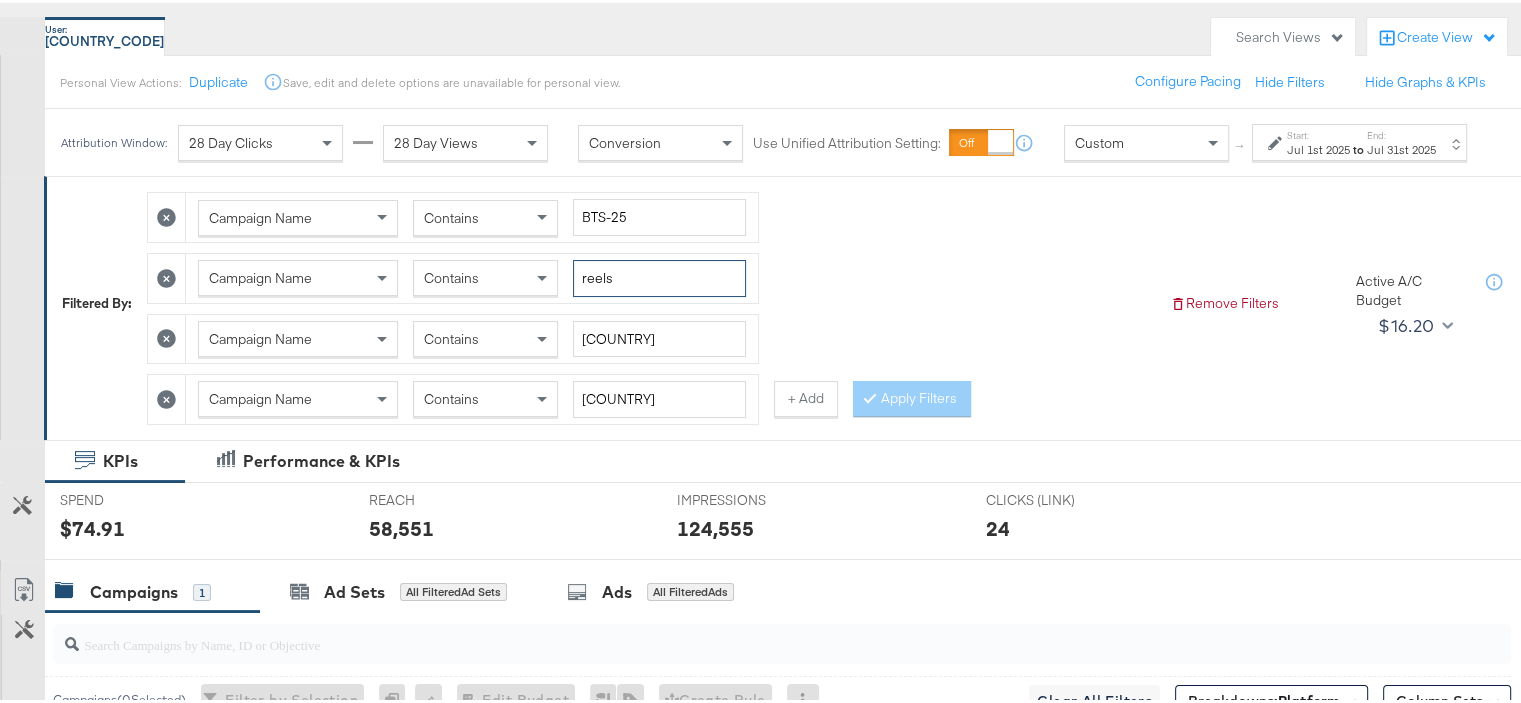 click on "reels" at bounding box center [659, 275] 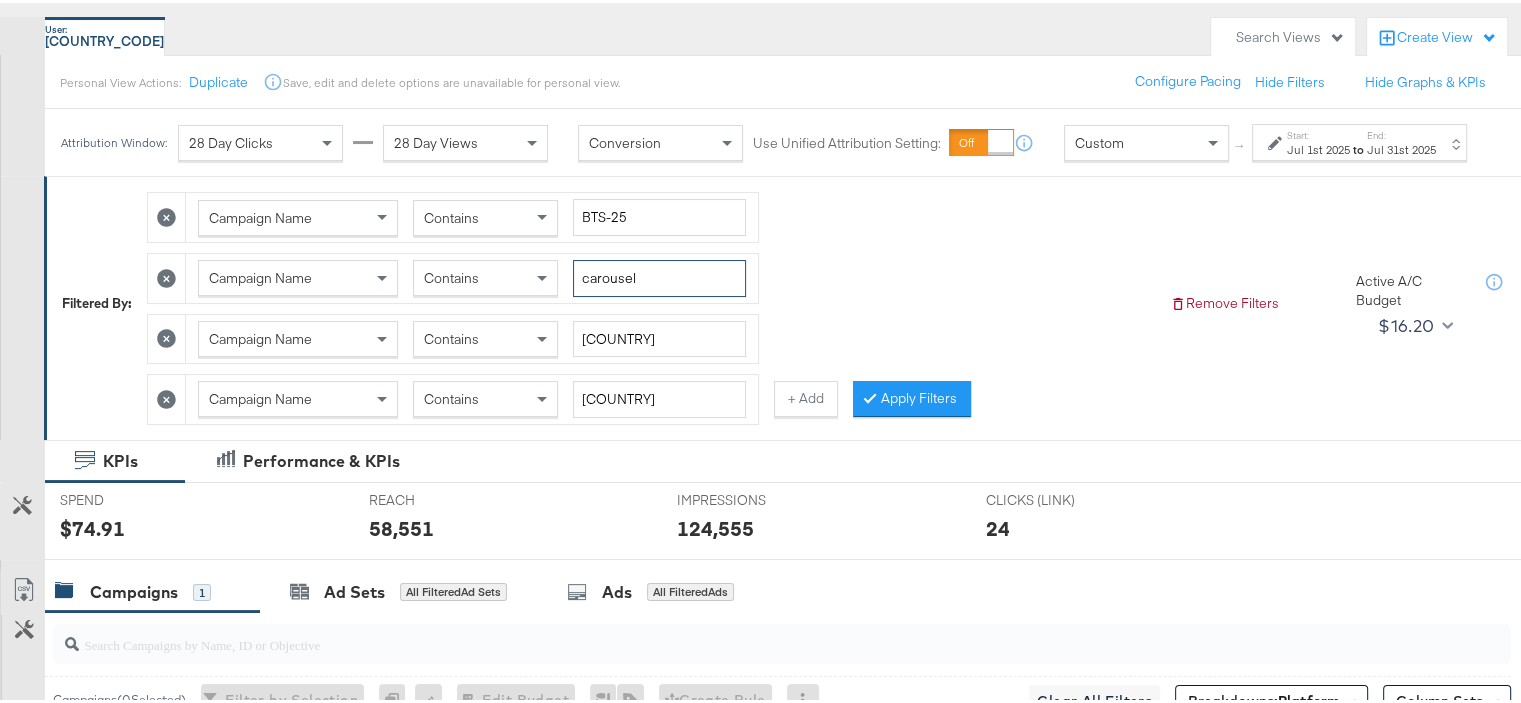 type on "carousel" 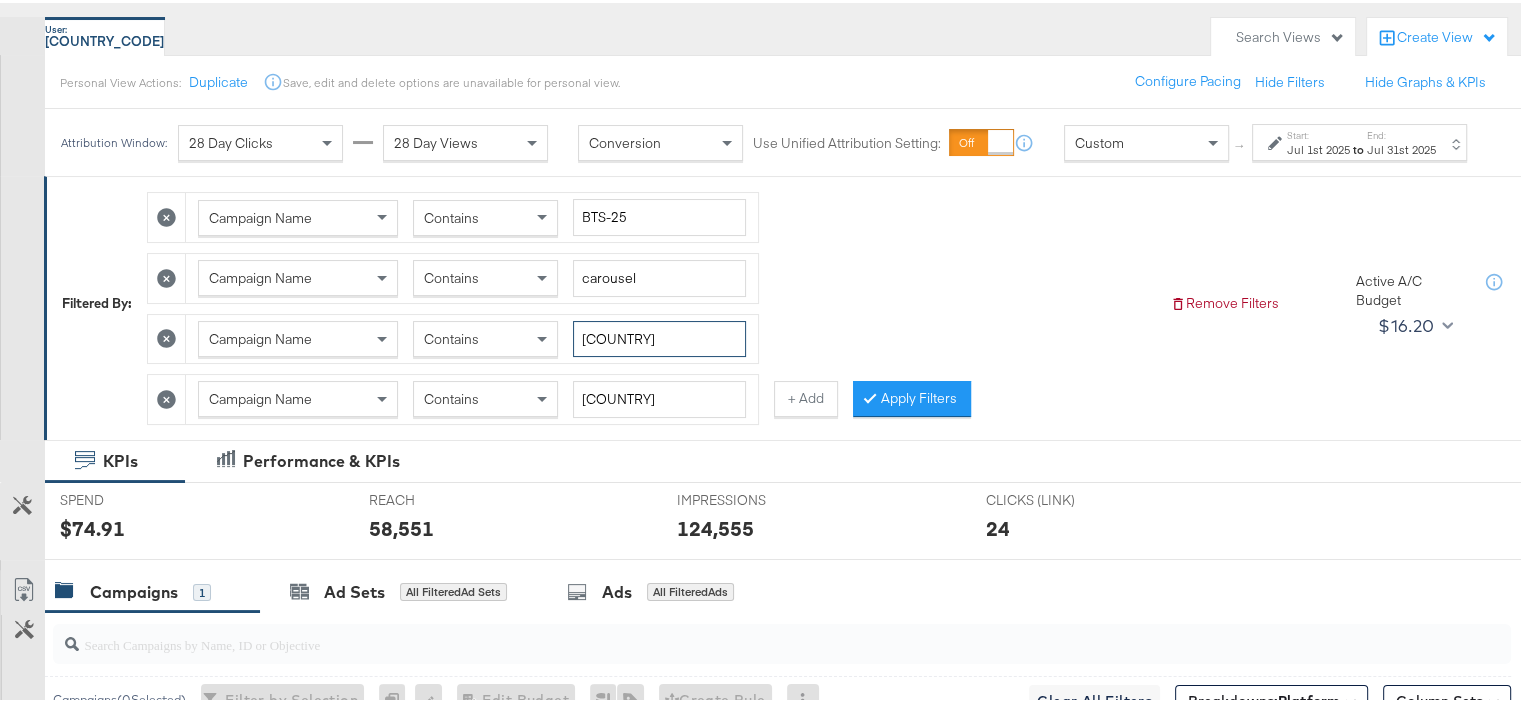 click on "[COUNTRY]" at bounding box center [659, 336] 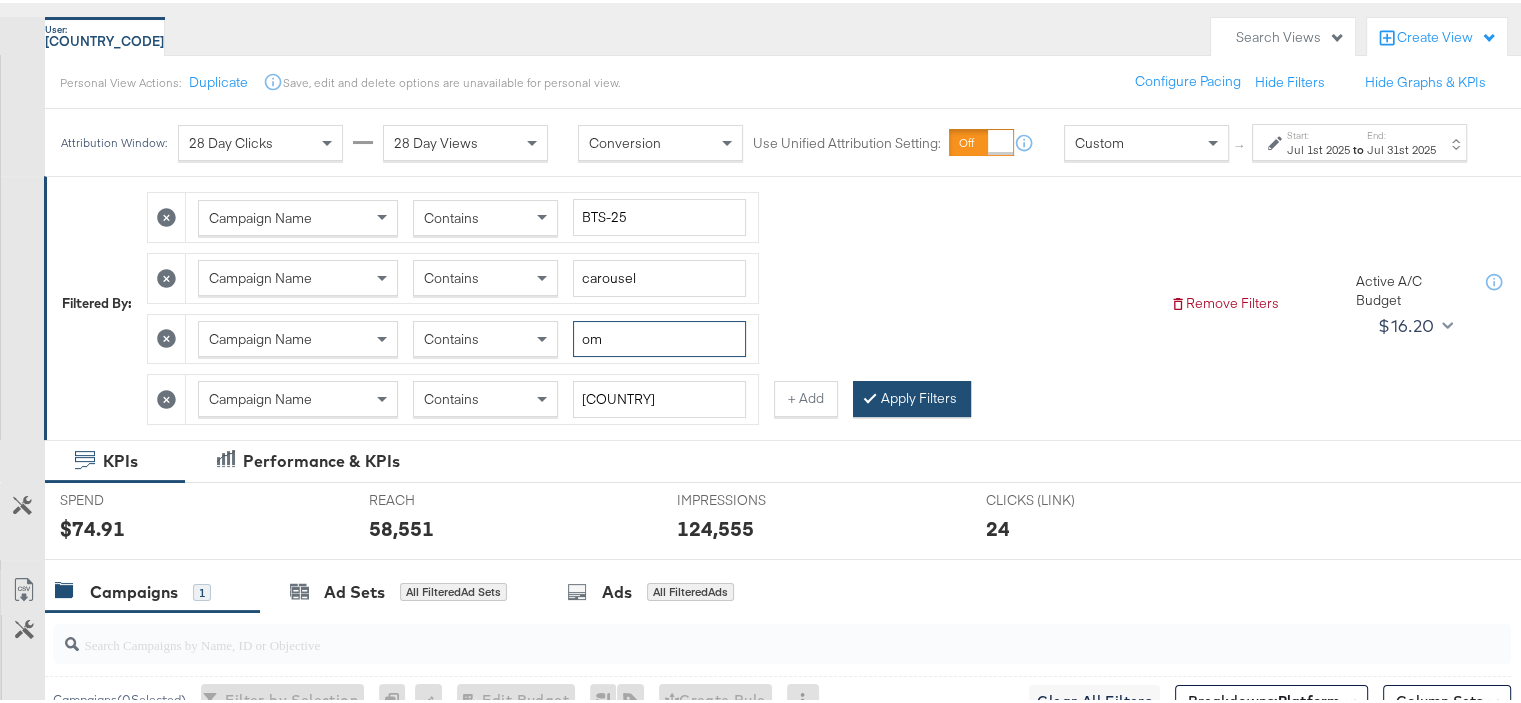 type on "om" 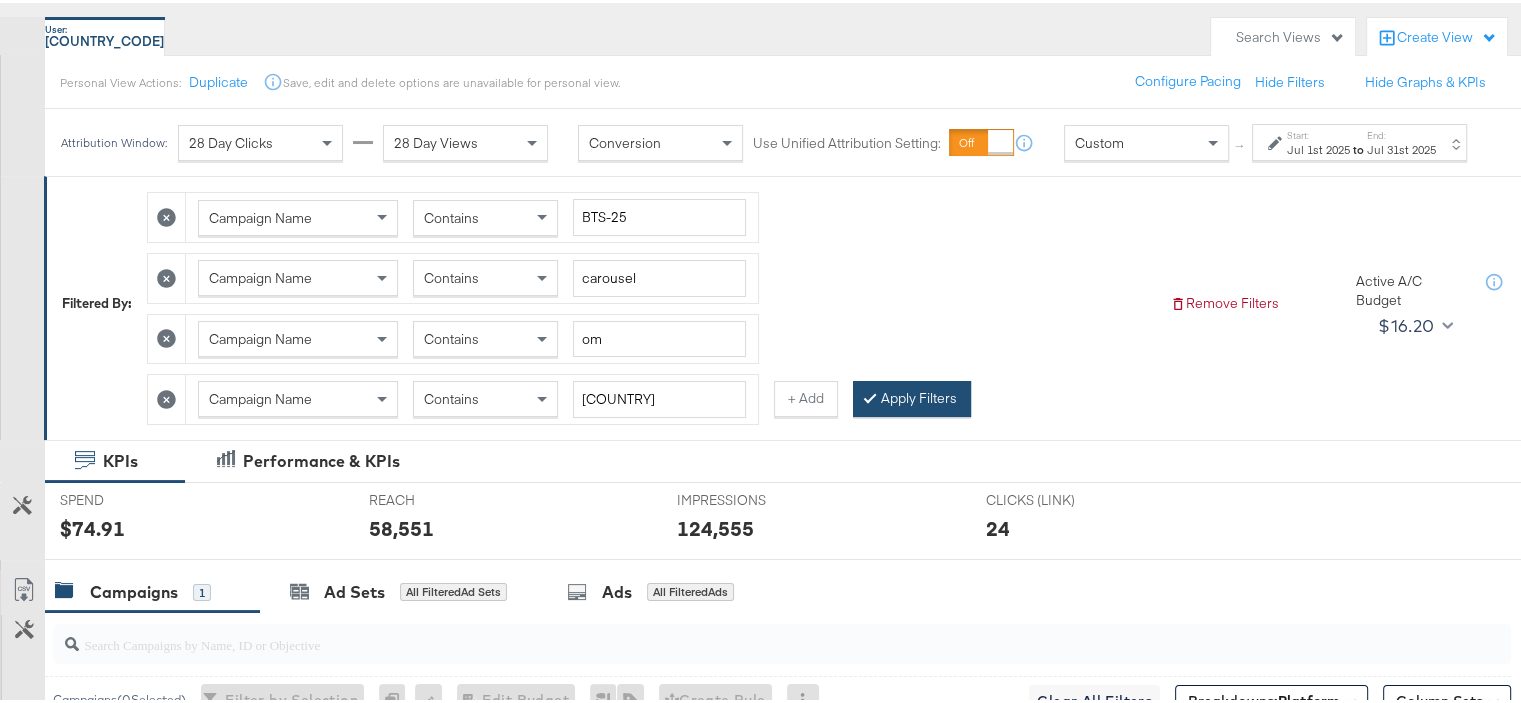 click on "Apply Filters" at bounding box center (912, 396) 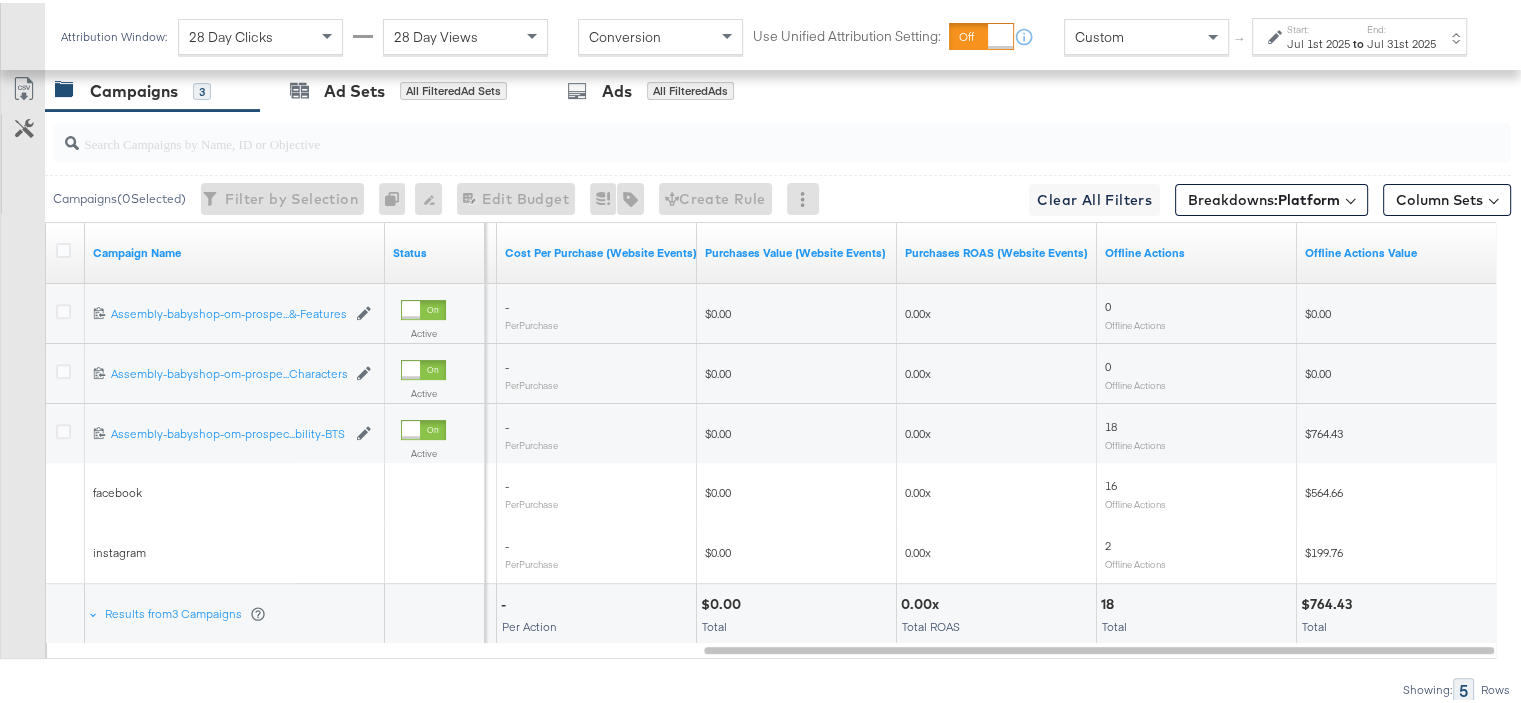 scroll, scrollTop: 751, scrollLeft: 0, axis: vertical 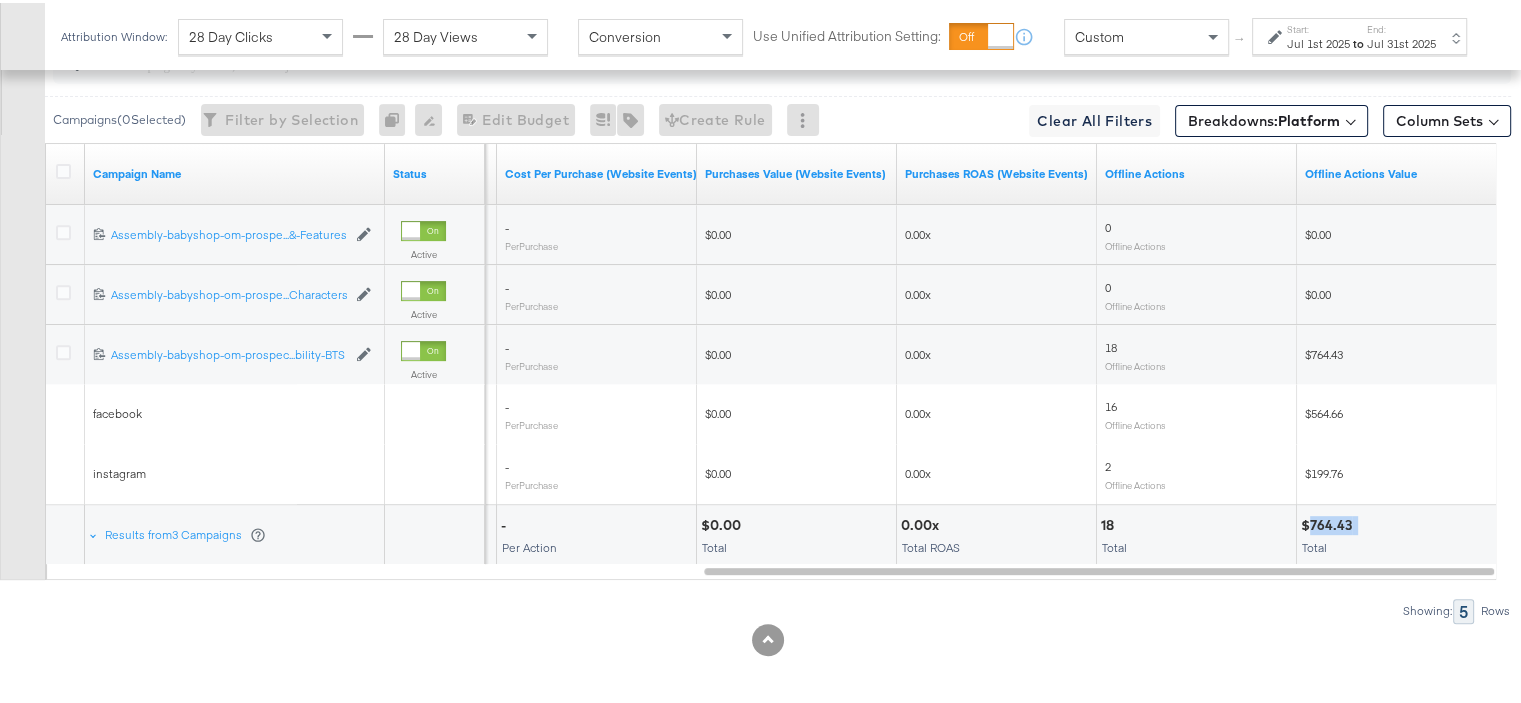 drag, startPoint x: 1360, startPoint y: 516, endPoint x: 1312, endPoint y: 520, distance: 48.166378 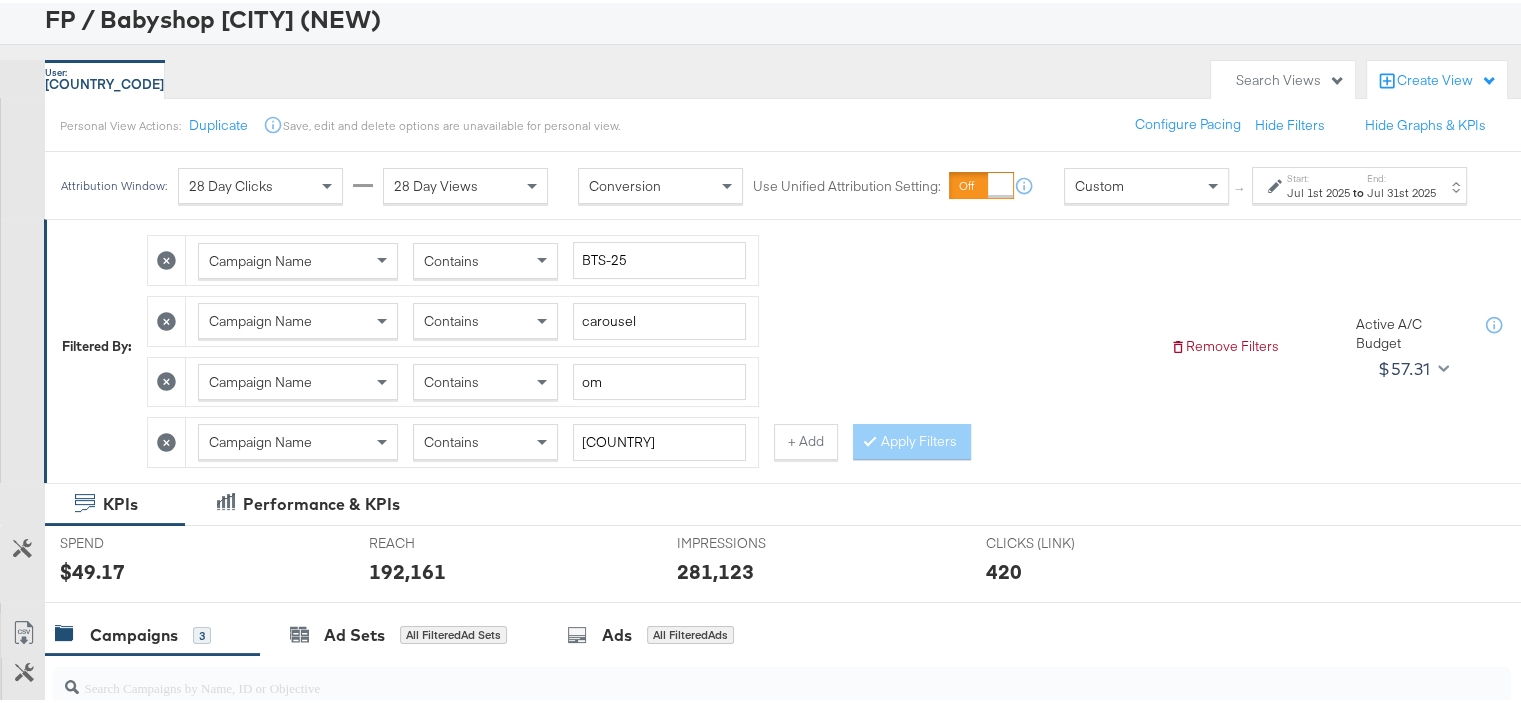 scroll, scrollTop: 0, scrollLeft: 0, axis: both 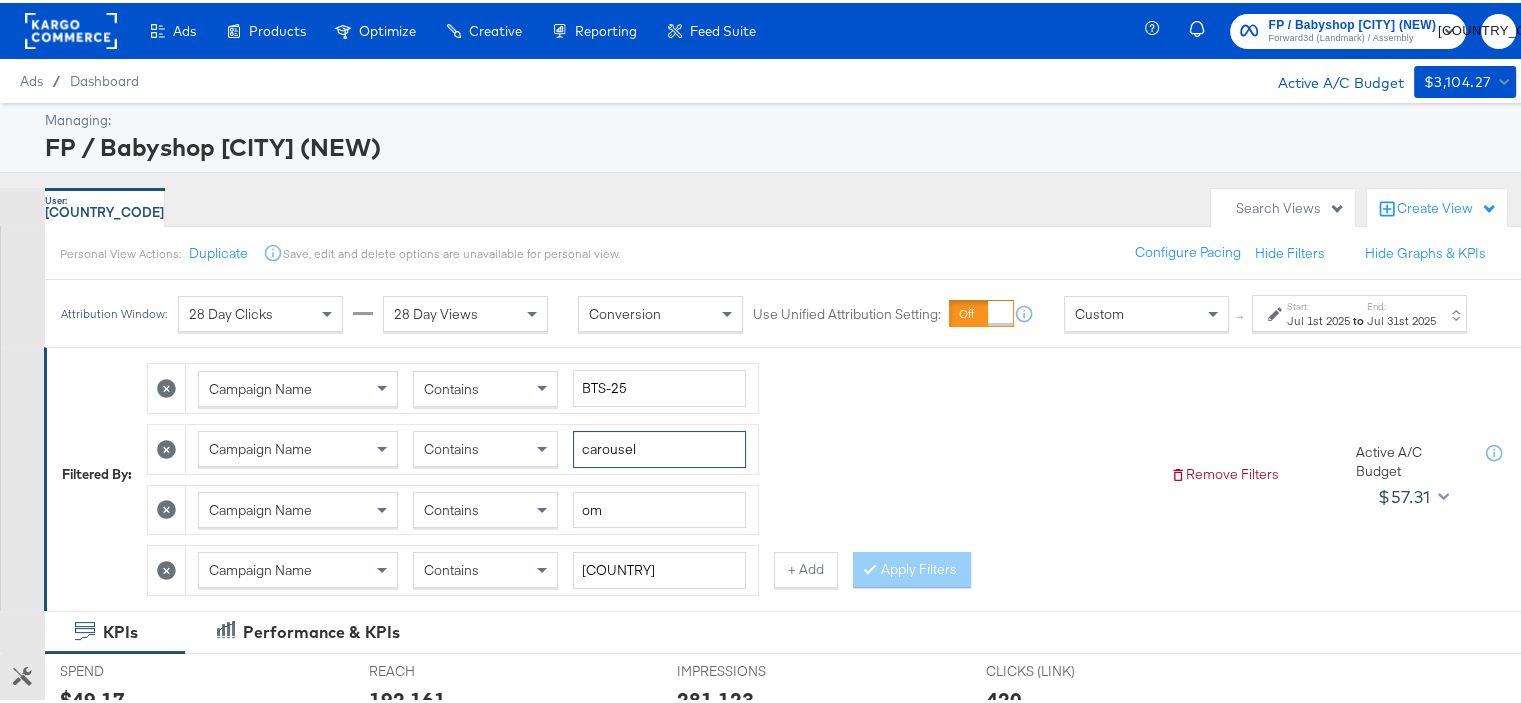 click on "carousel" at bounding box center [659, 446] 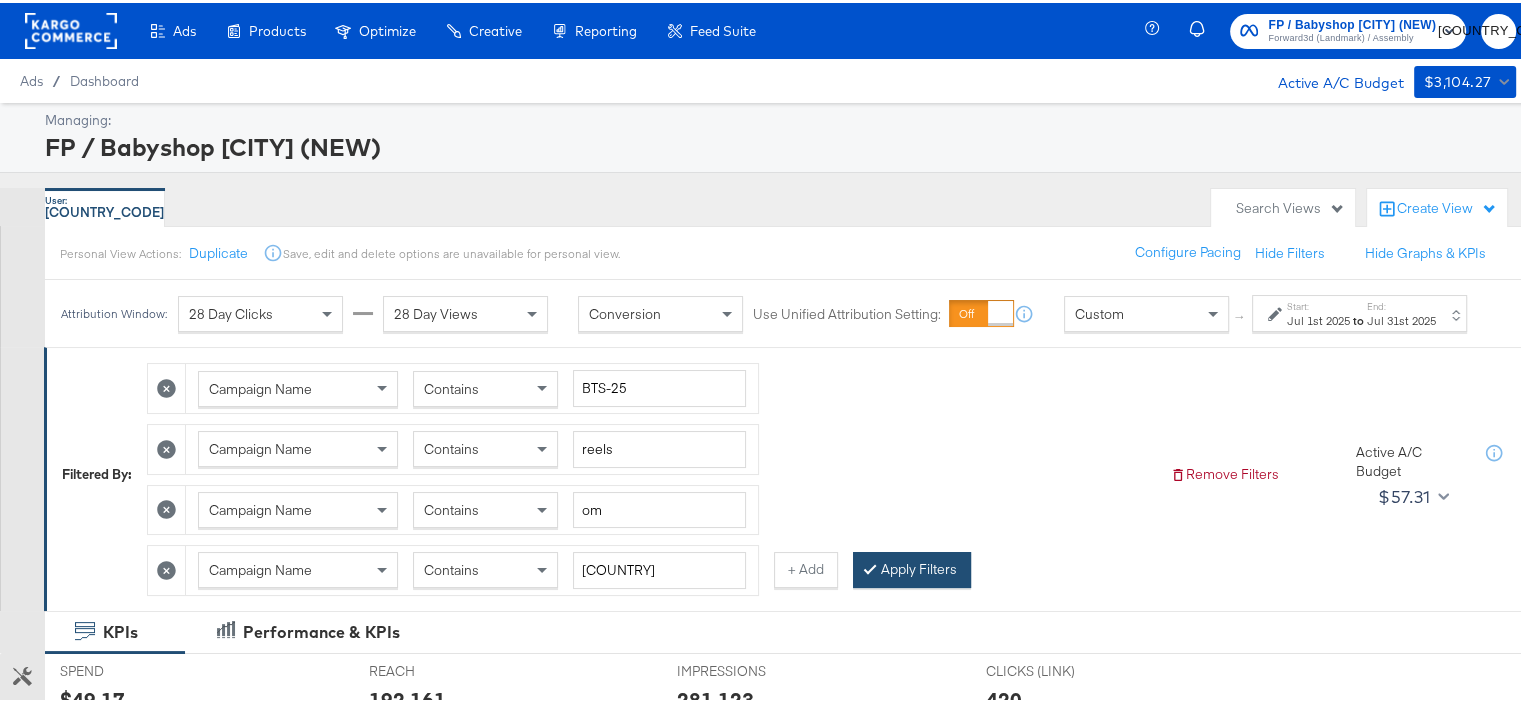 click on "Apply Filters" at bounding box center [912, 567] 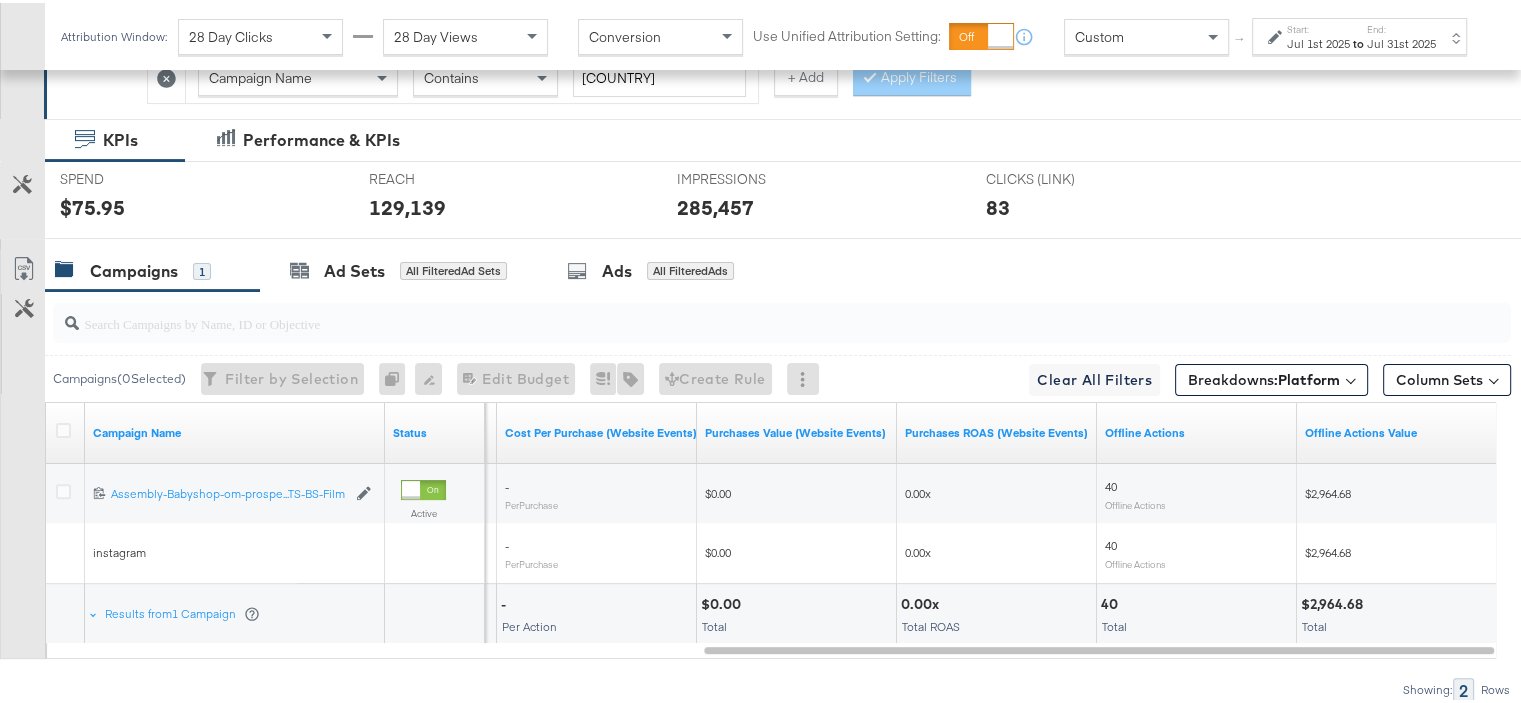 scroll, scrollTop: 571, scrollLeft: 0, axis: vertical 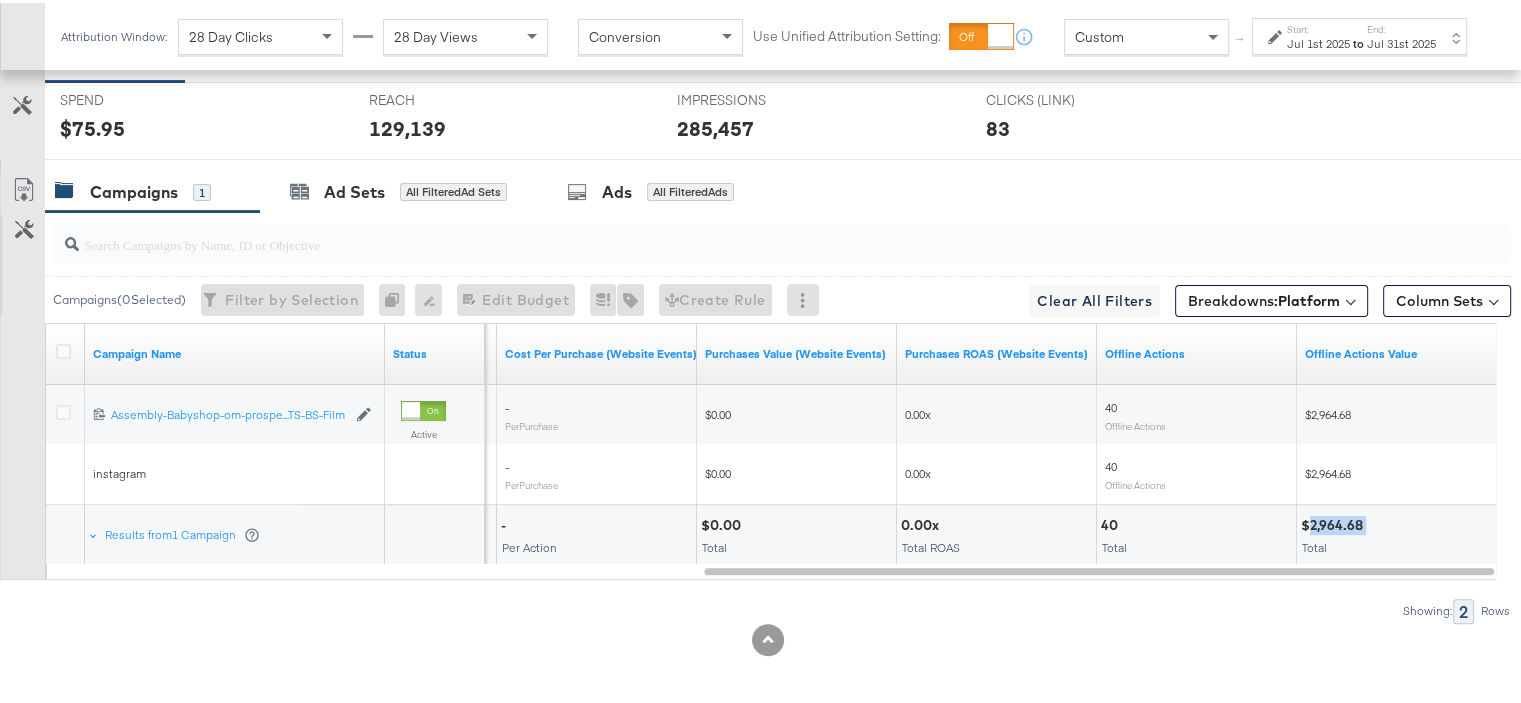 drag, startPoint x: 1366, startPoint y: 515, endPoint x: 1311, endPoint y: 515, distance: 55 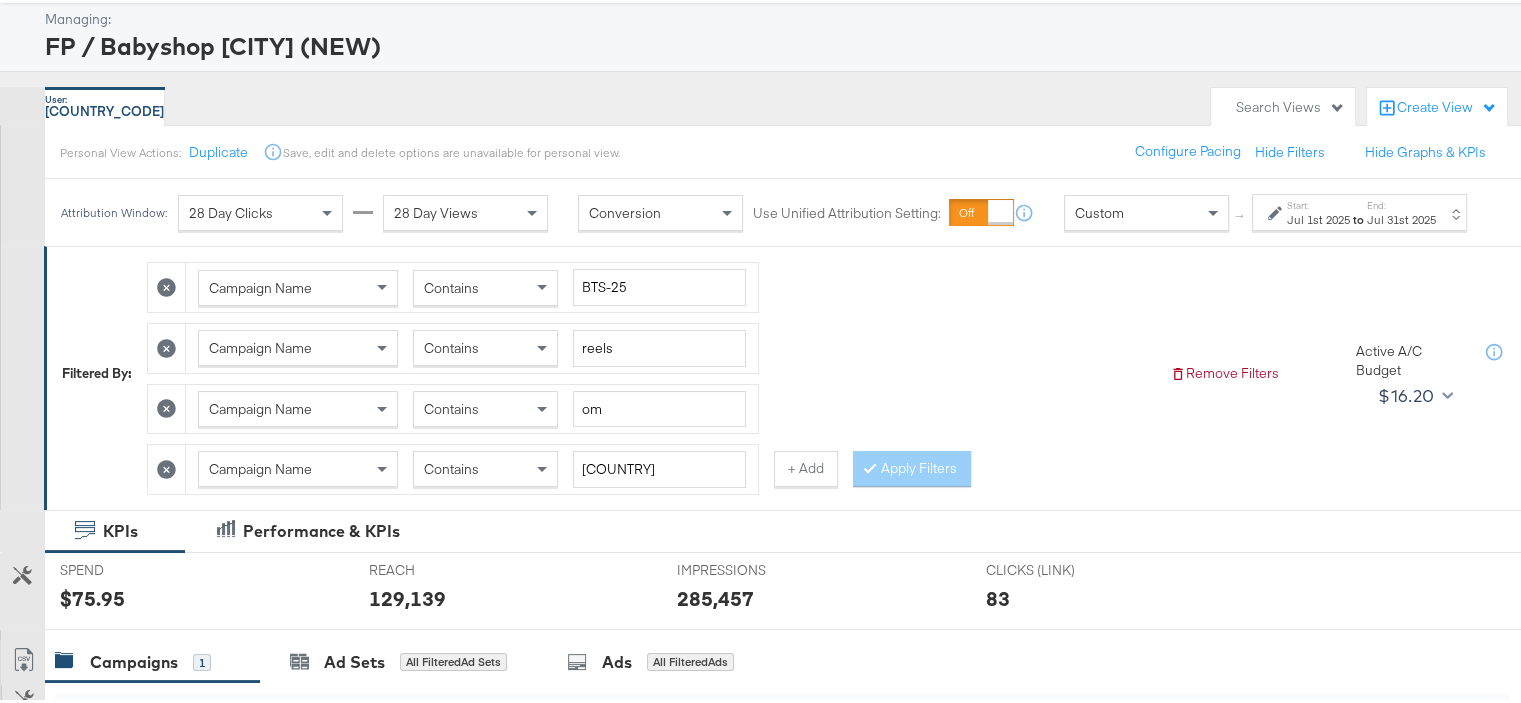 scroll, scrollTop: 71, scrollLeft: 0, axis: vertical 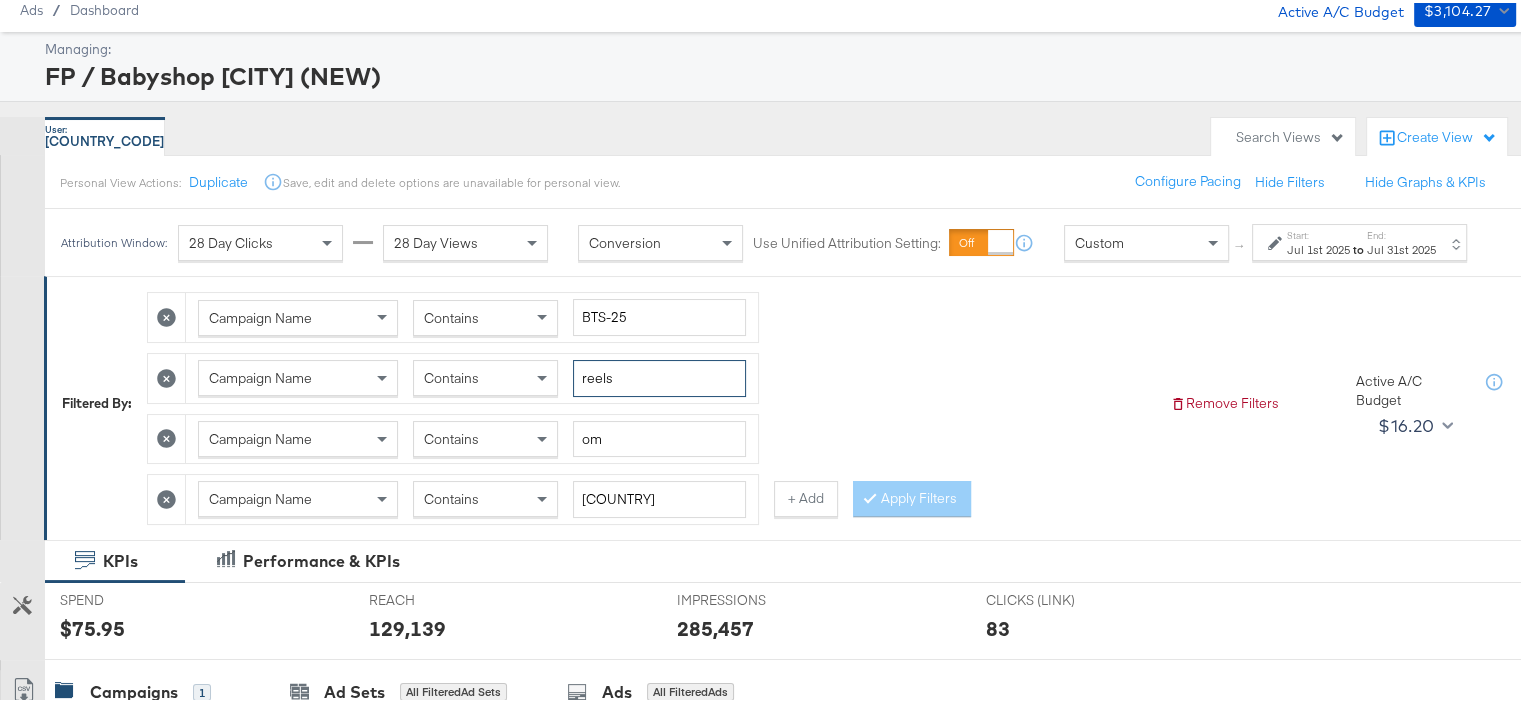 click on "reels" at bounding box center (659, 375) 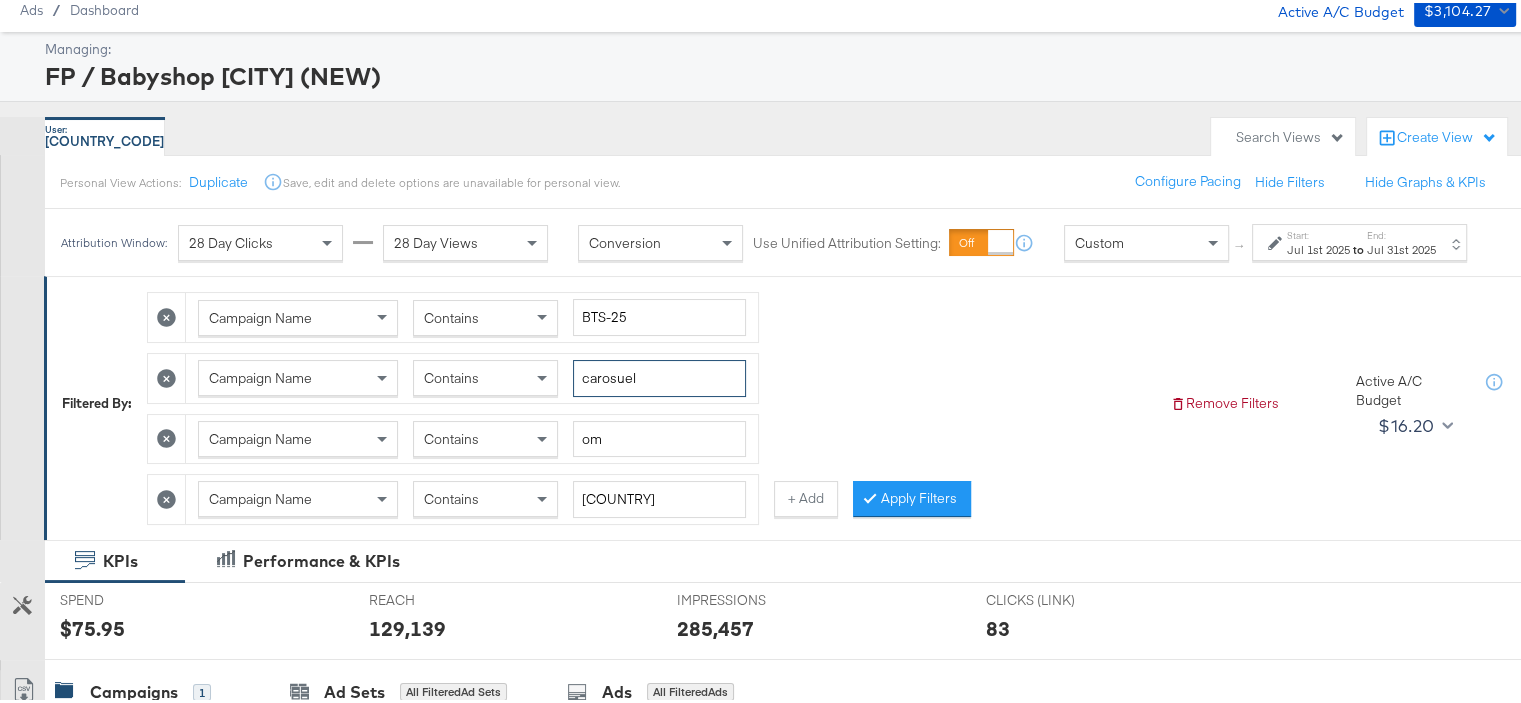 type on "carosuel" 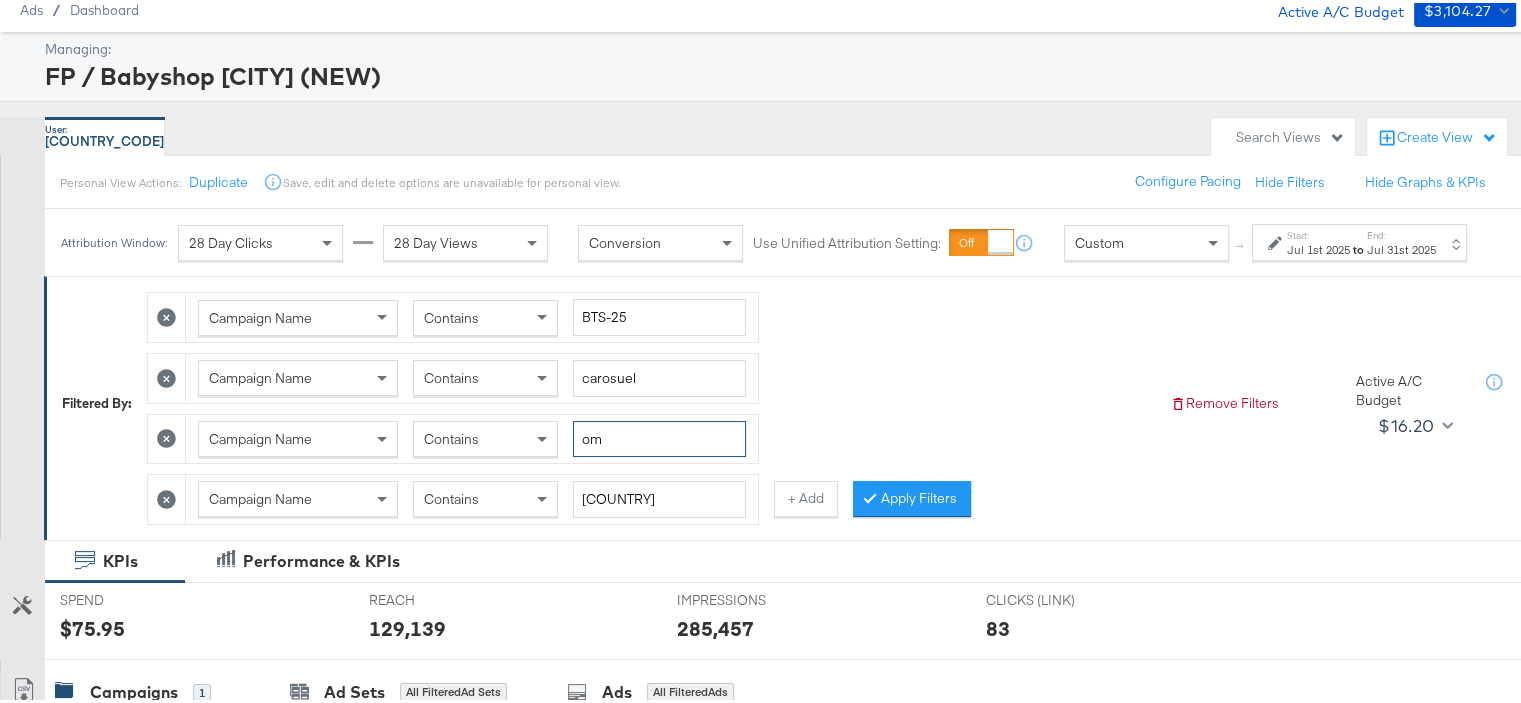 click on "om" at bounding box center (659, 436) 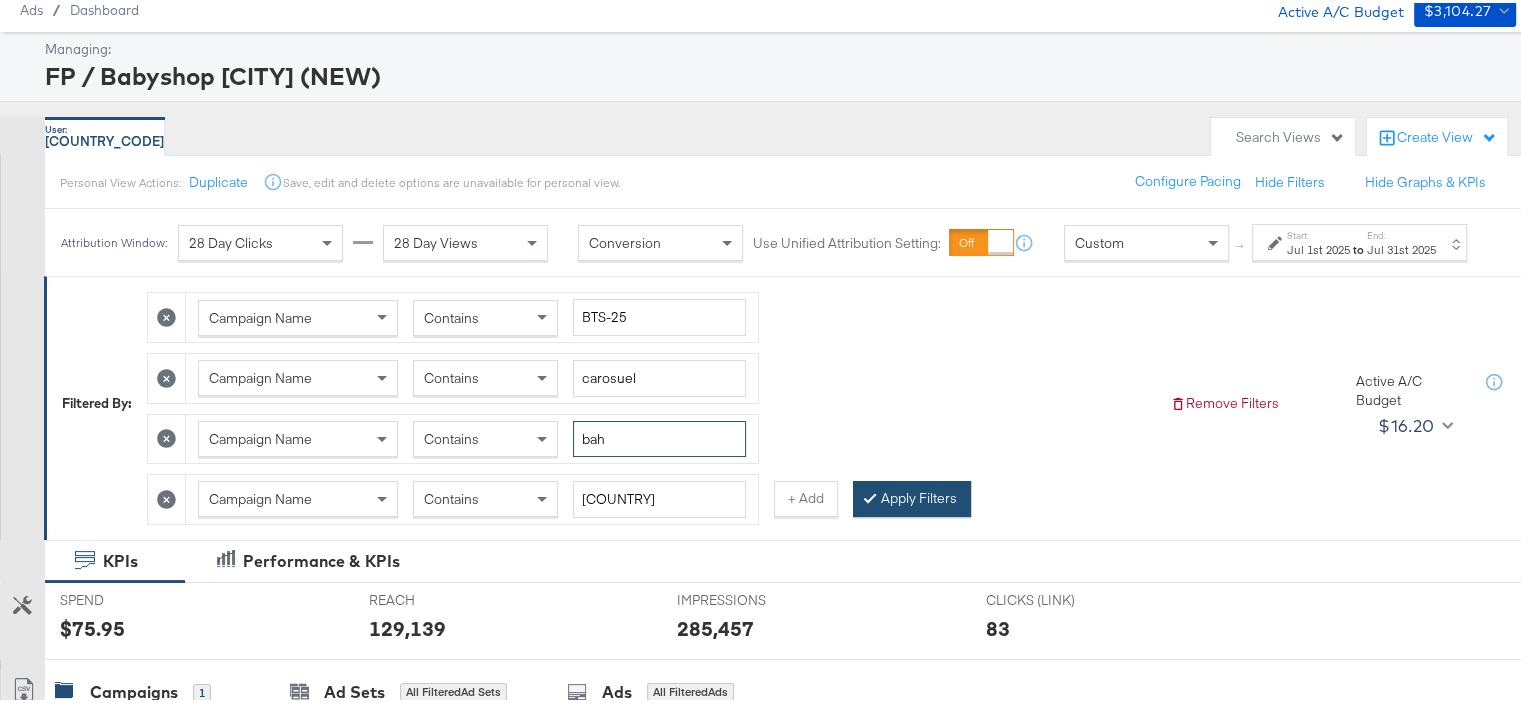 type on "bah" 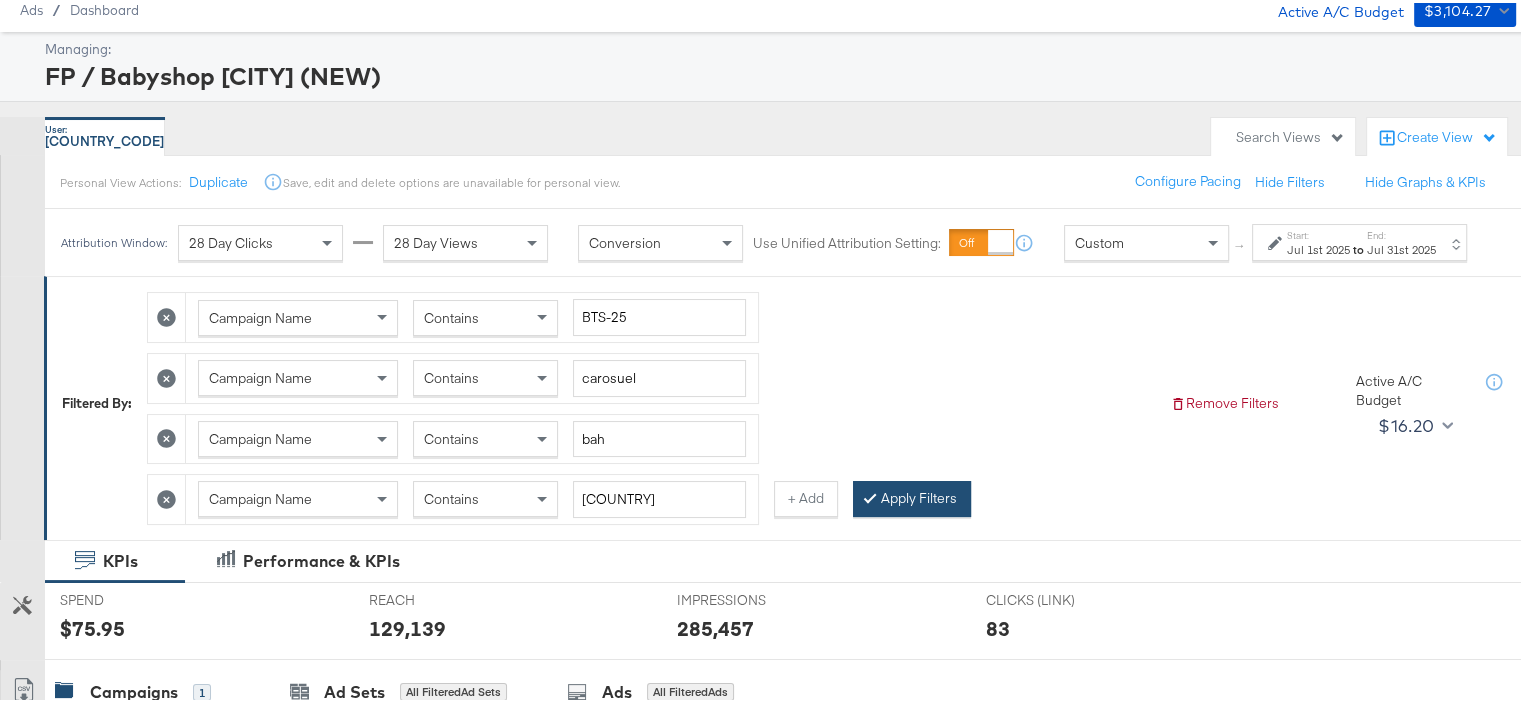 click on "Apply Filters" at bounding box center (912, 496) 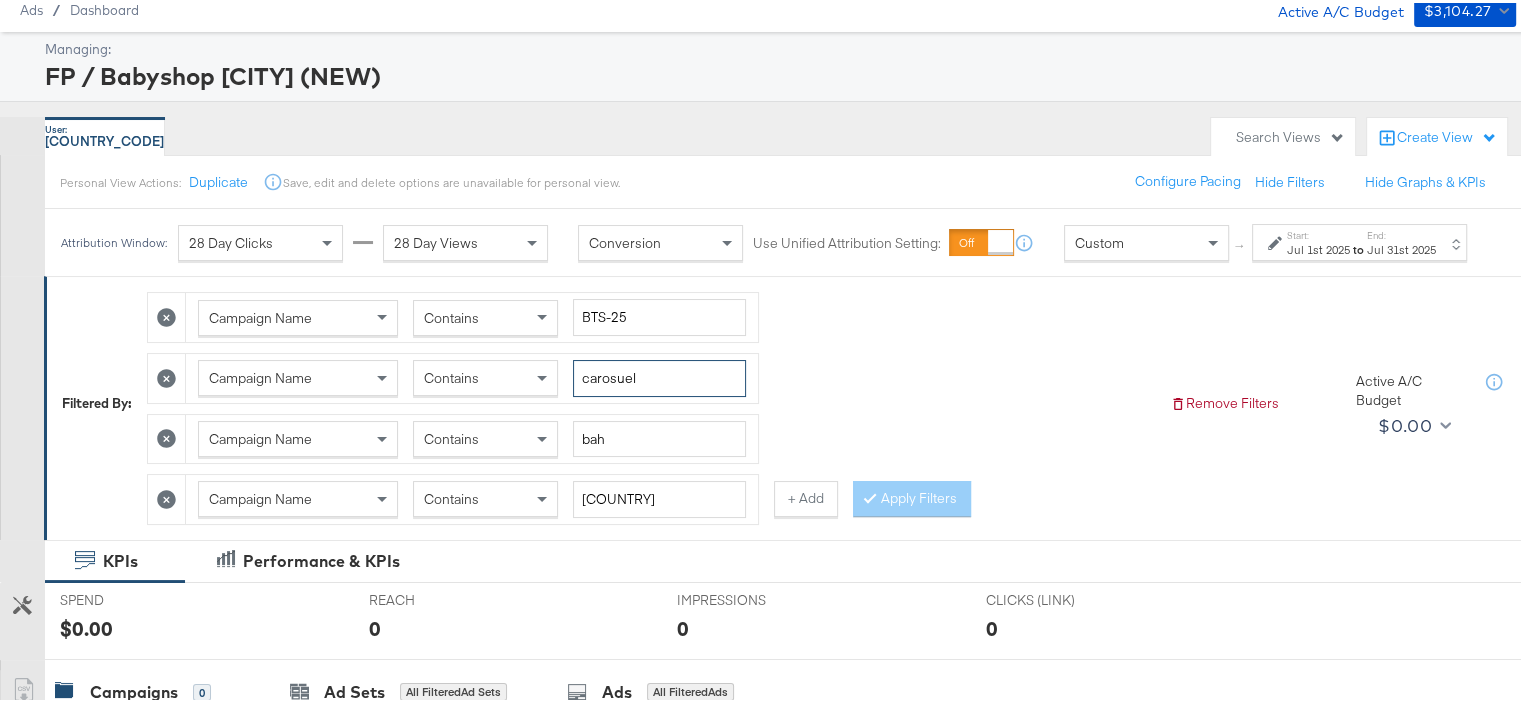 click on "carosuel" at bounding box center (659, 375) 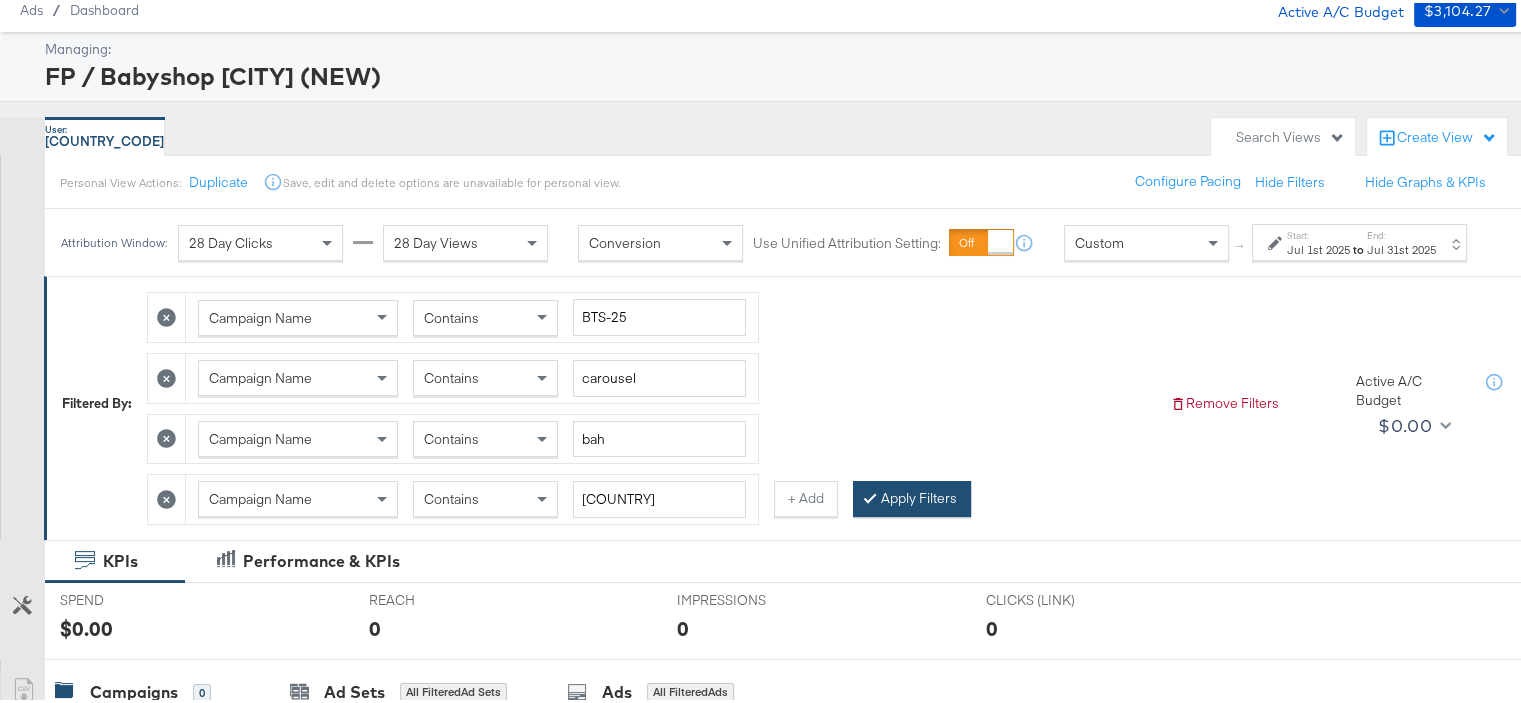 click on "Apply Filters" at bounding box center (912, 496) 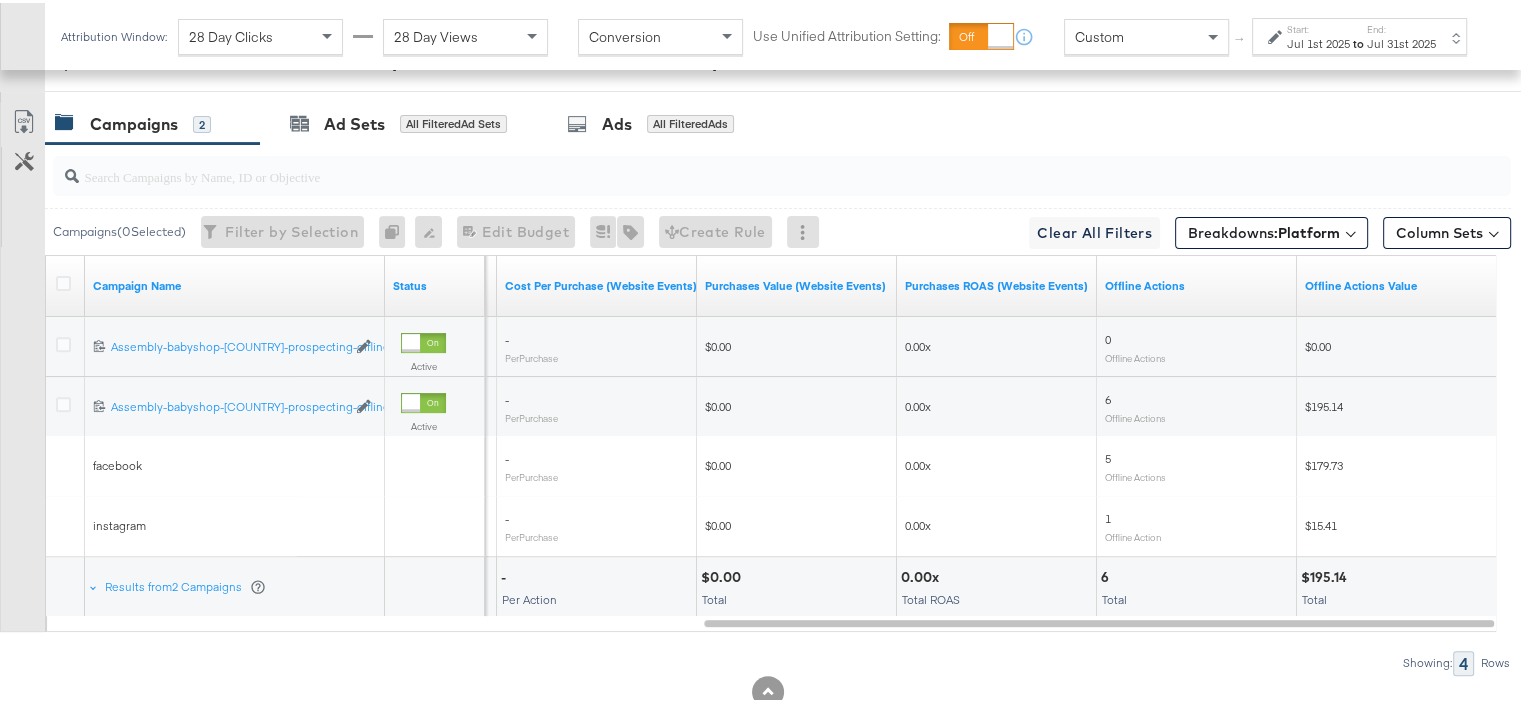 scroll, scrollTop: 691, scrollLeft: 0, axis: vertical 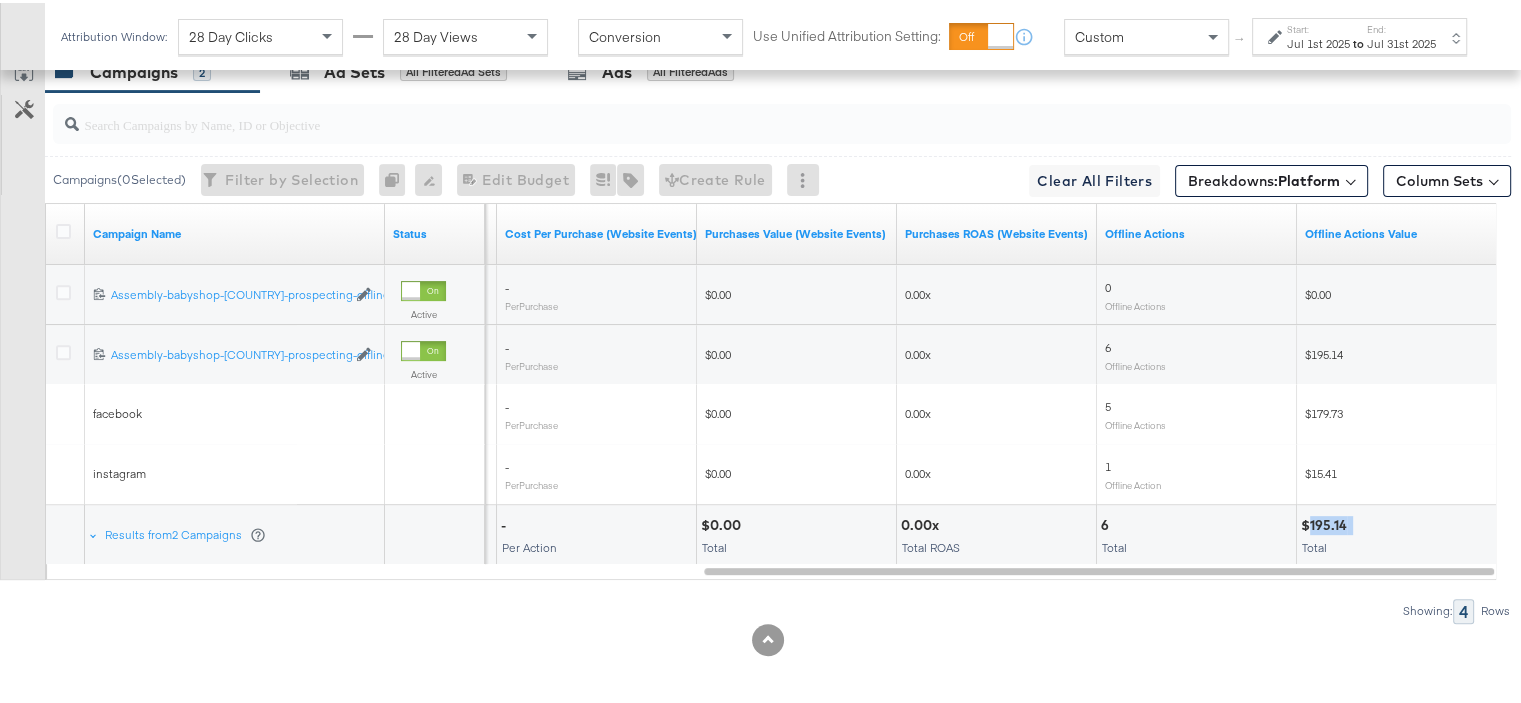 drag, startPoint x: 1351, startPoint y: 514, endPoint x: 1308, endPoint y: 521, distance: 43.56604 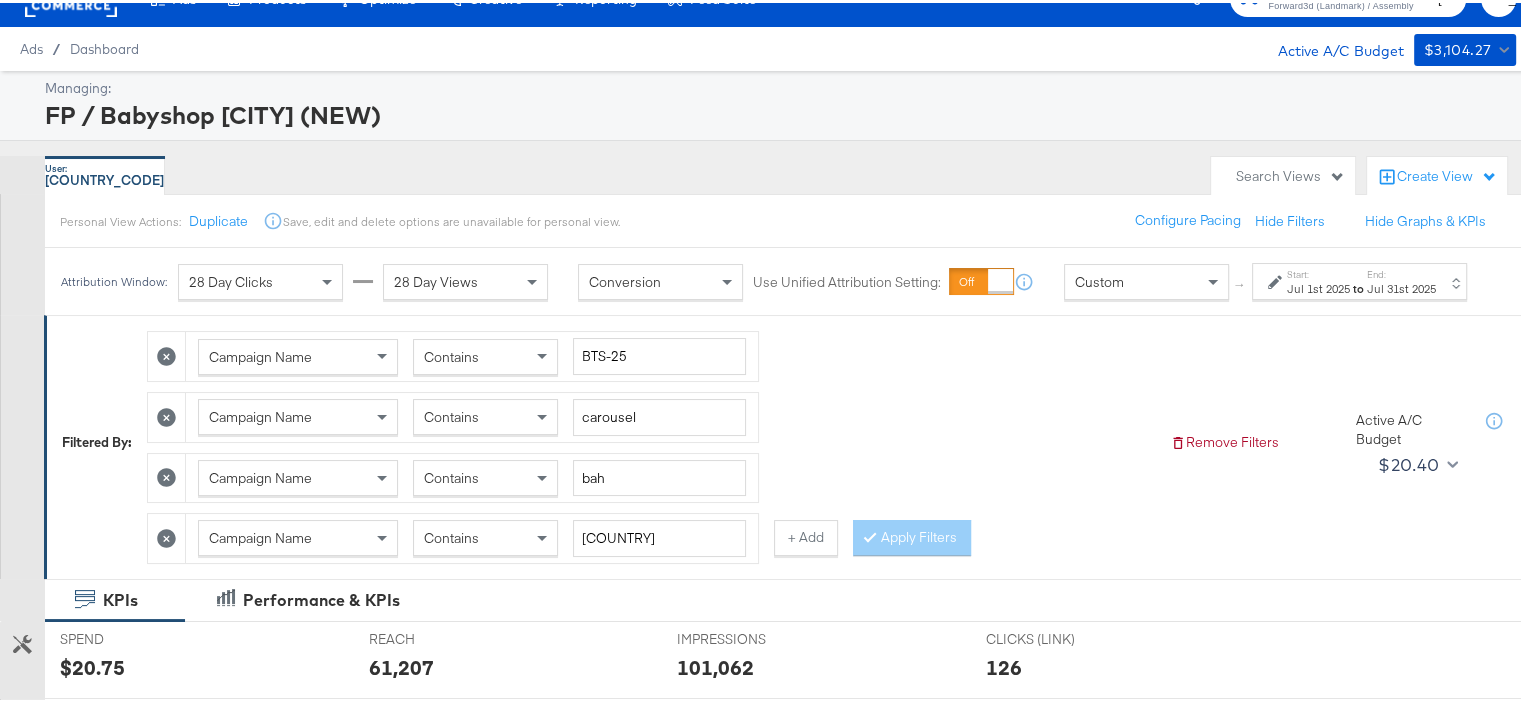 scroll, scrollTop: 0, scrollLeft: 0, axis: both 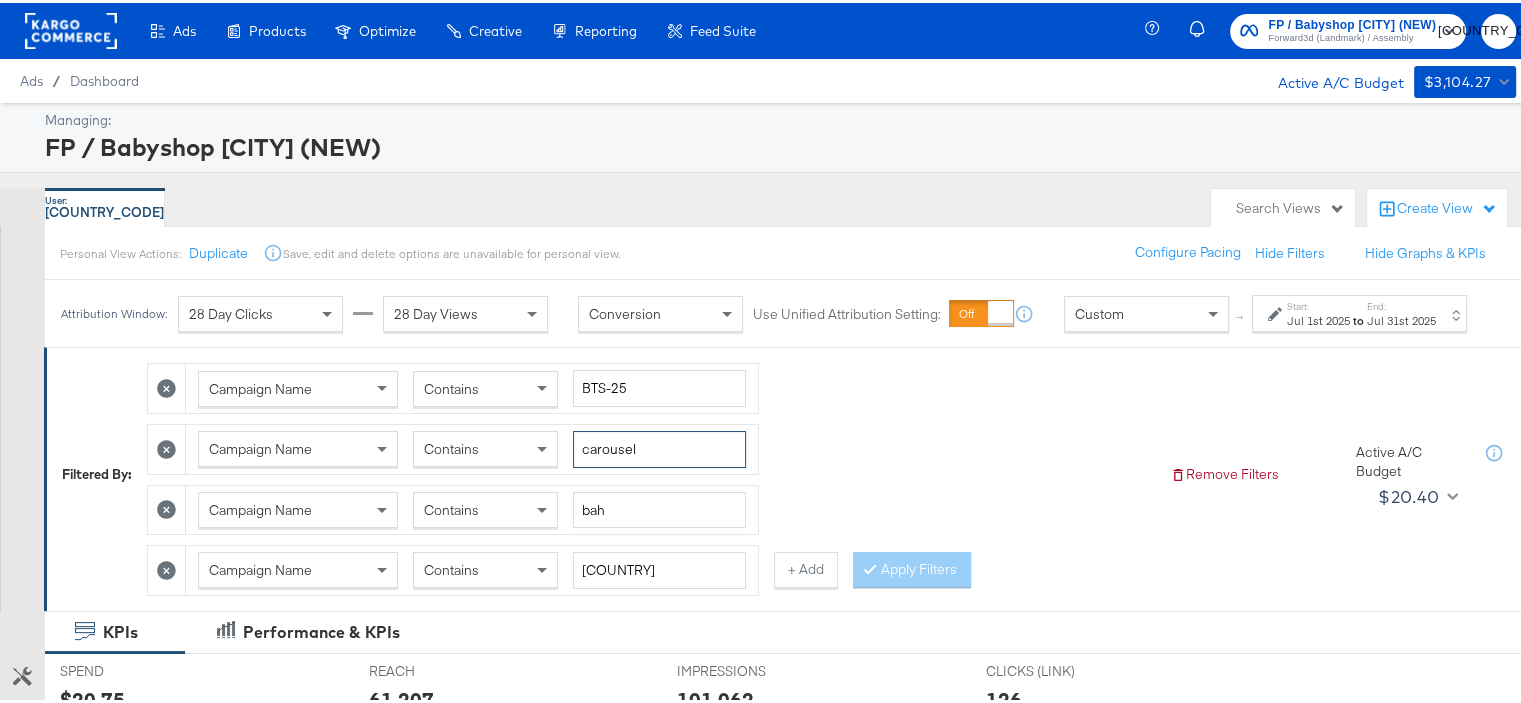 click on "carousel" at bounding box center [659, 446] 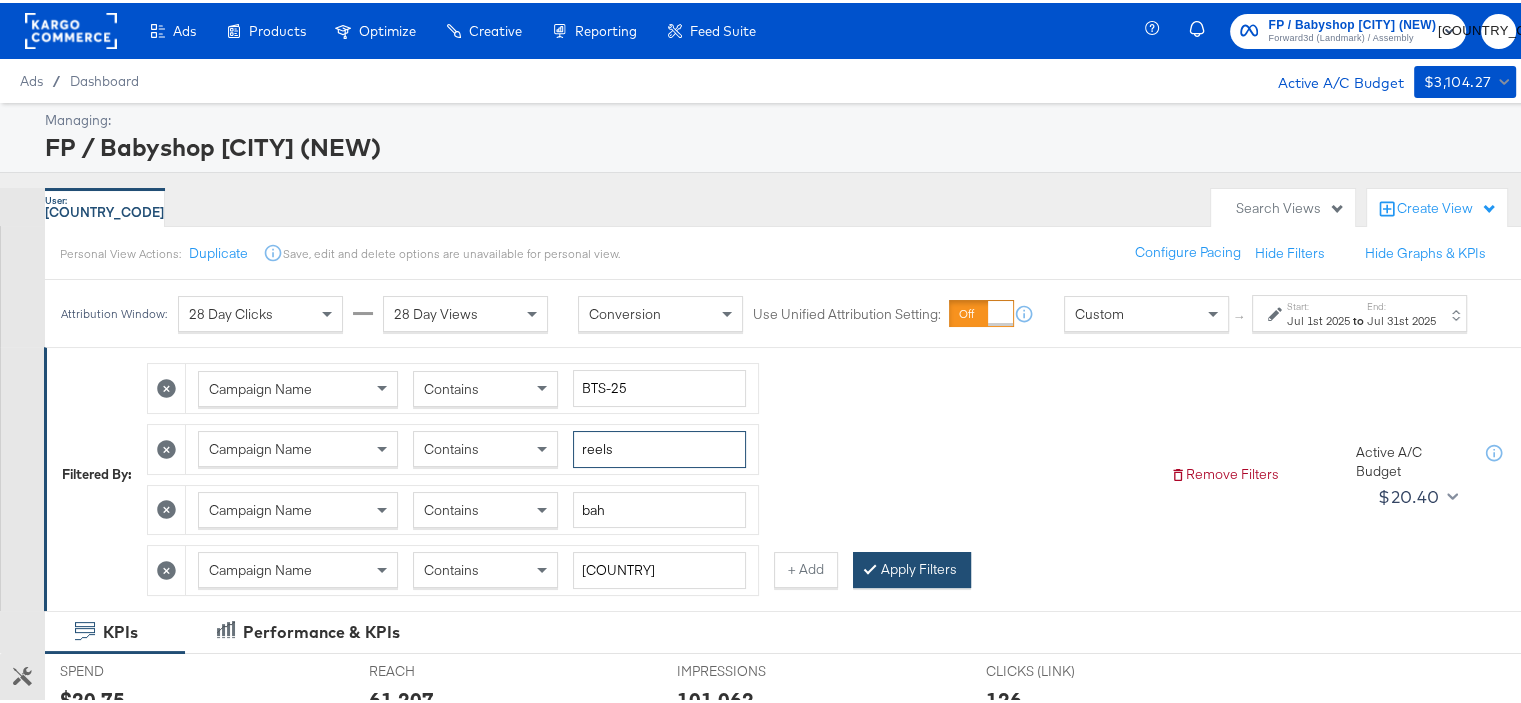 type on "reels" 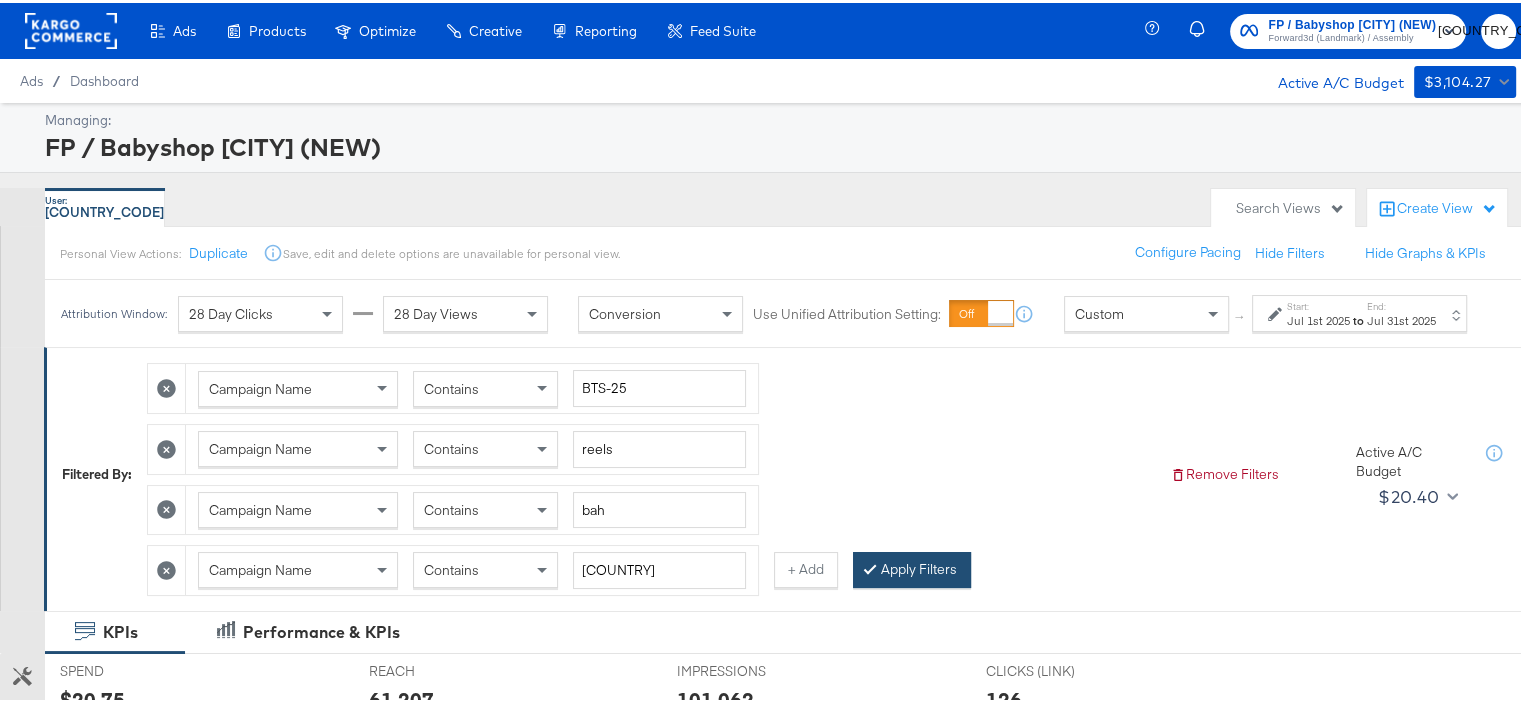 click on "Apply Filters" at bounding box center (912, 567) 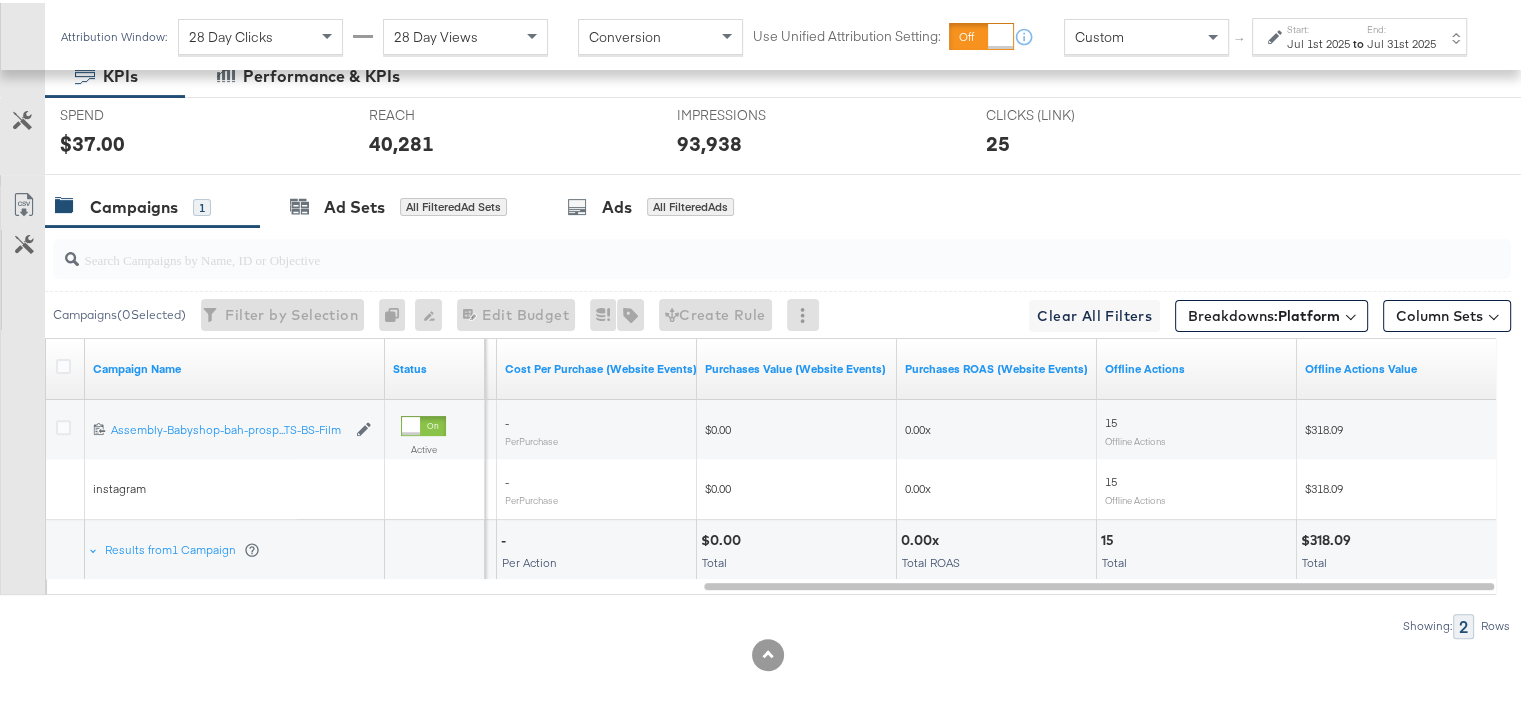 scroll, scrollTop: 571, scrollLeft: 0, axis: vertical 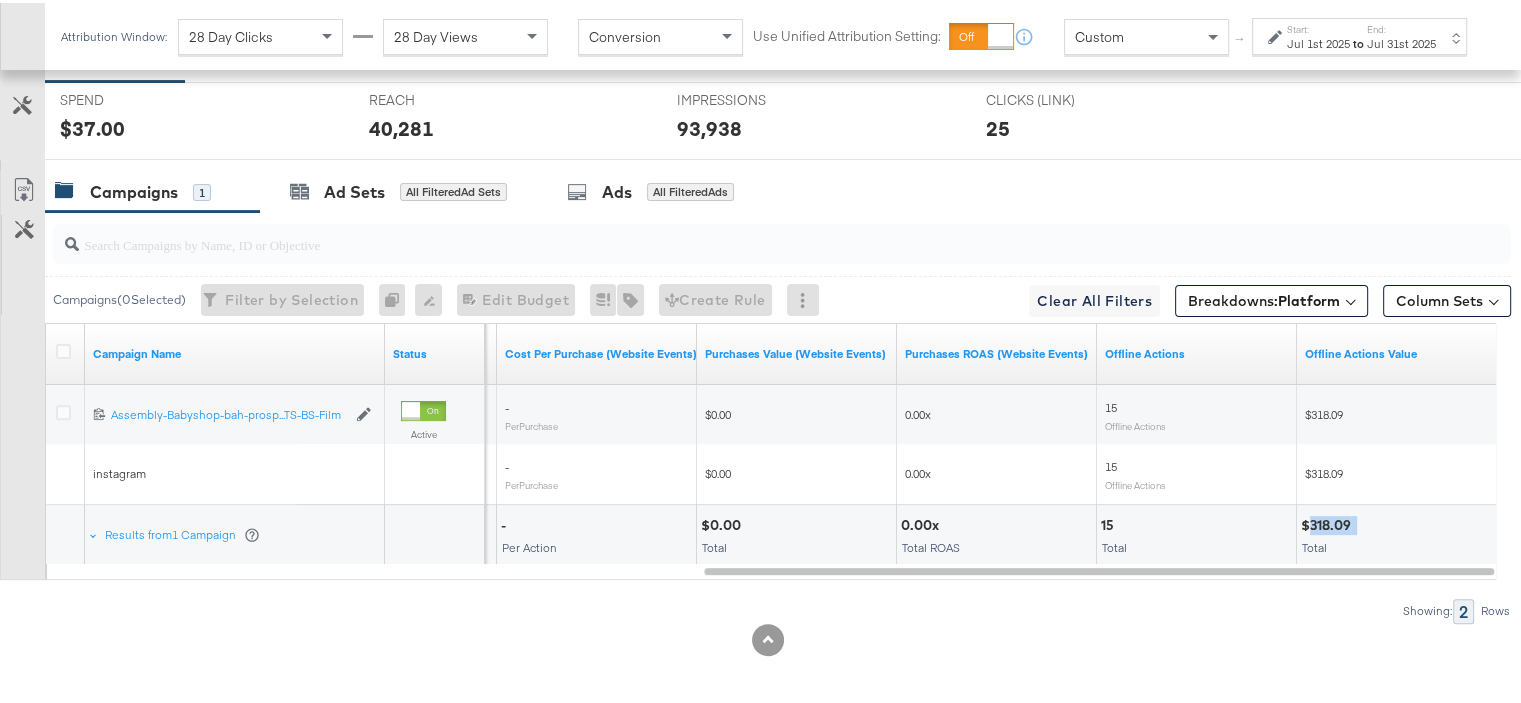 drag, startPoint x: 1362, startPoint y: 519, endPoint x: 1311, endPoint y: 517, distance: 51.0392 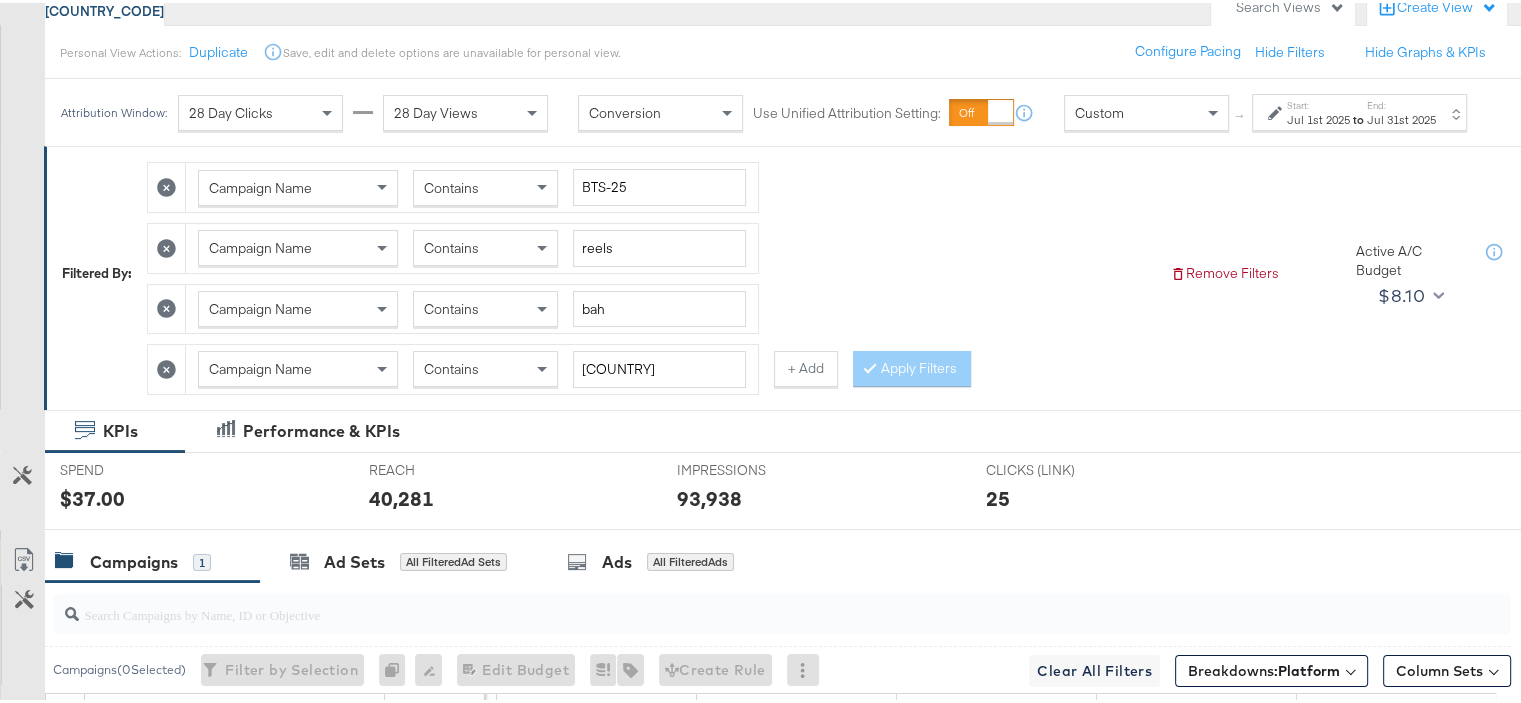 scroll, scrollTop: 171, scrollLeft: 0, axis: vertical 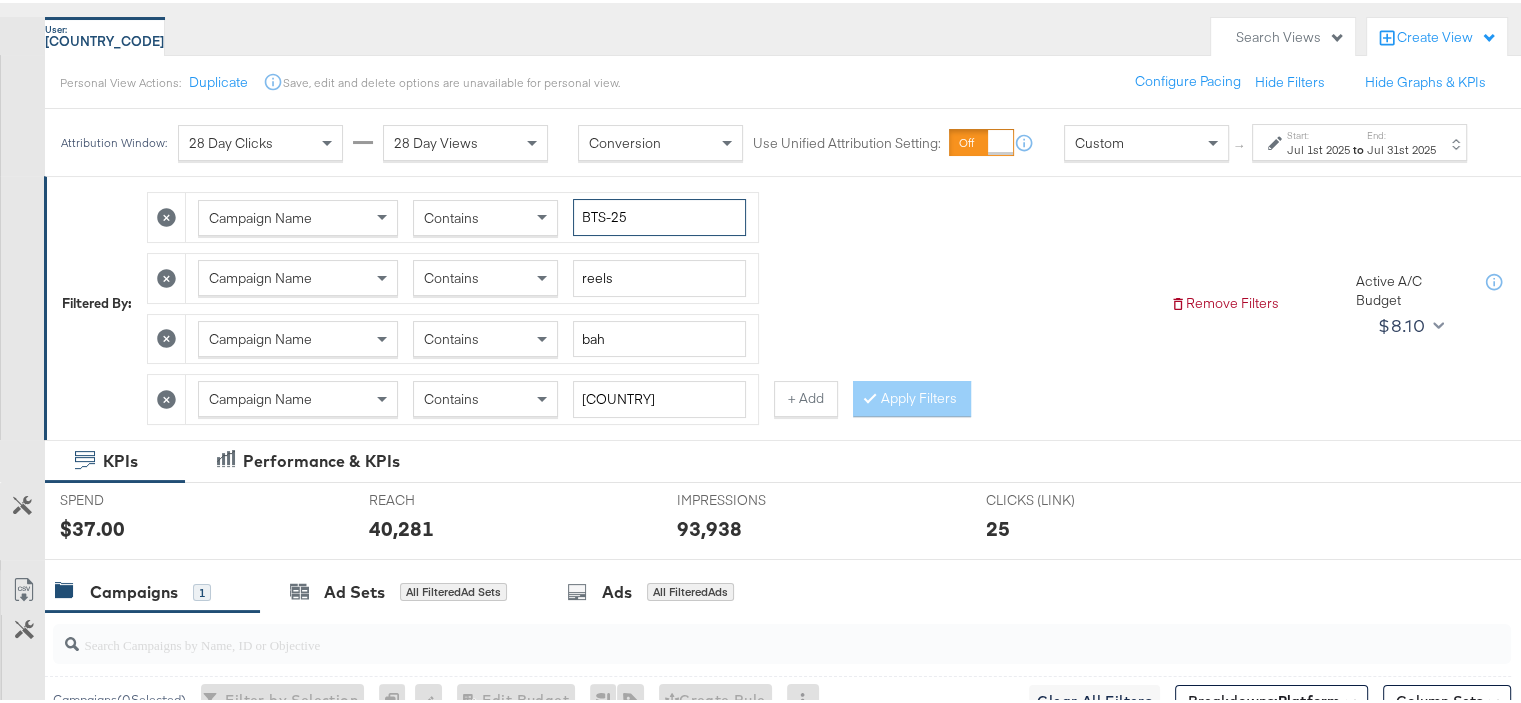 click on "BTS-25" at bounding box center (659, 214) 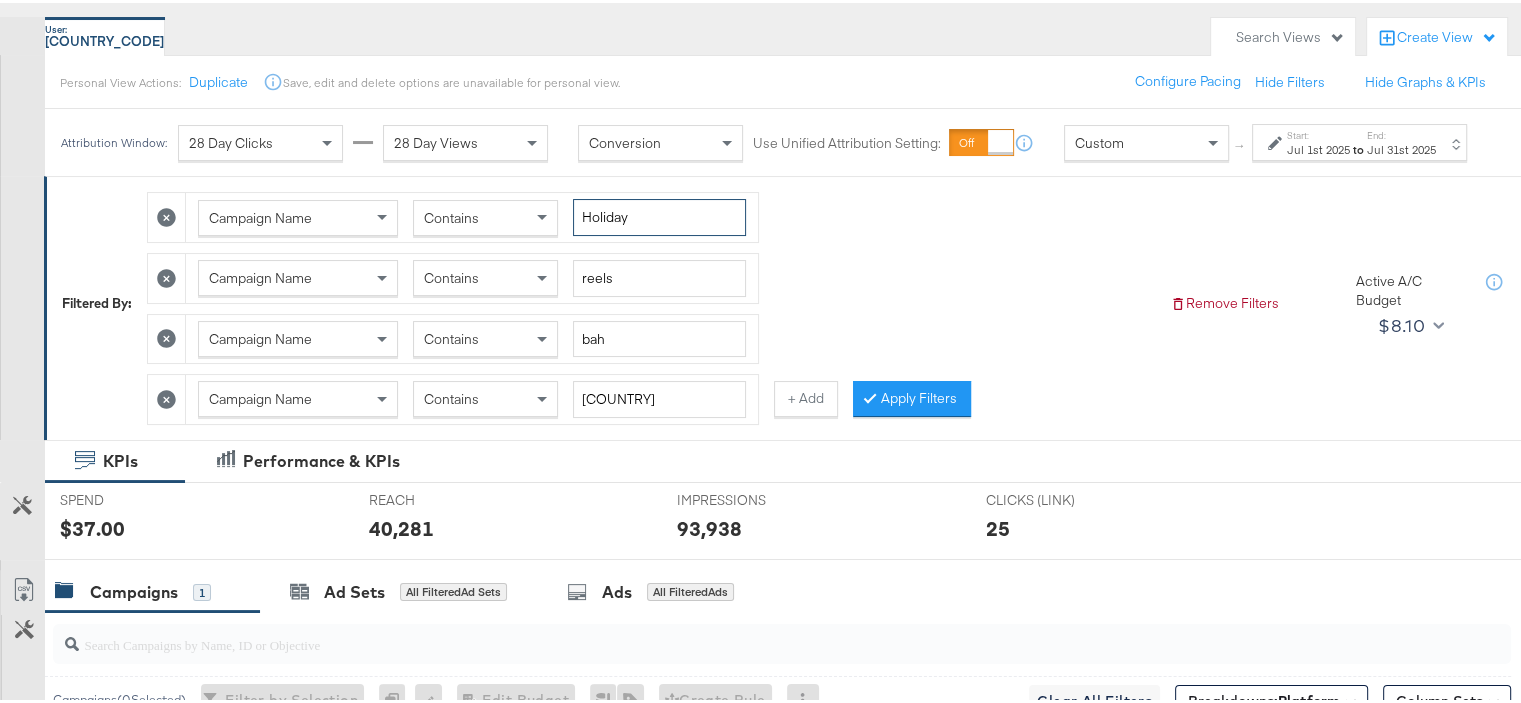 type on "Holiday" 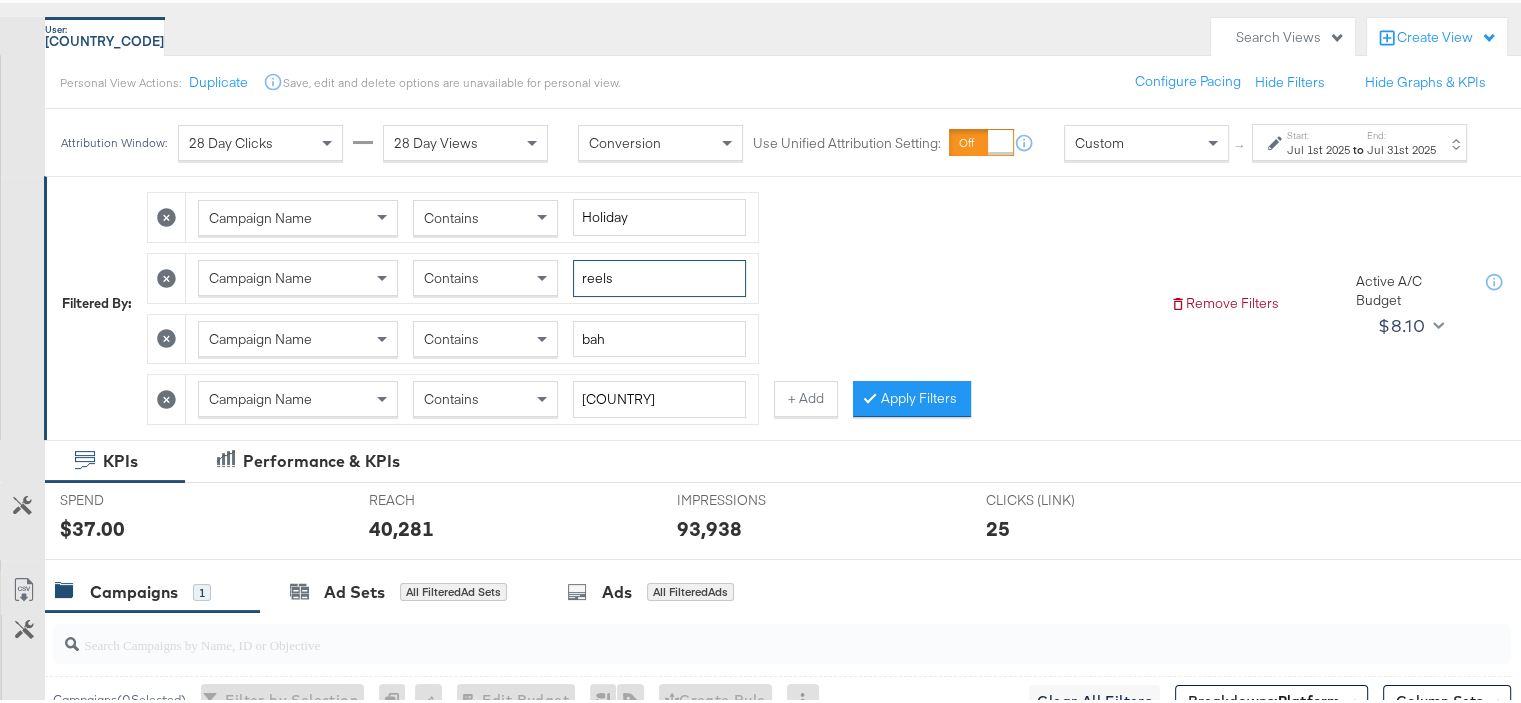 drag, startPoint x: 599, startPoint y: 279, endPoint x: 596, endPoint y: 295, distance: 16.27882 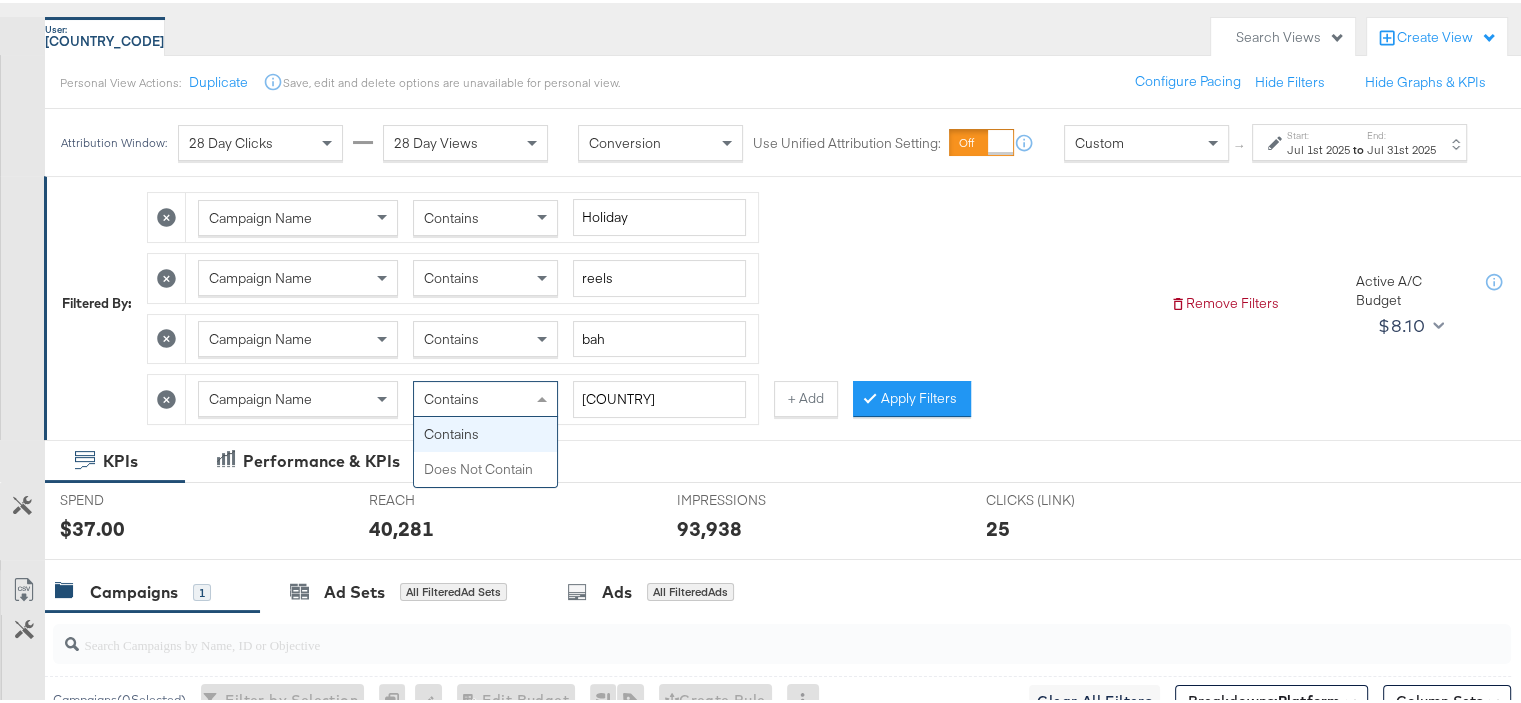 click on "Contains" at bounding box center [485, 396] 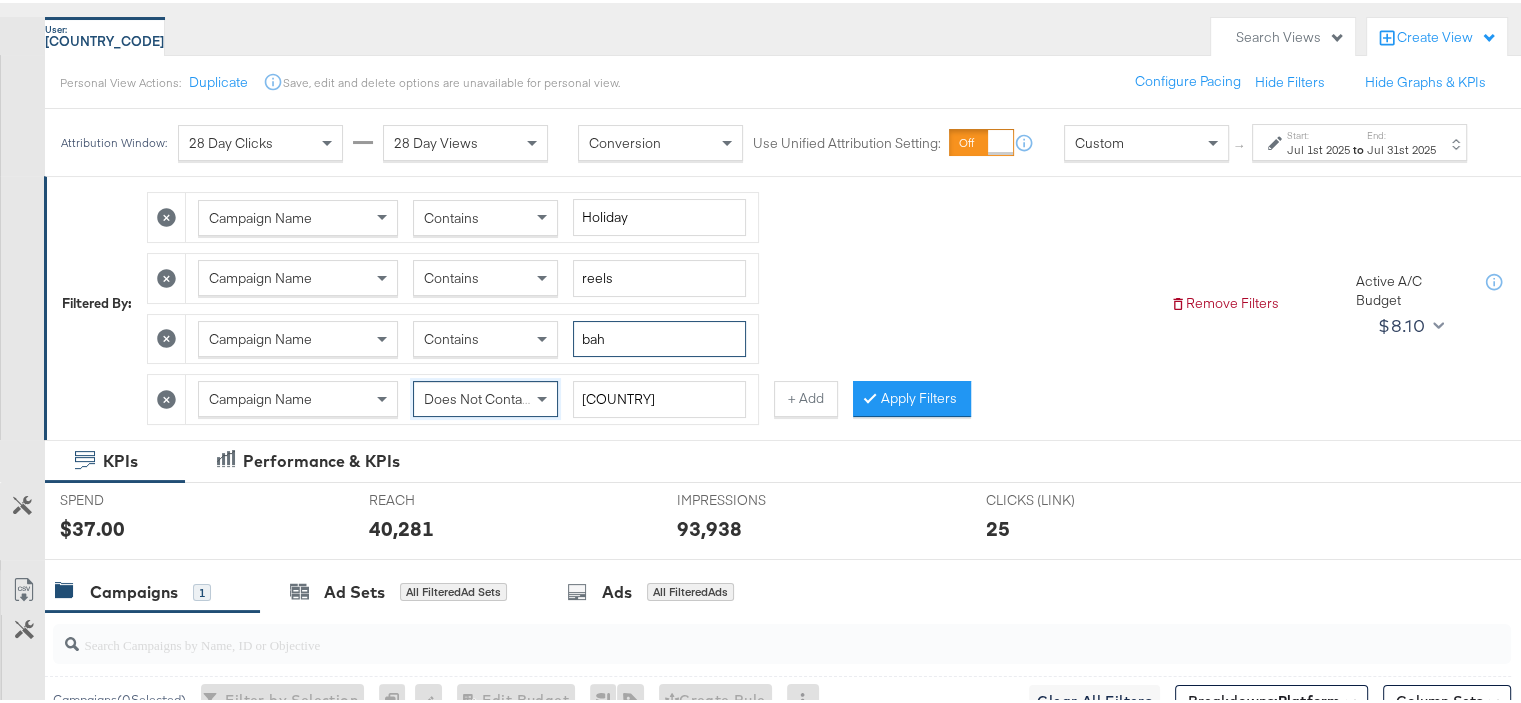 click on "bah" at bounding box center [659, 336] 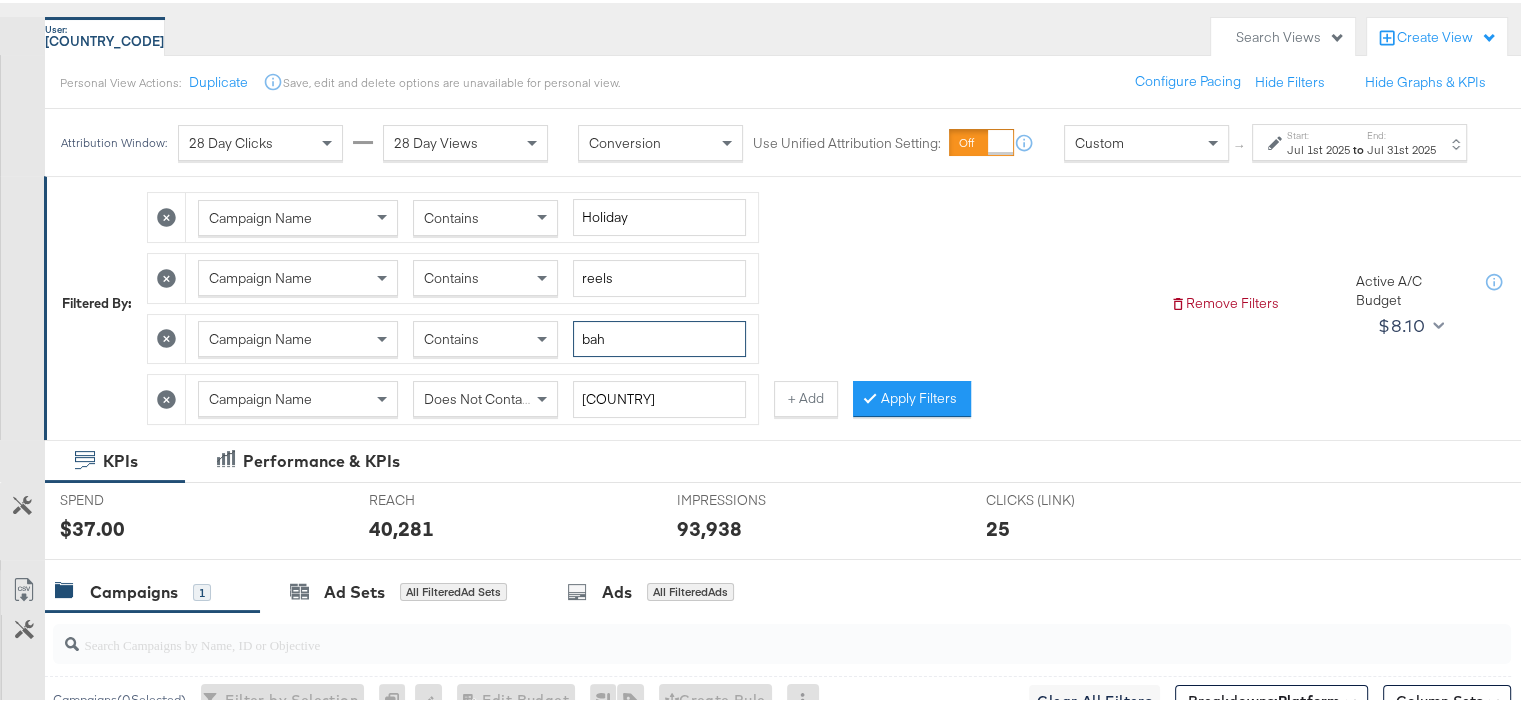 click on "bah" at bounding box center (659, 336) 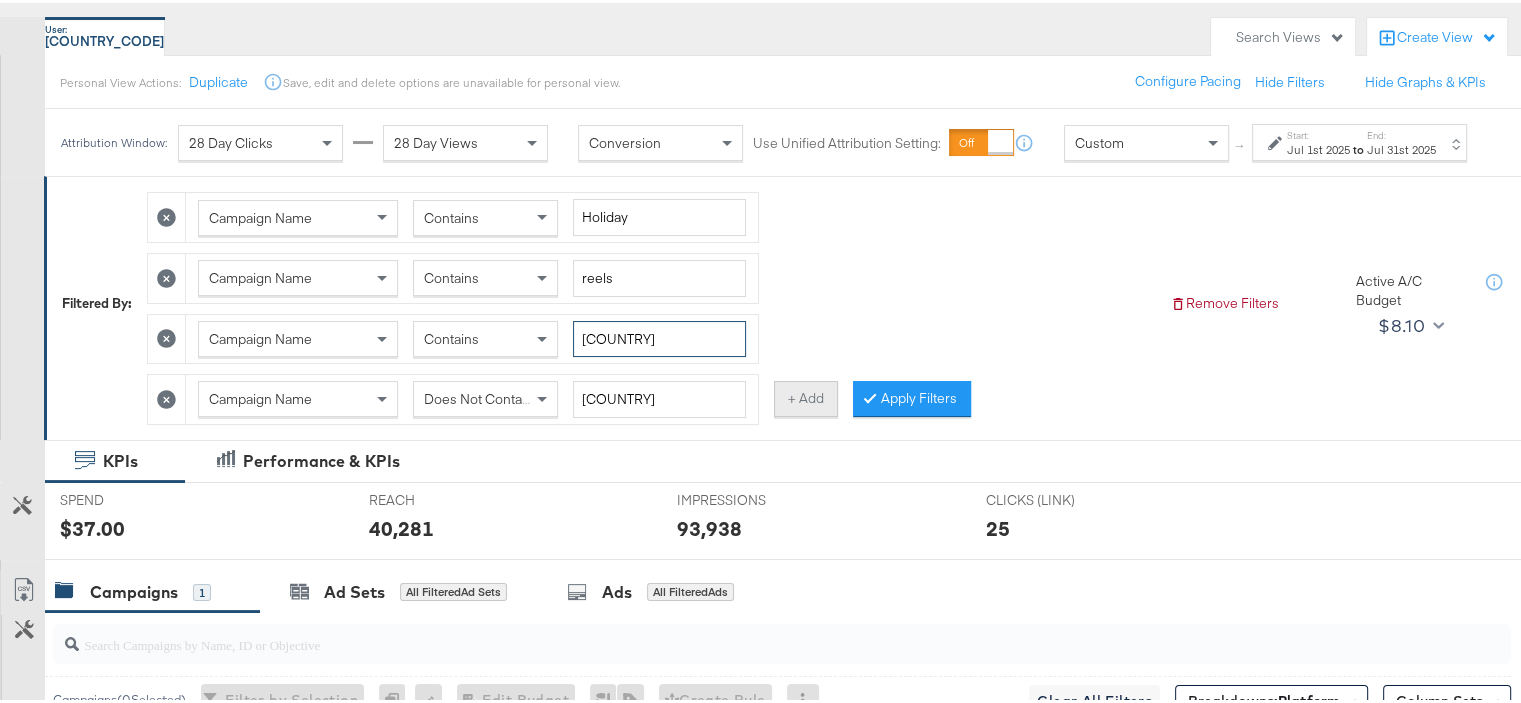 type on "[COUNTRY]" 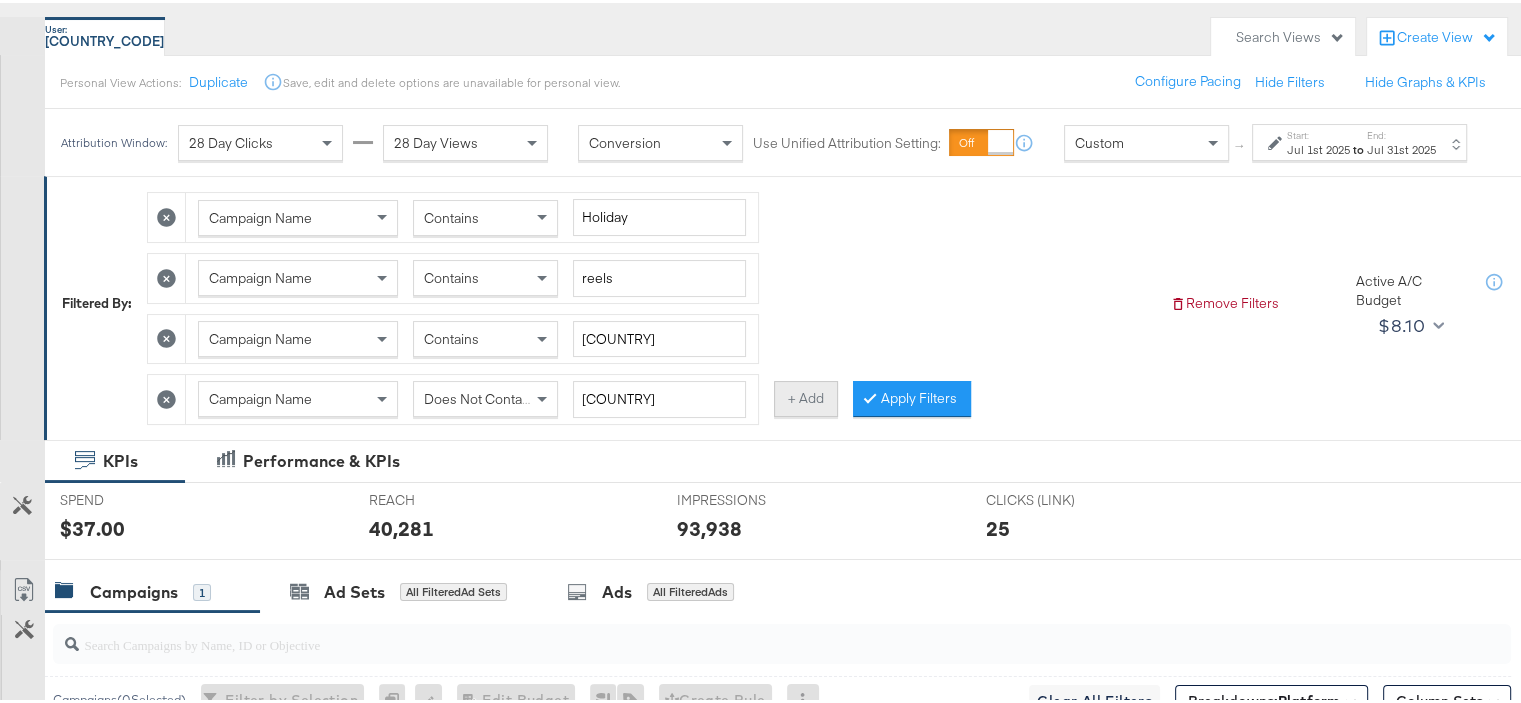 click on "+ Add" at bounding box center (806, 396) 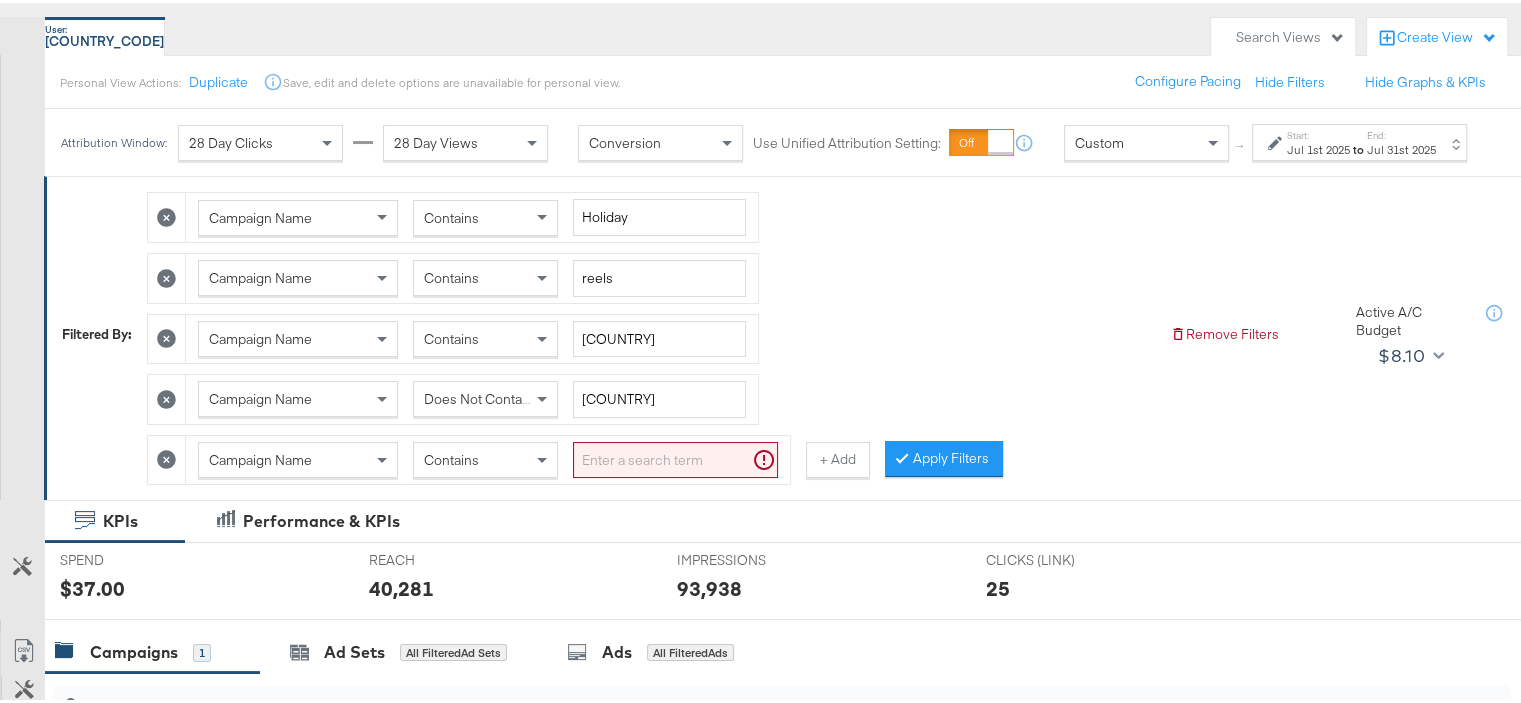 click at bounding box center [675, 457] 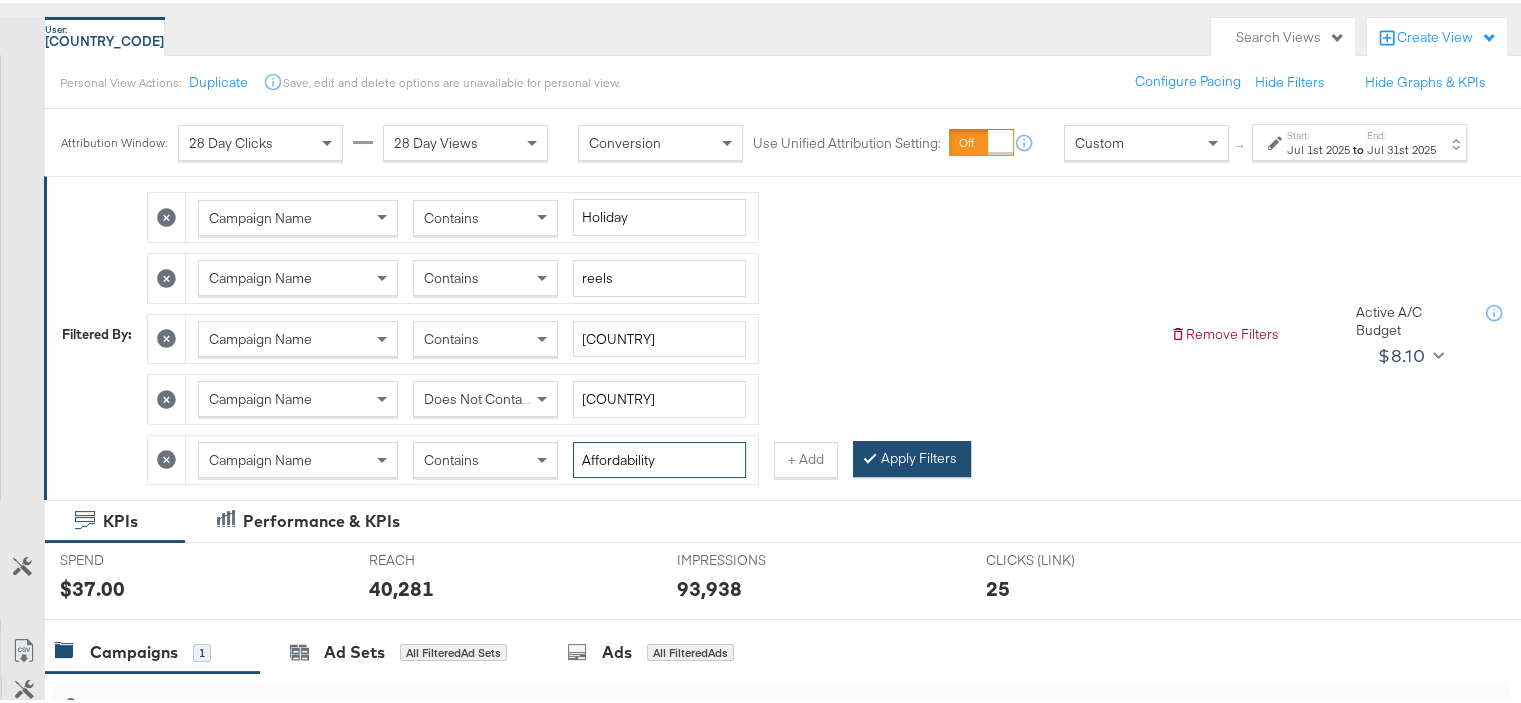 type on "Affordability" 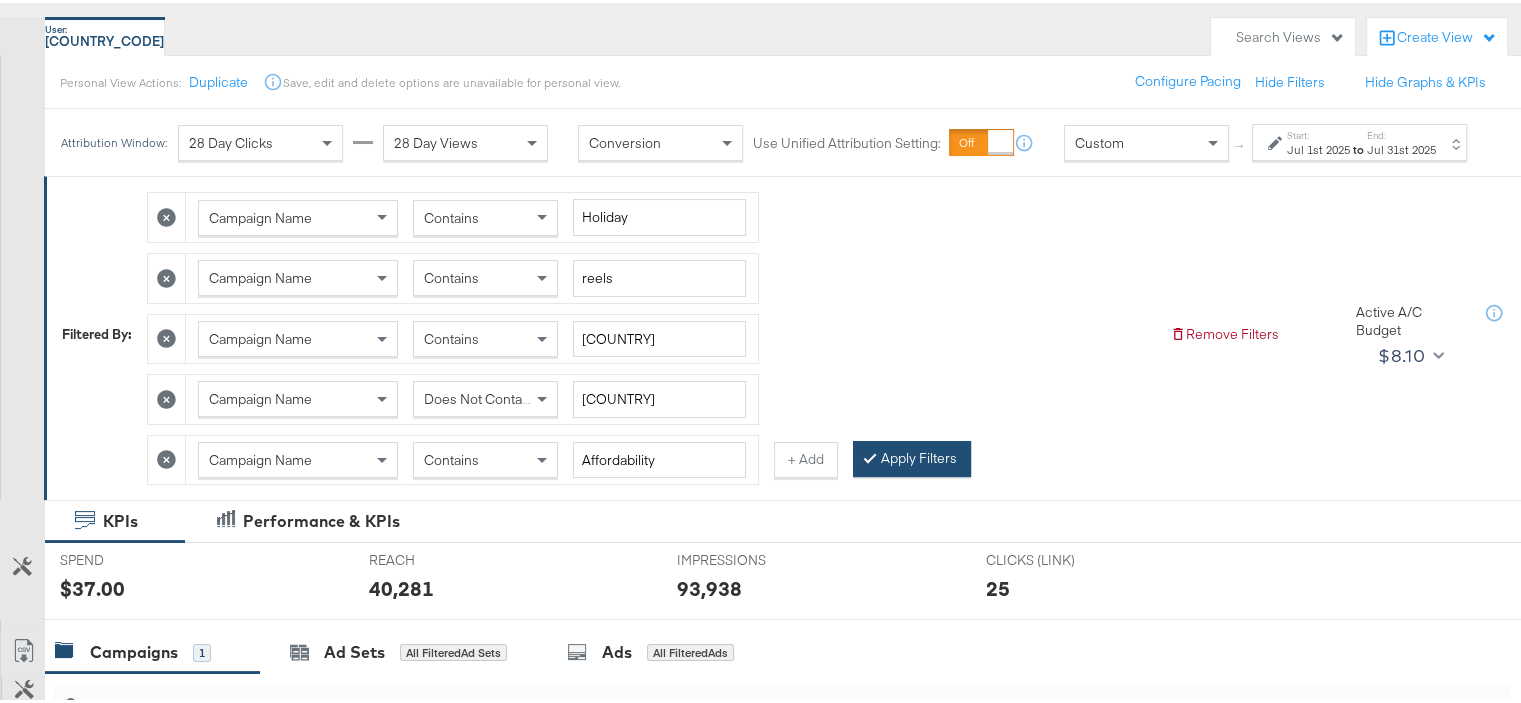 click on "Apply Filters" at bounding box center [912, 456] 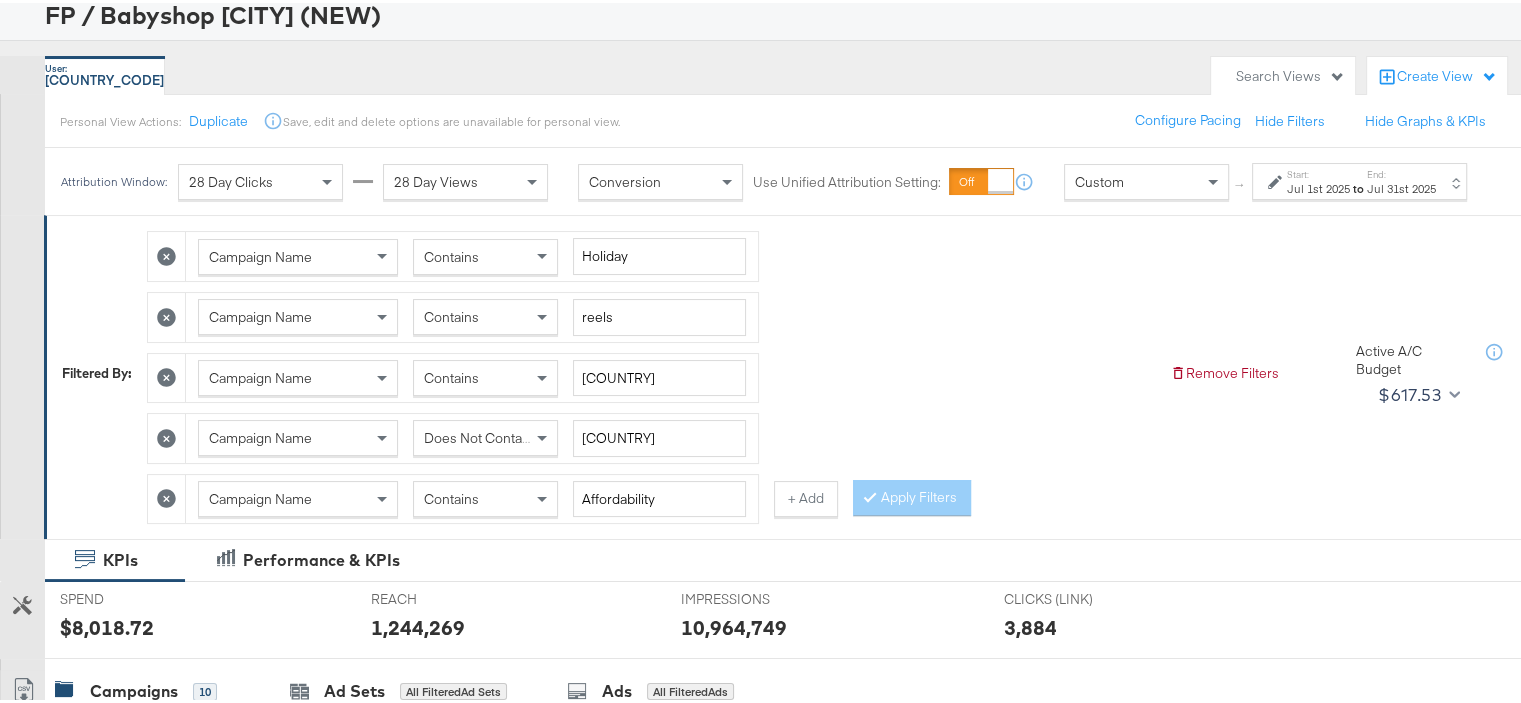 scroll, scrollTop: 100, scrollLeft: 0, axis: vertical 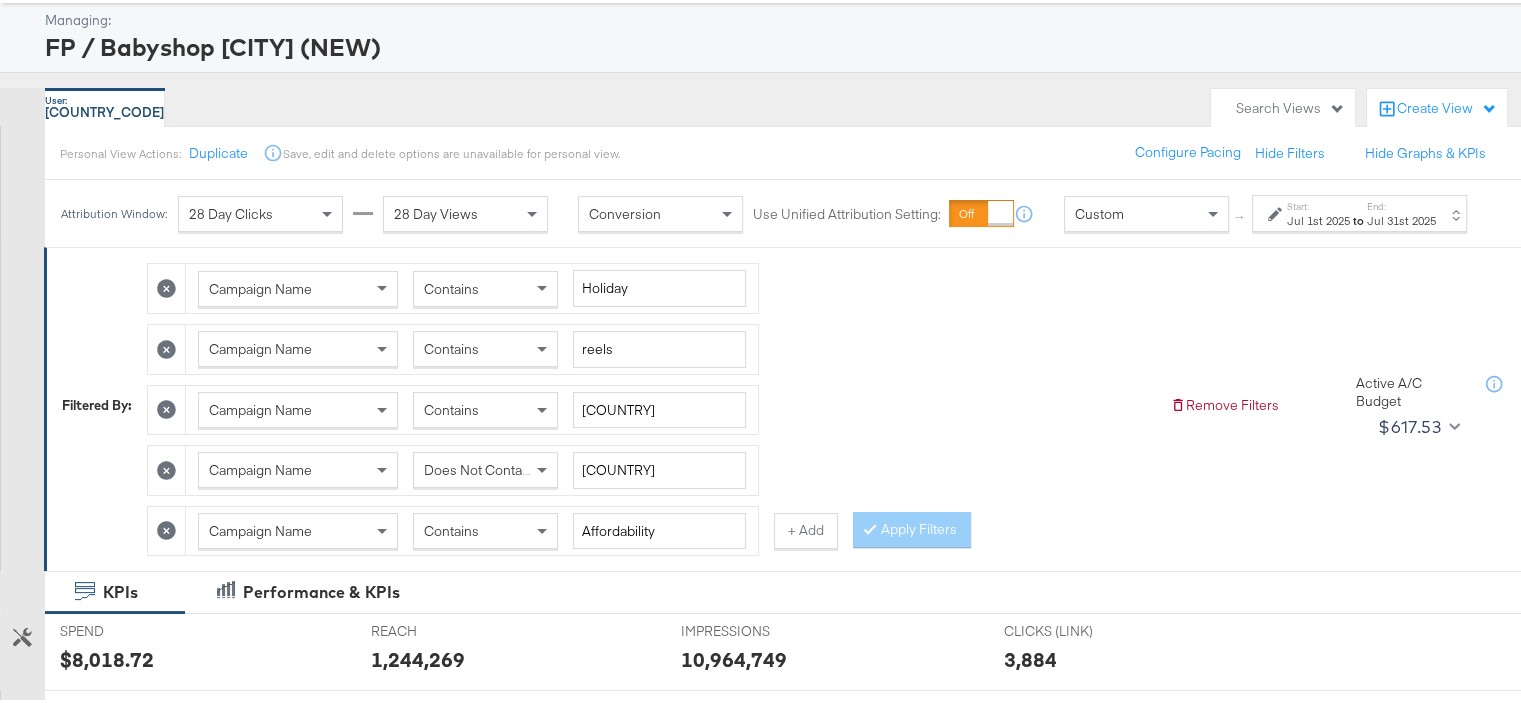click on "Jul 1st 2025" at bounding box center [1318, 218] 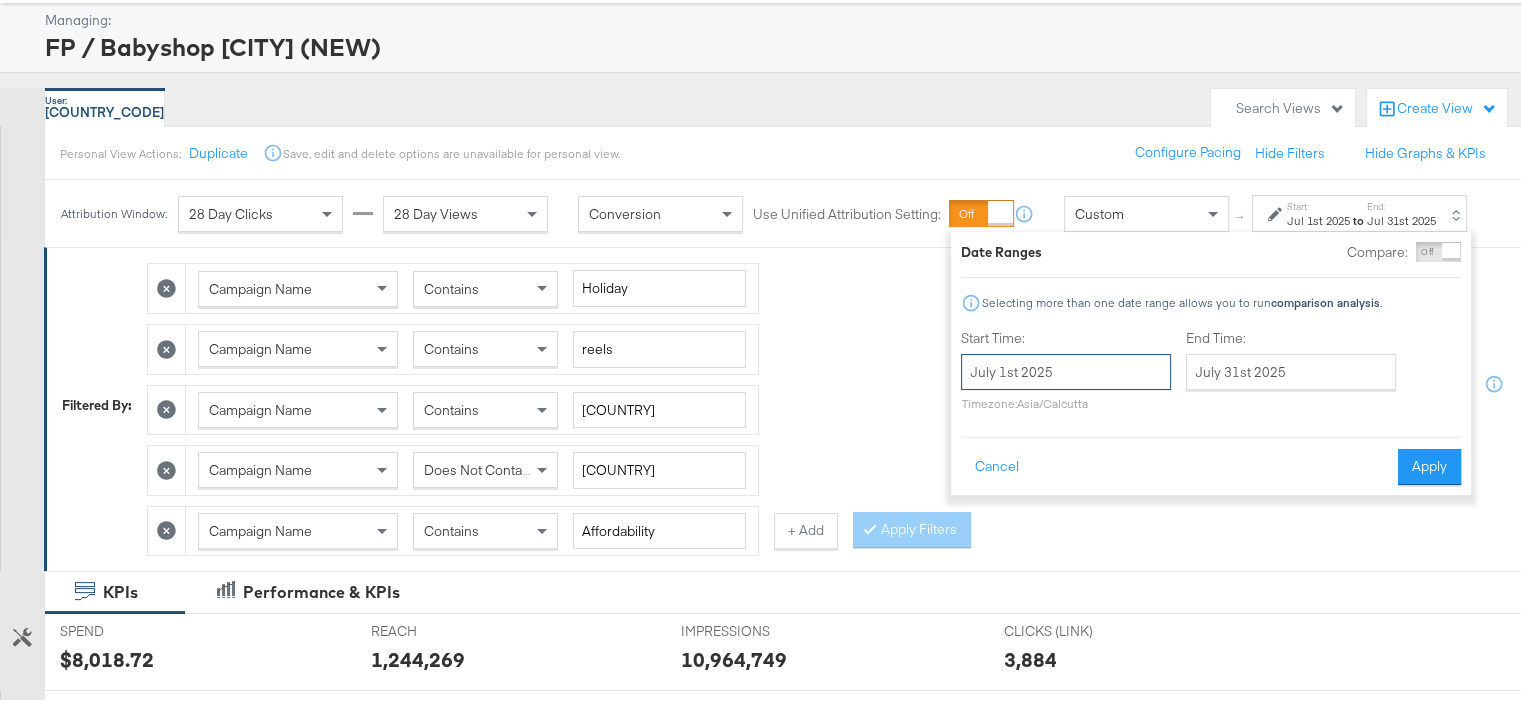 click on "July 1st 2025" at bounding box center [1066, 369] 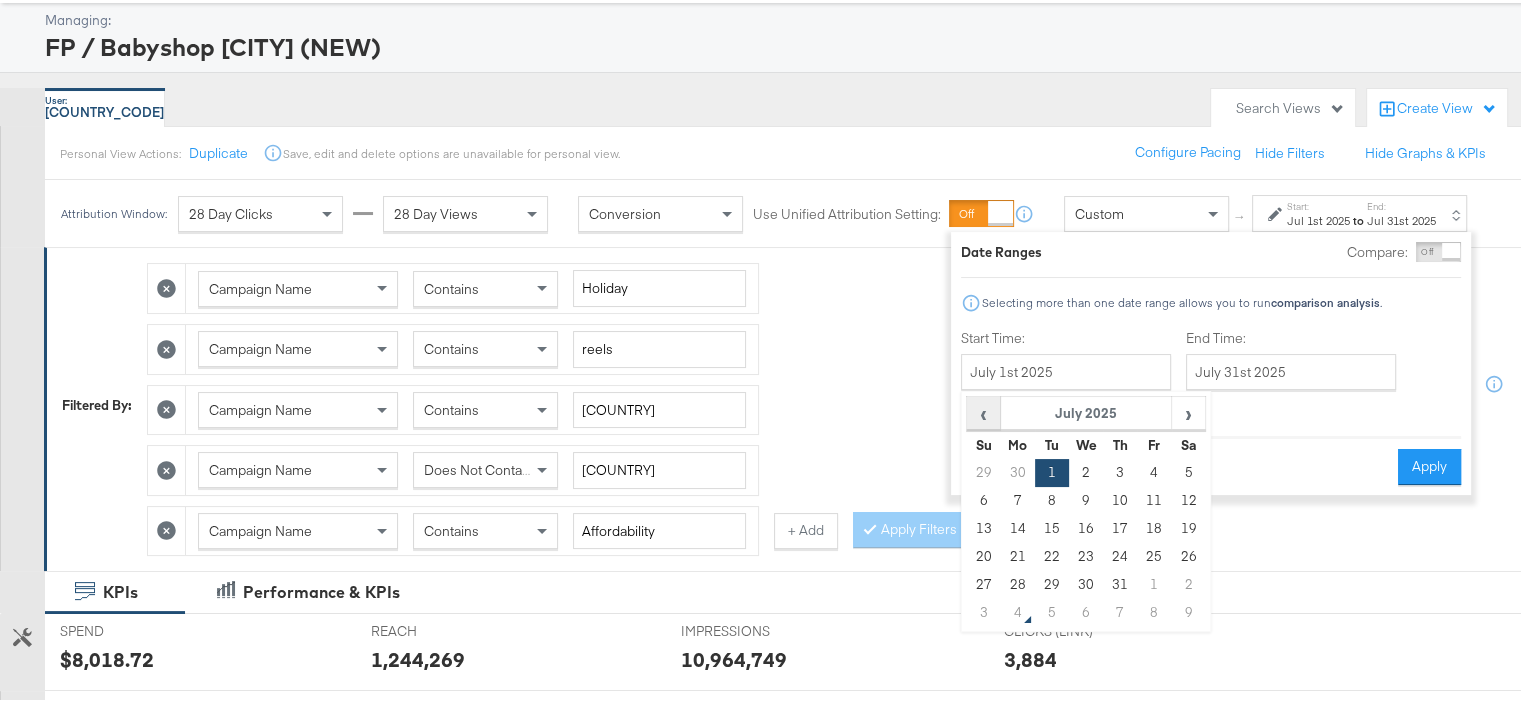 click on "‹" at bounding box center (983, 410) 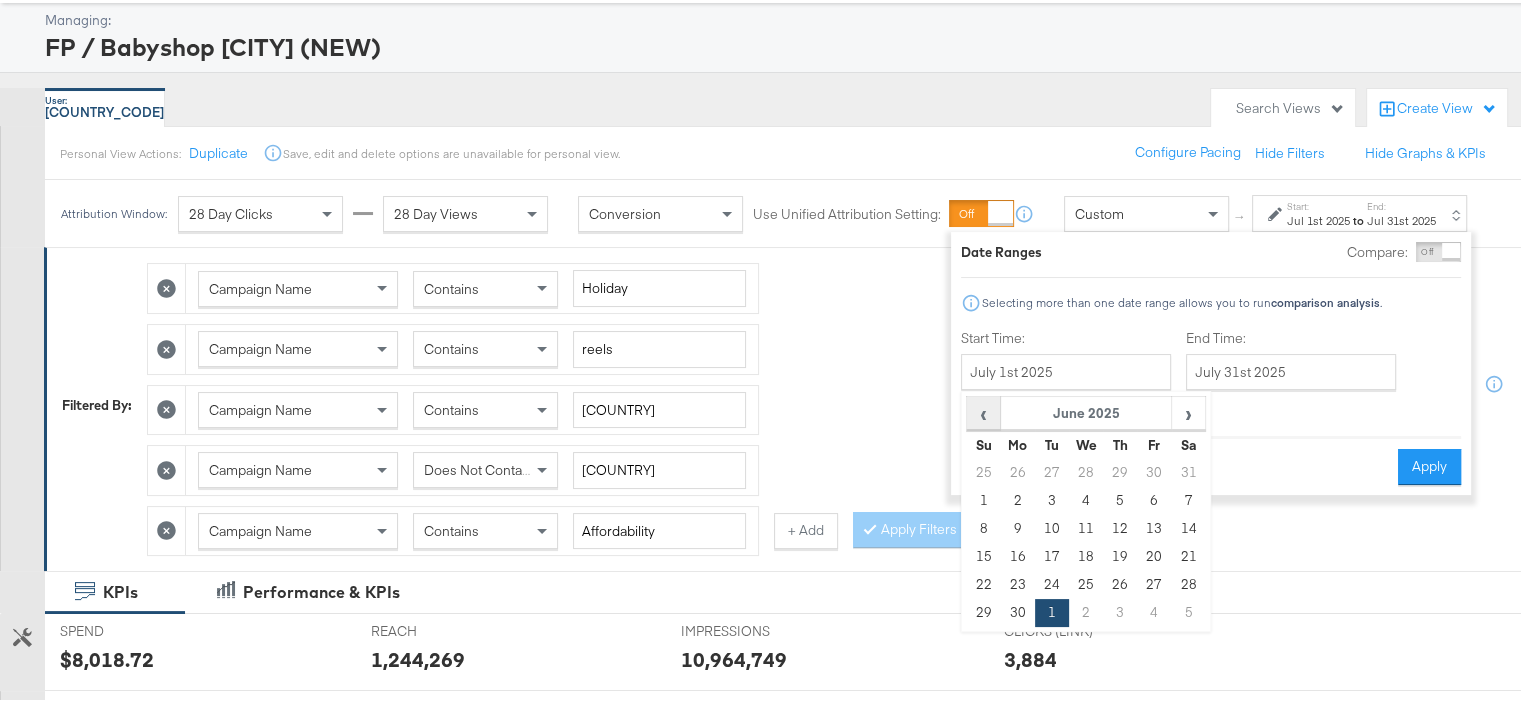 click on "‹" at bounding box center (983, 410) 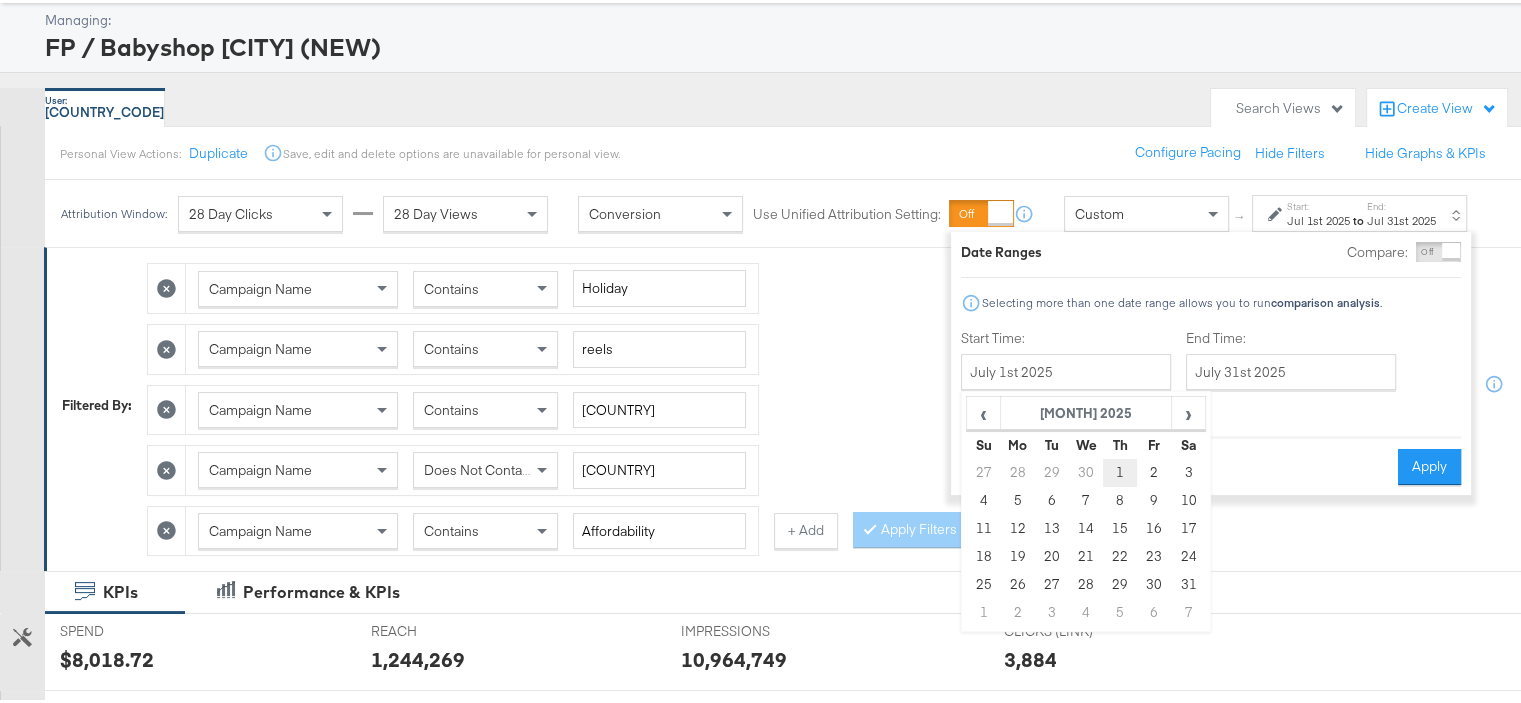 click on "1" at bounding box center [1120, 470] 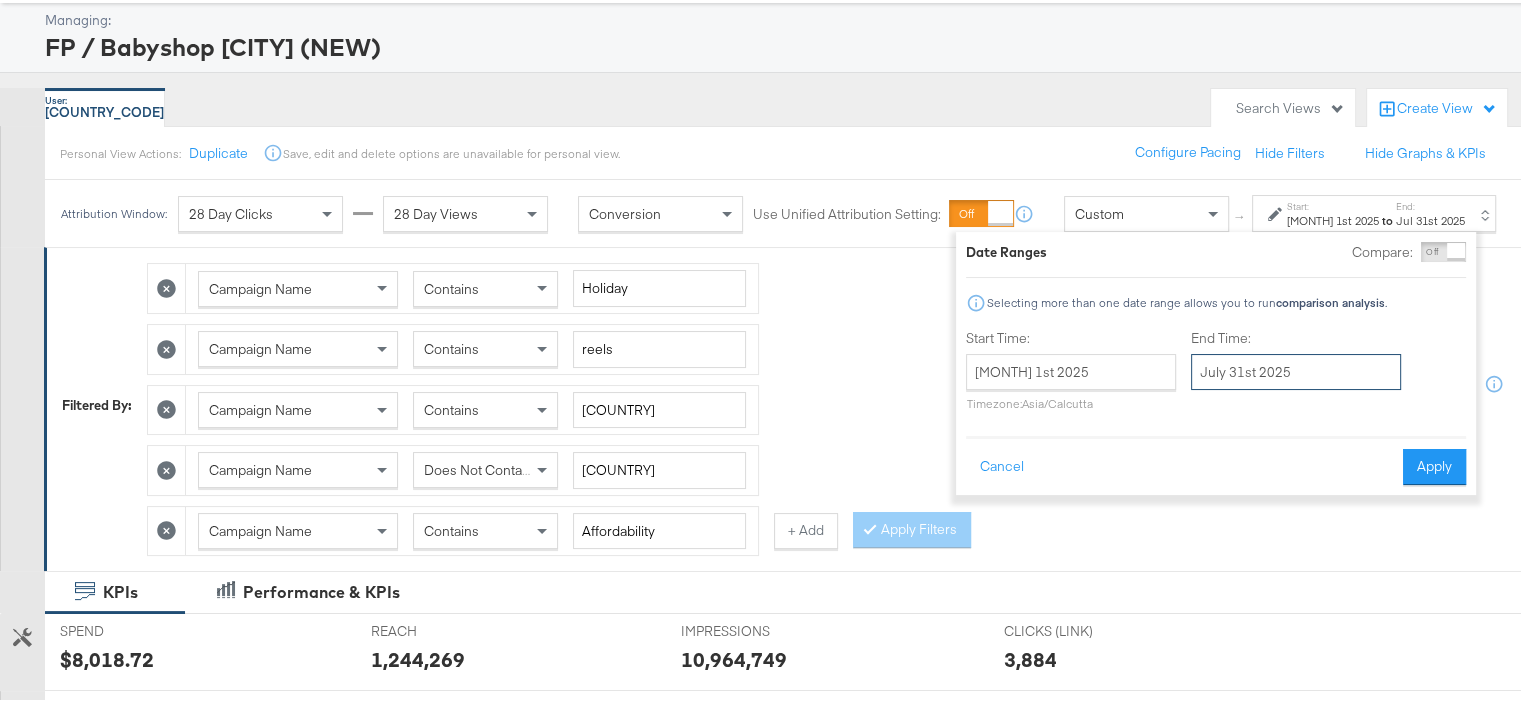 click on "July 31st 2025" at bounding box center (1296, 369) 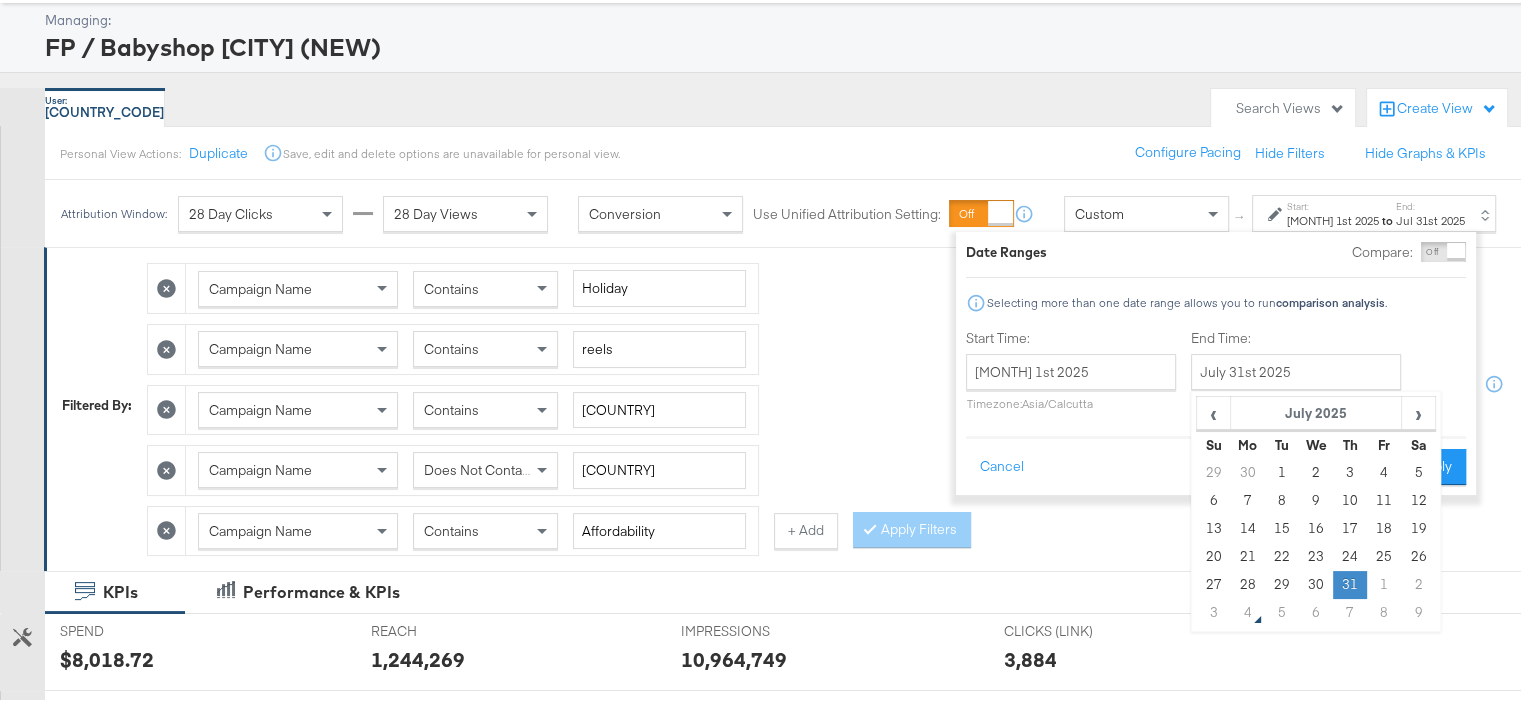 click on "31" at bounding box center (1350, 582) 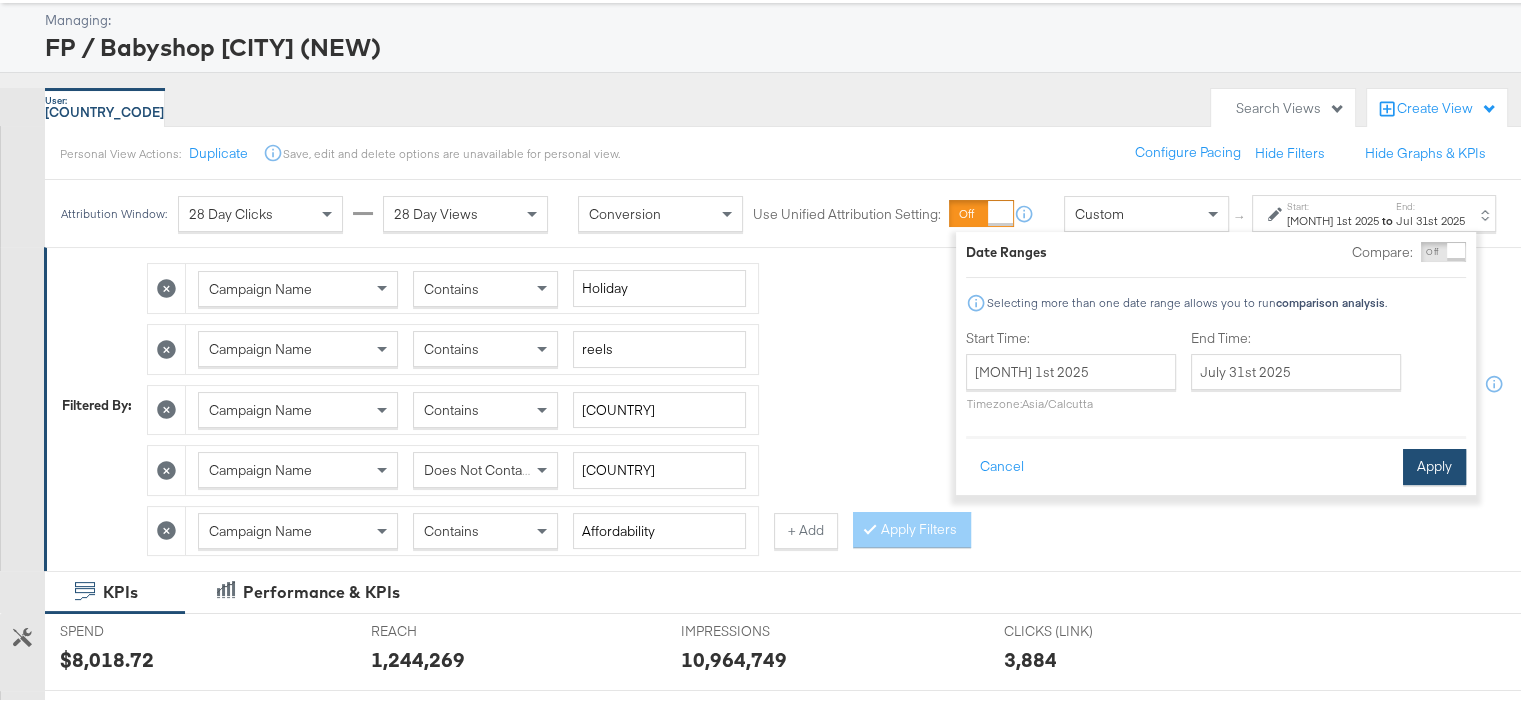 click on "Apply" at bounding box center (1434, 464) 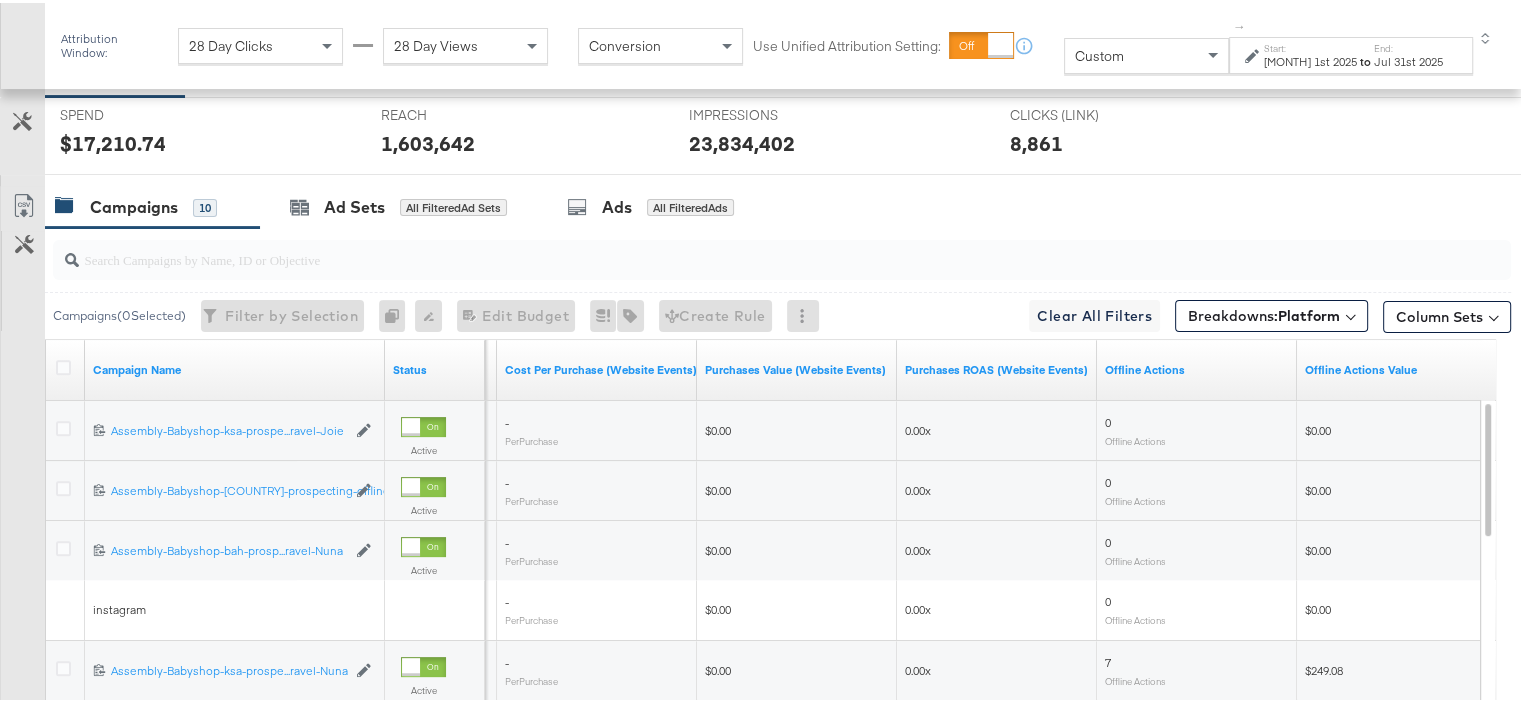 scroll, scrollTop: 800, scrollLeft: 0, axis: vertical 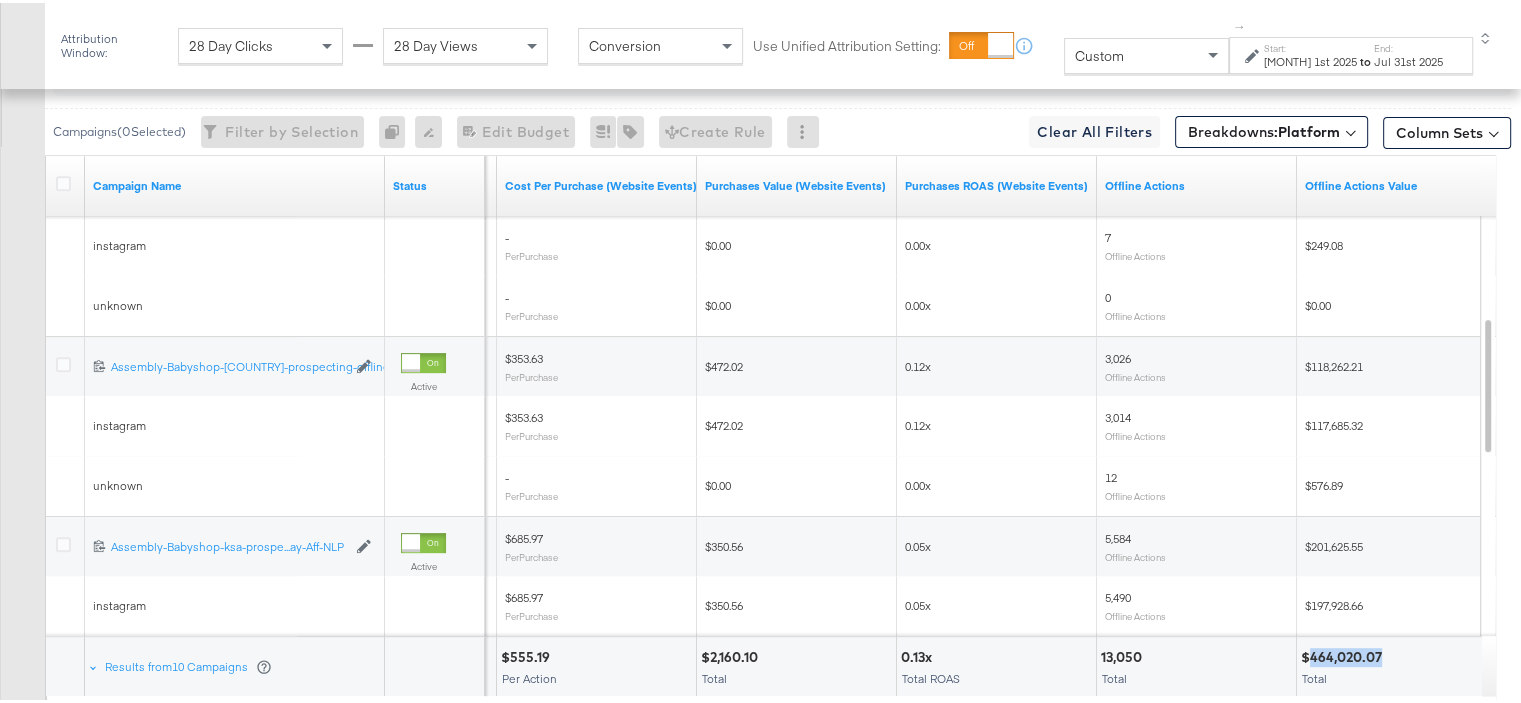drag, startPoint x: 1380, startPoint y: 651, endPoint x: 1312, endPoint y: 651, distance: 68 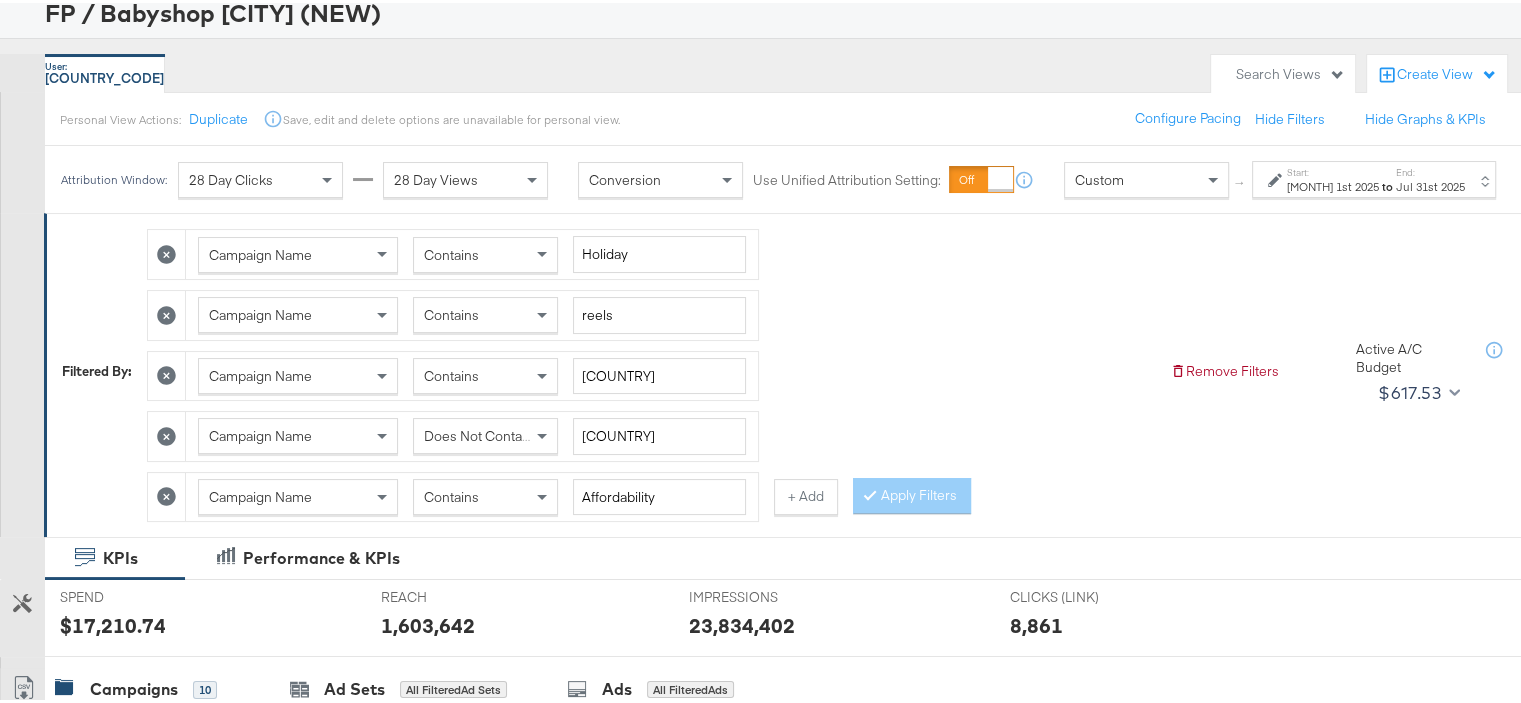 scroll, scrollTop: 100, scrollLeft: 0, axis: vertical 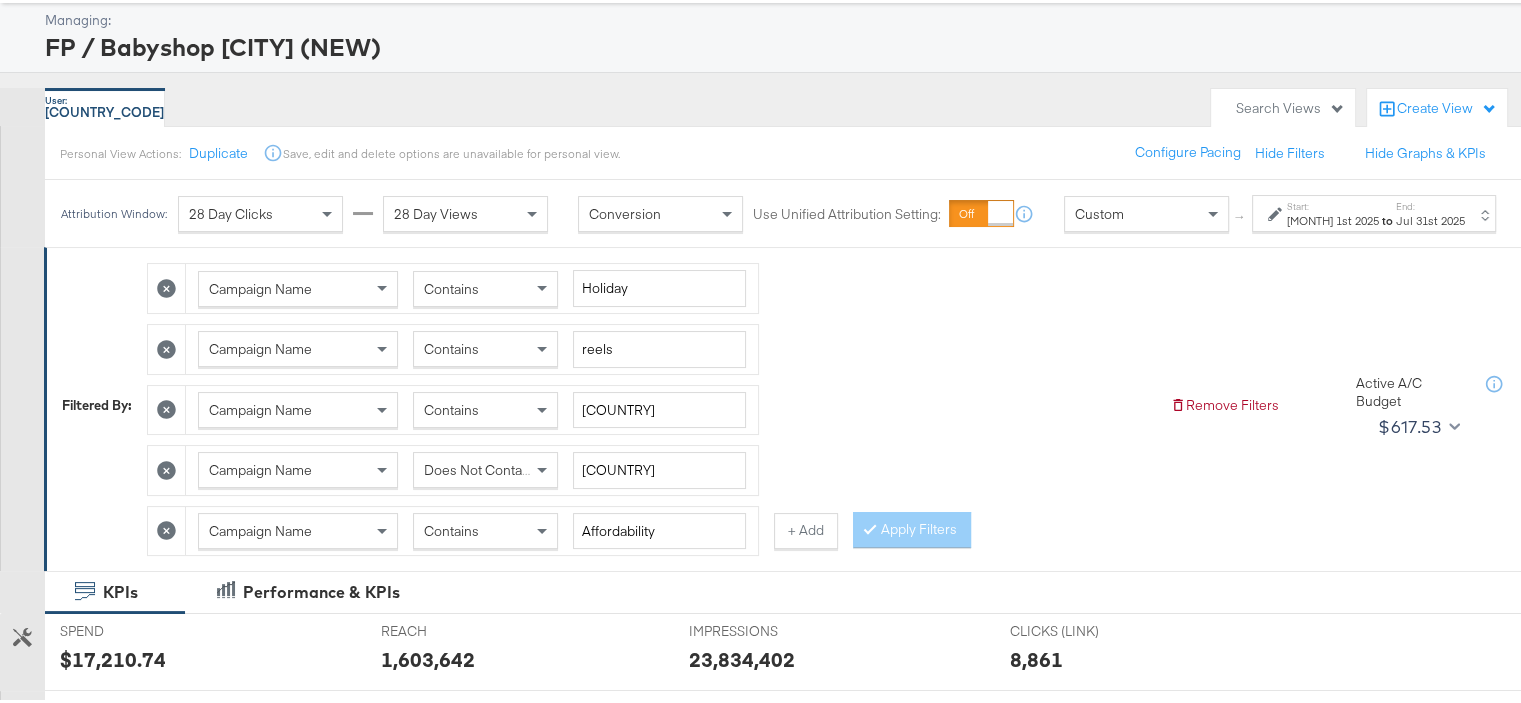 click on "[MONTH] 1st 2025" at bounding box center (1333, 218) 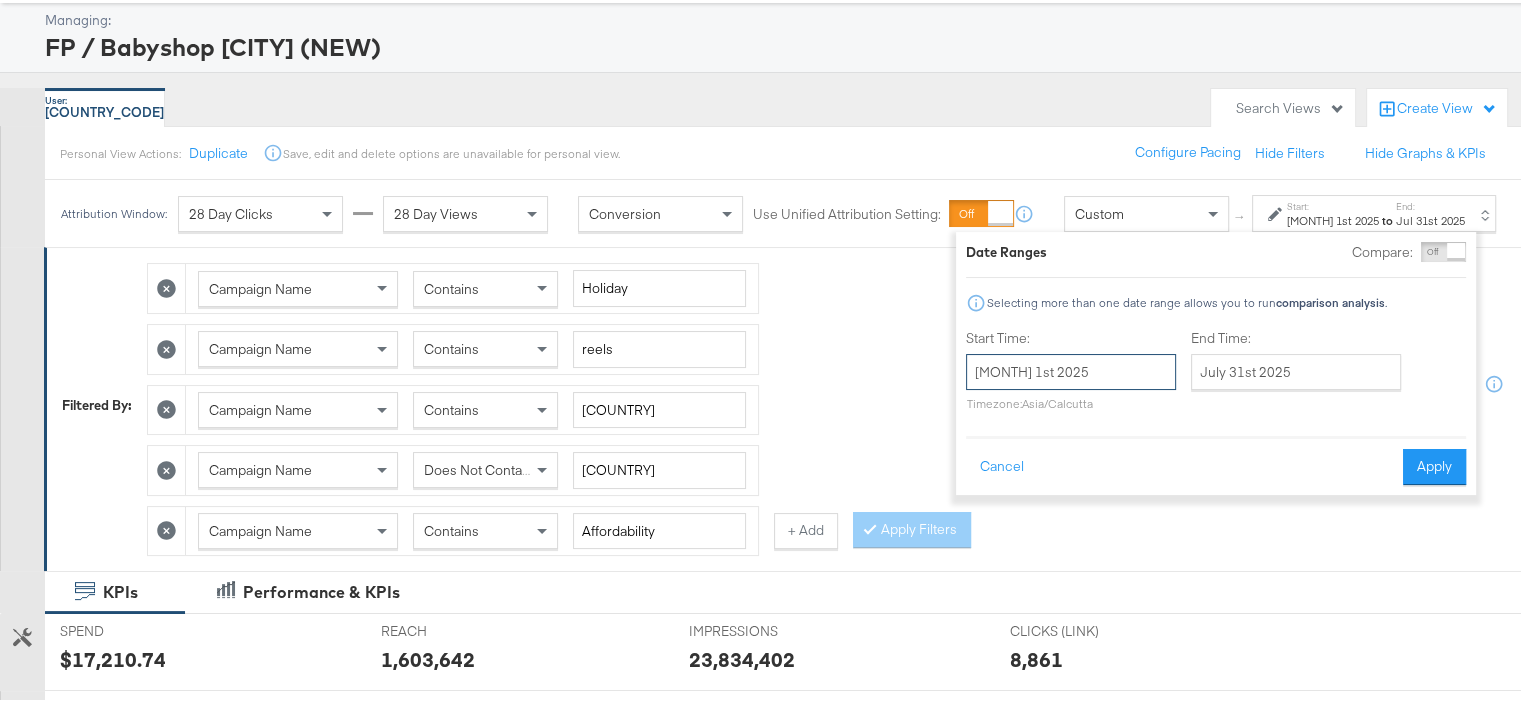 click on "[MONTH] 1st 2025" at bounding box center (1071, 369) 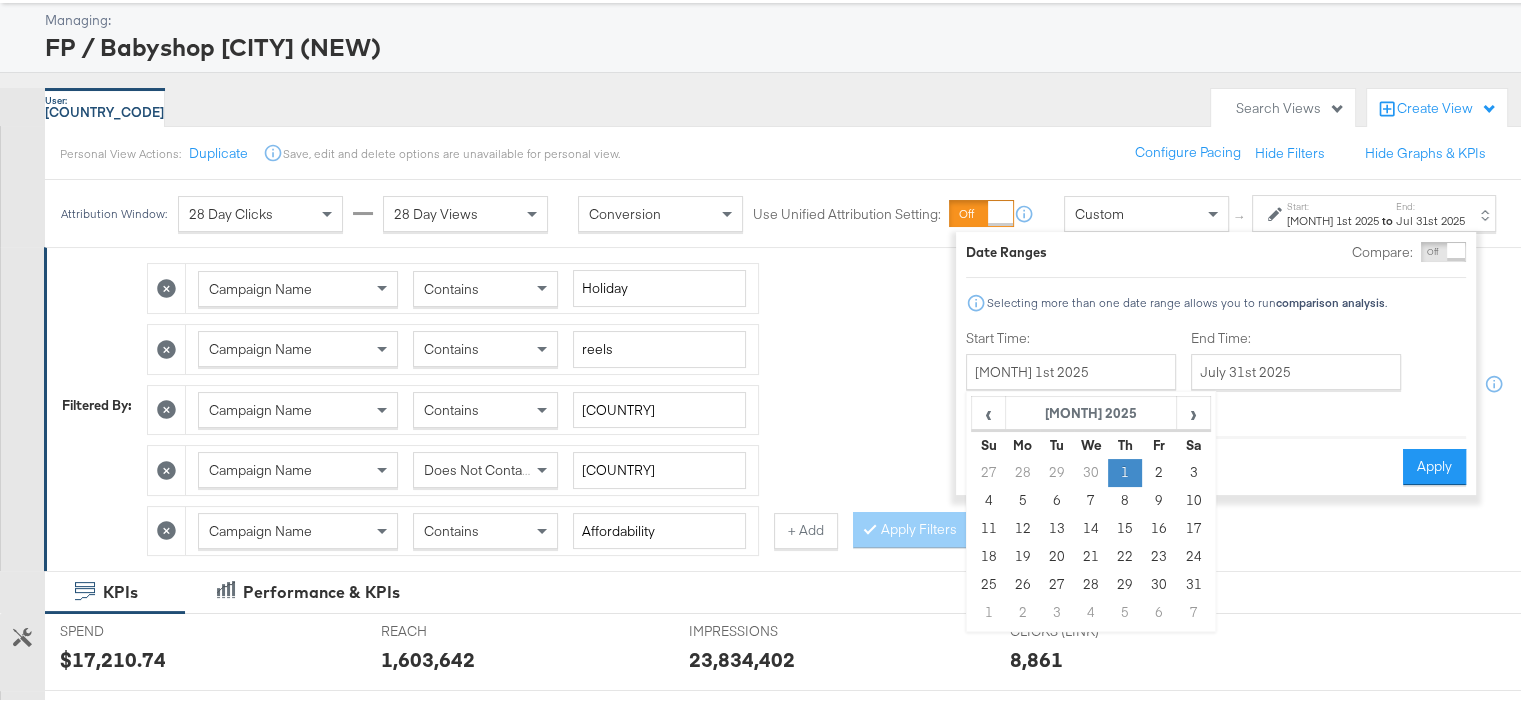 click on "1" at bounding box center [1125, 470] 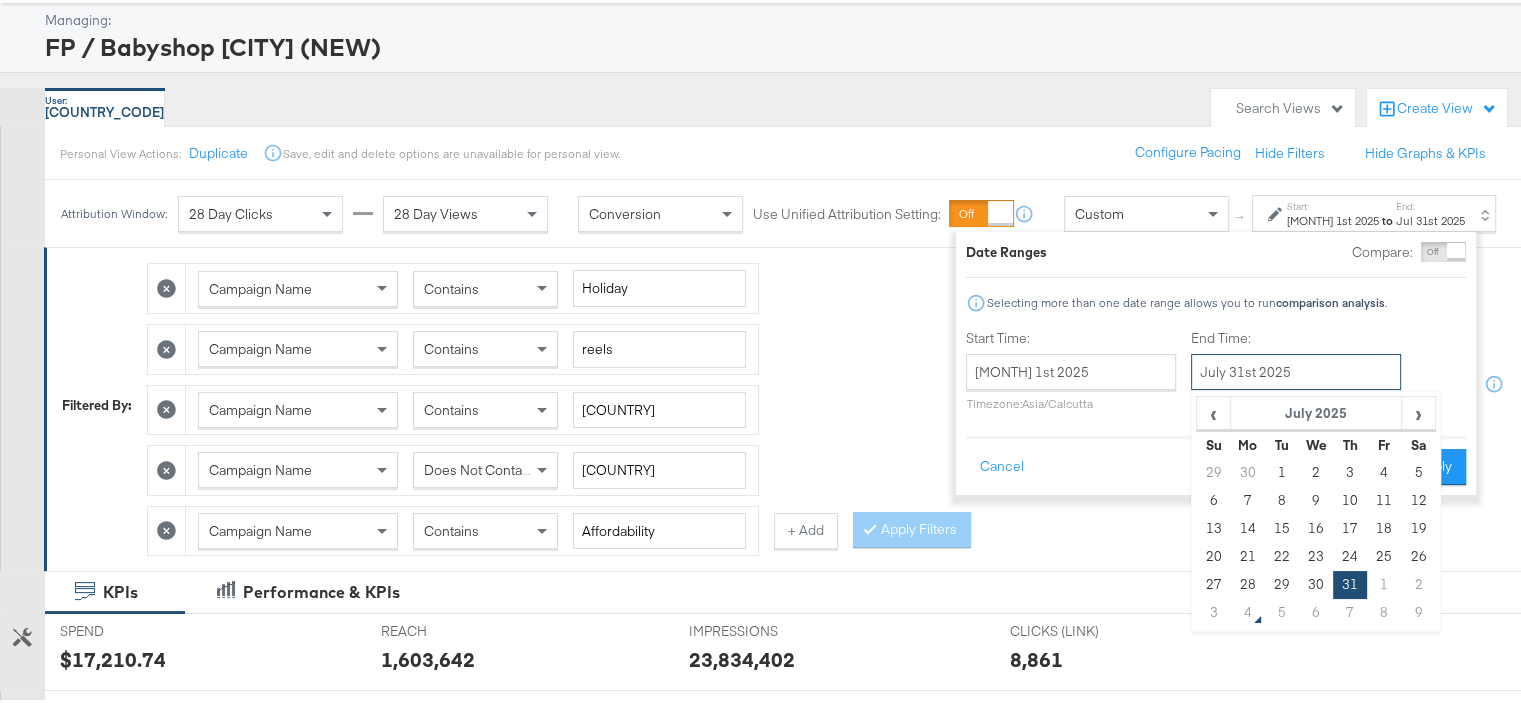 click on "July 31st 2025" at bounding box center (1296, 369) 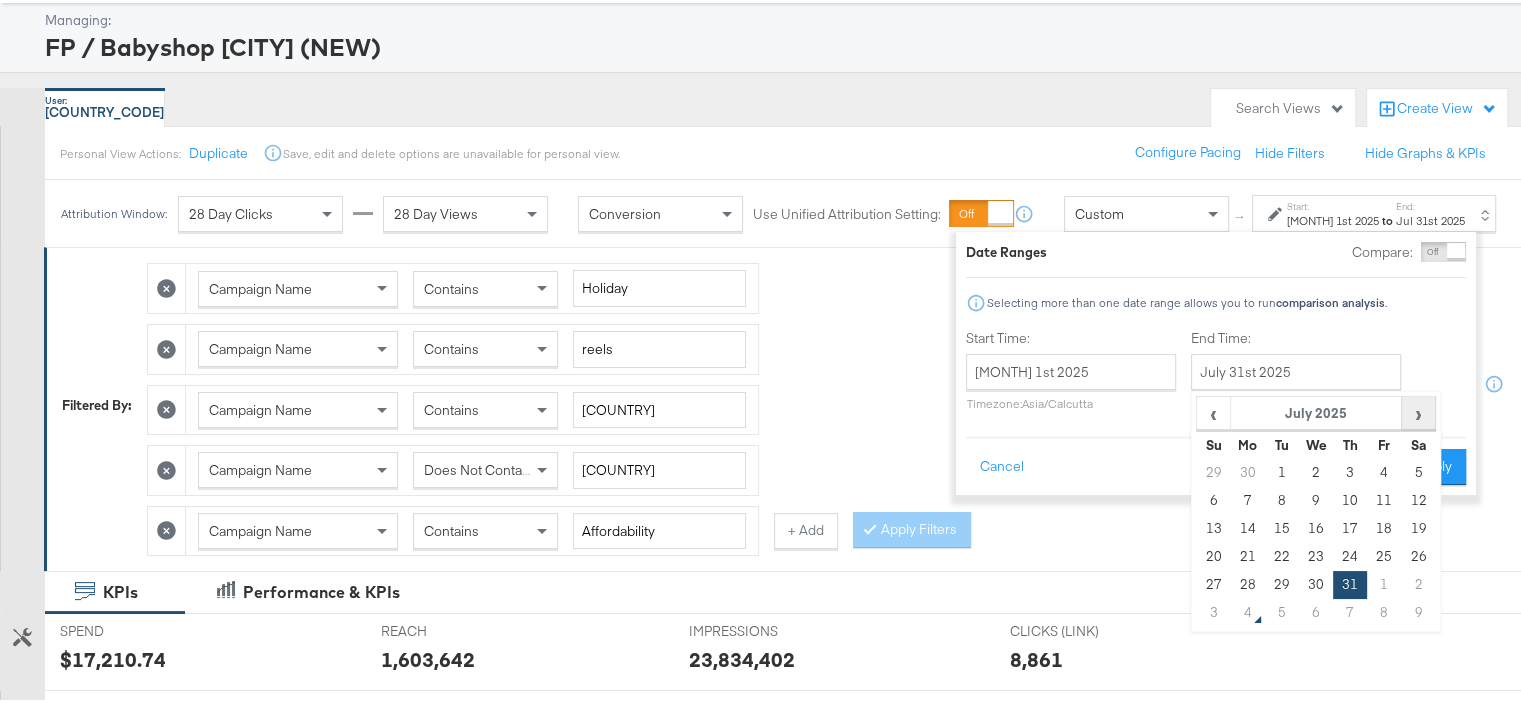 click on "›" at bounding box center (1418, 410) 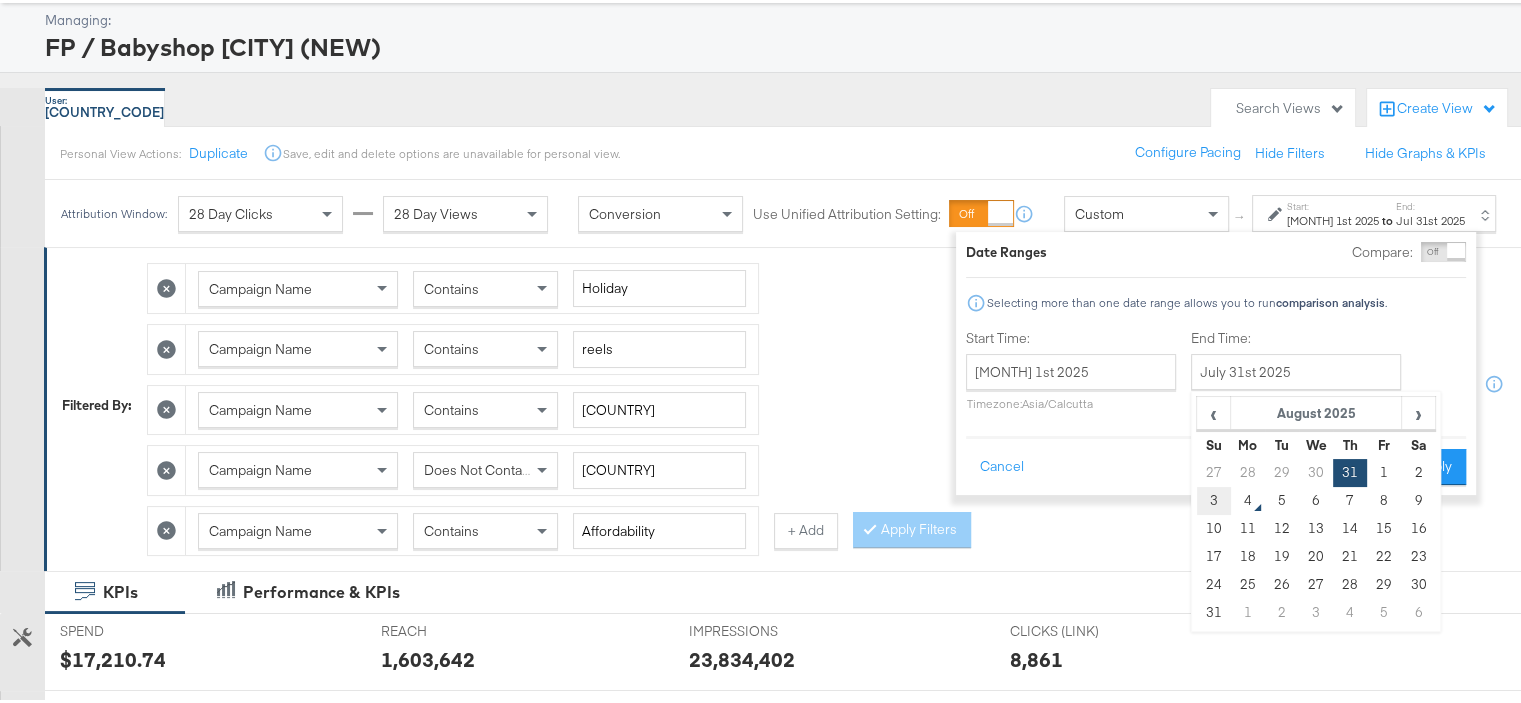 click on "3" at bounding box center (1214, 498) 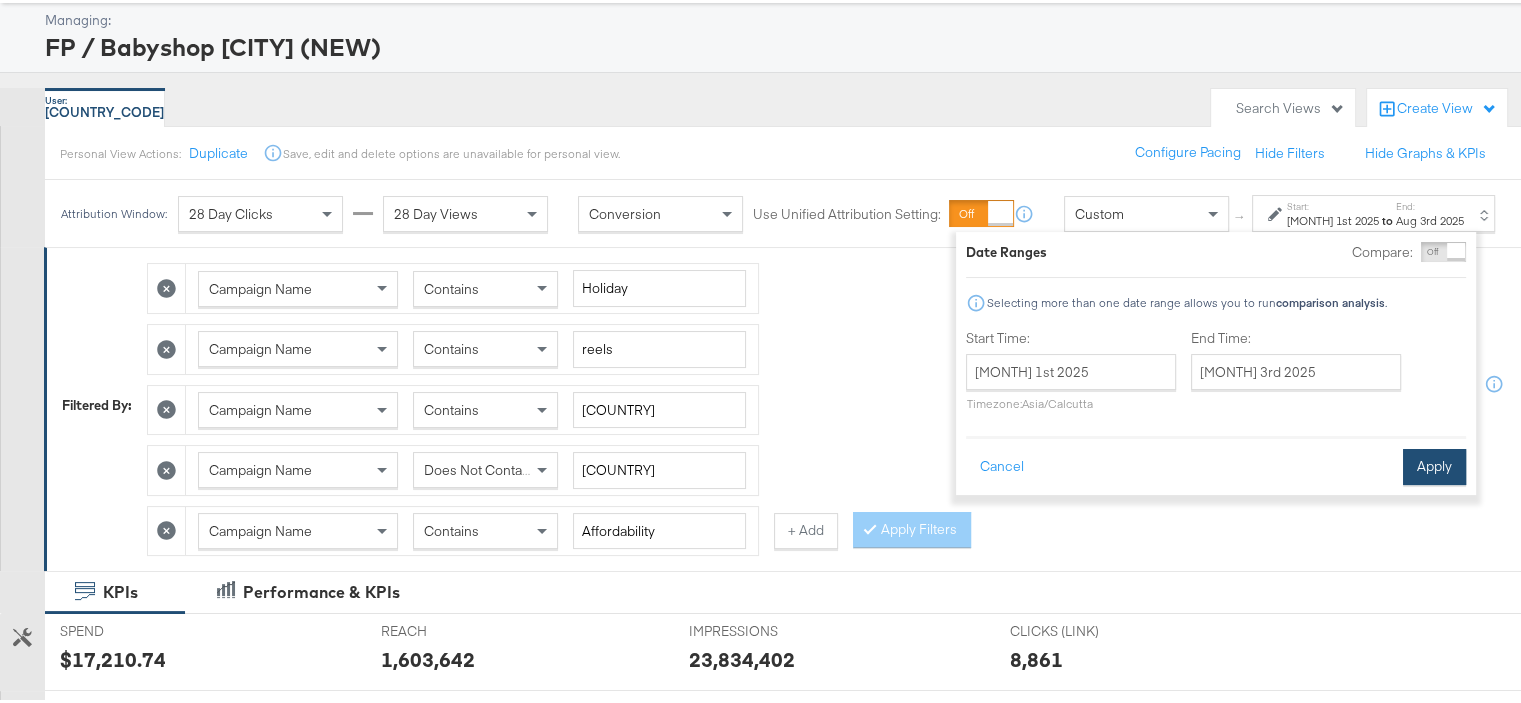 click on "Apply" at bounding box center [1434, 464] 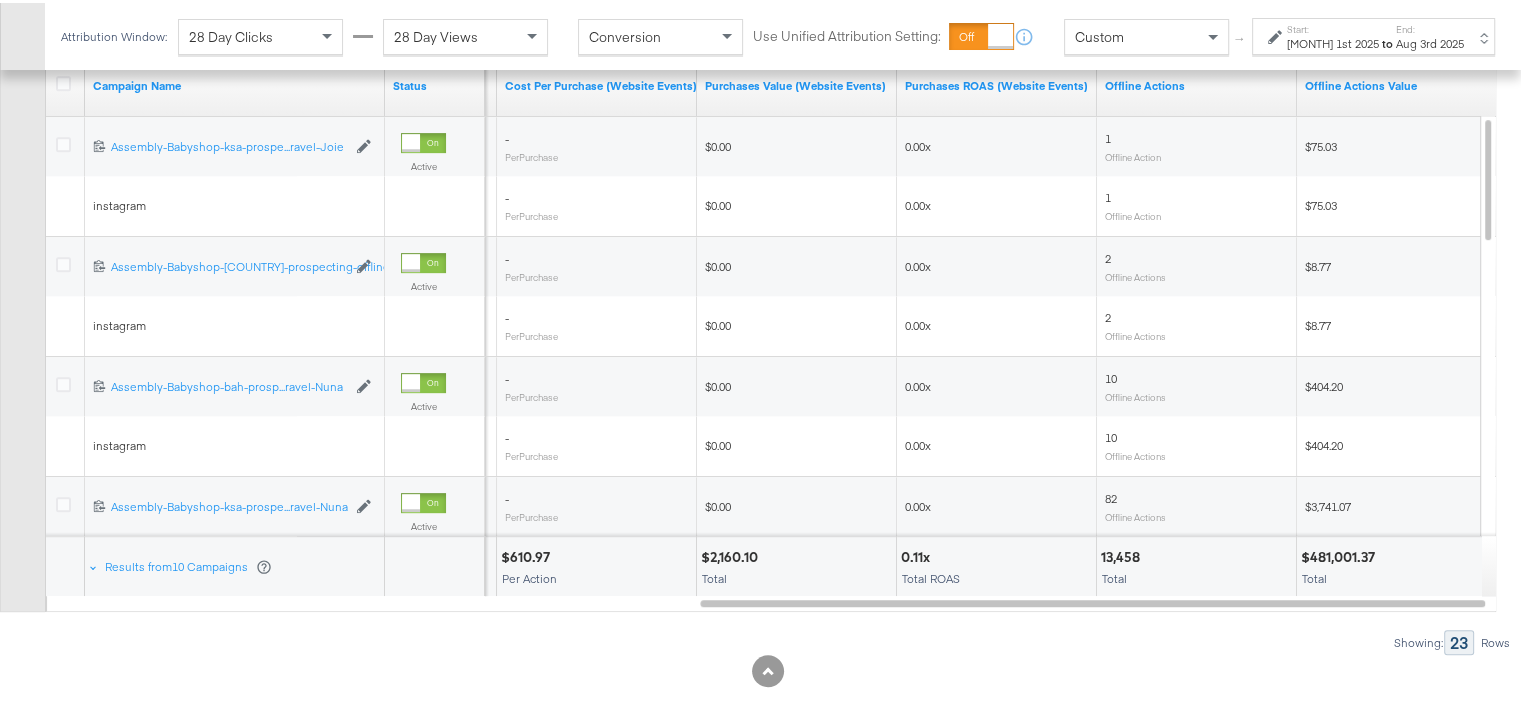 scroll, scrollTop: 931, scrollLeft: 0, axis: vertical 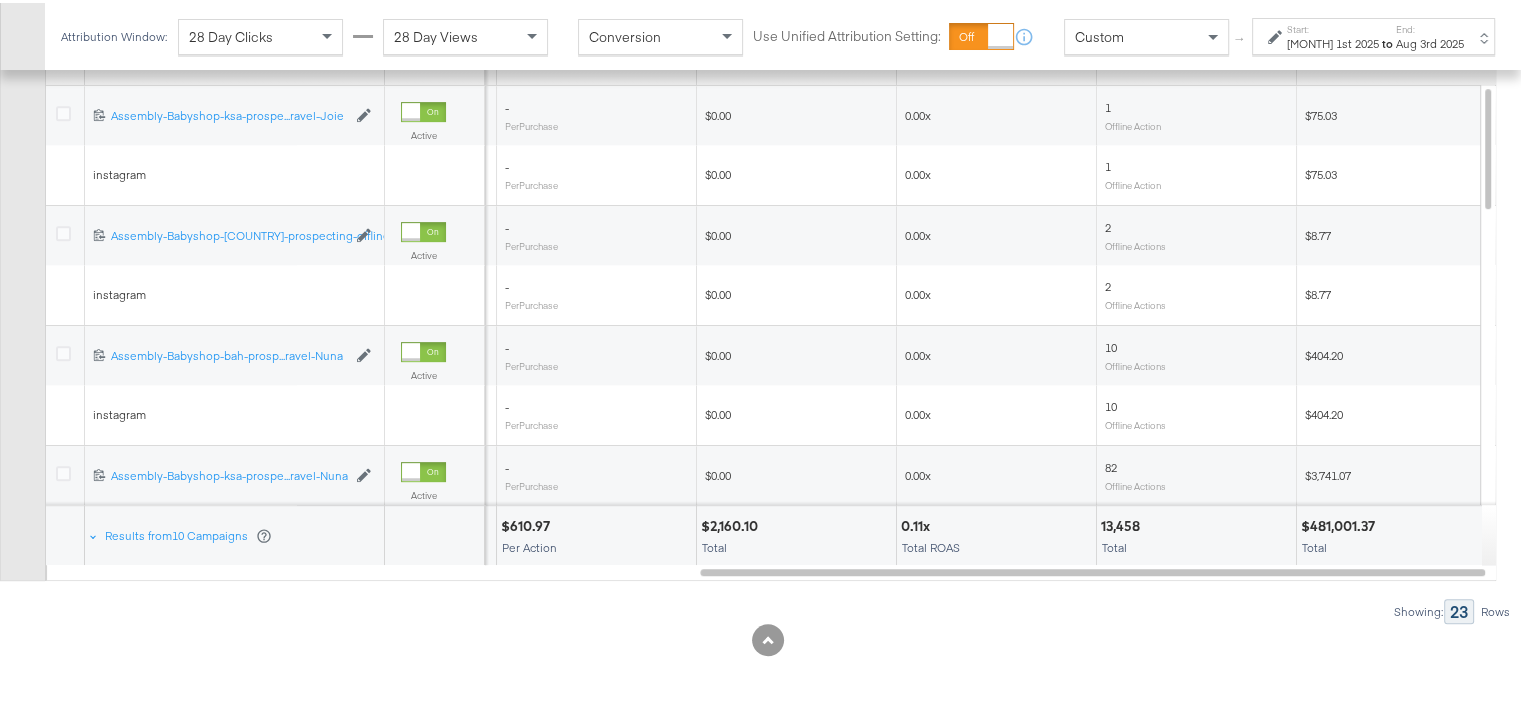 click at bounding box center (1436, 523) 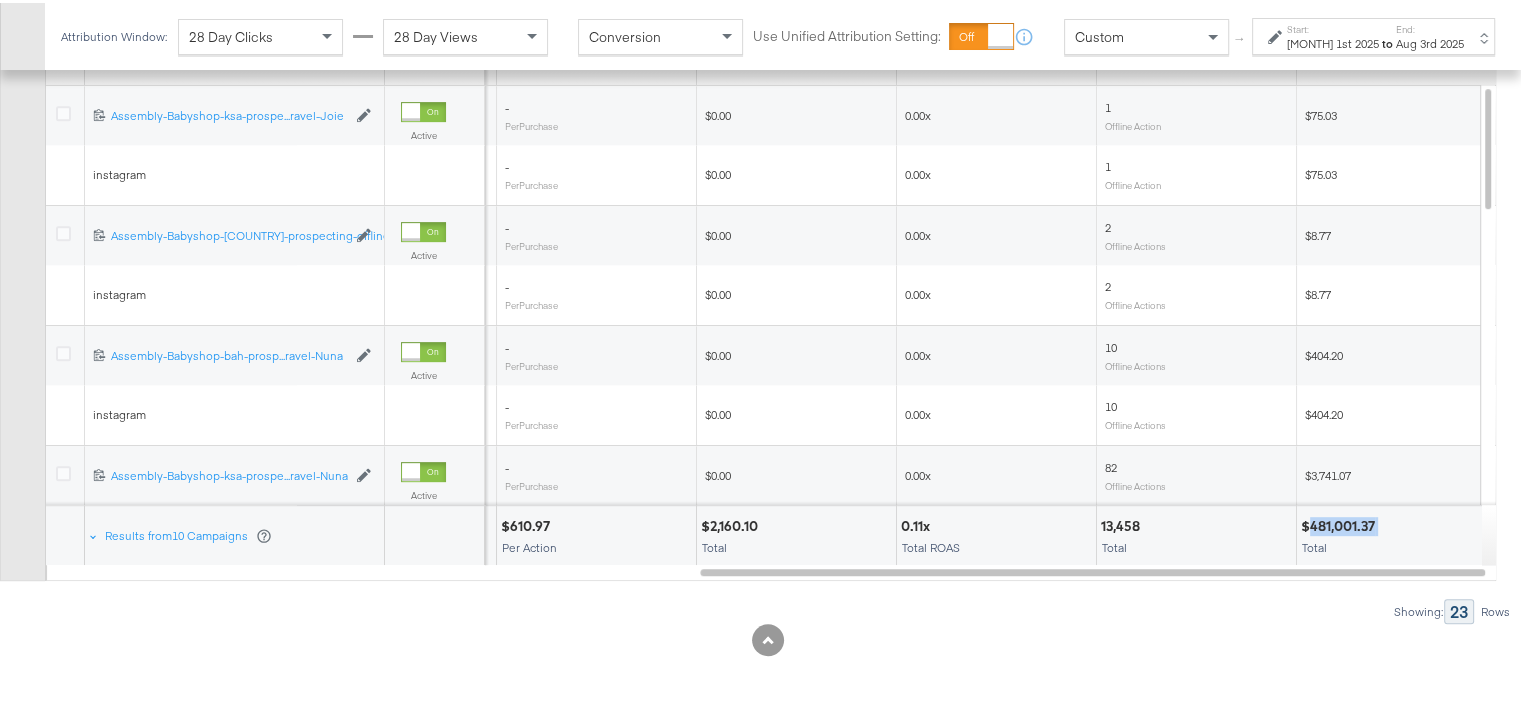 drag, startPoint x: 1379, startPoint y: 516, endPoint x: 1308, endPoint y: 518, distance: 71.02816 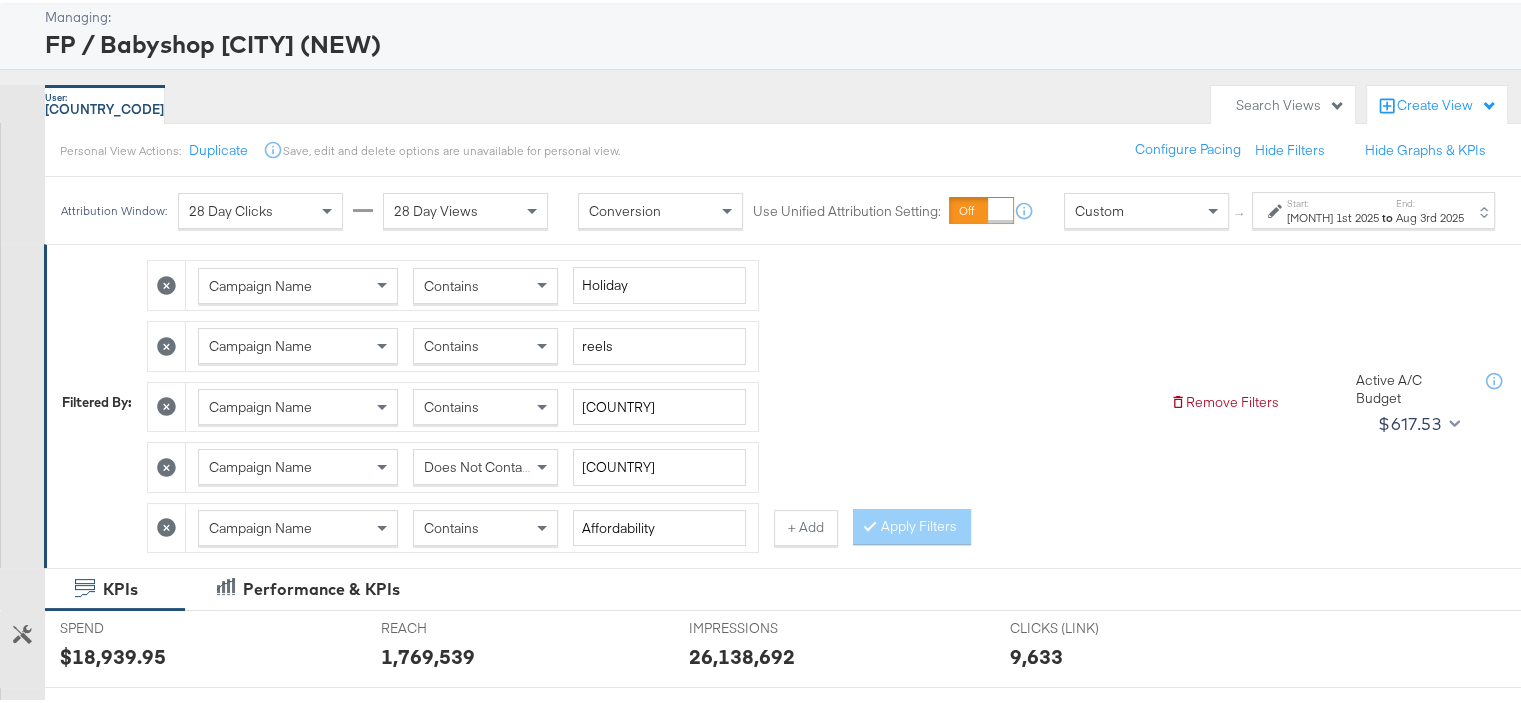 scroll, scrollTop: 31, scrollLeft: 0, axis: vertical 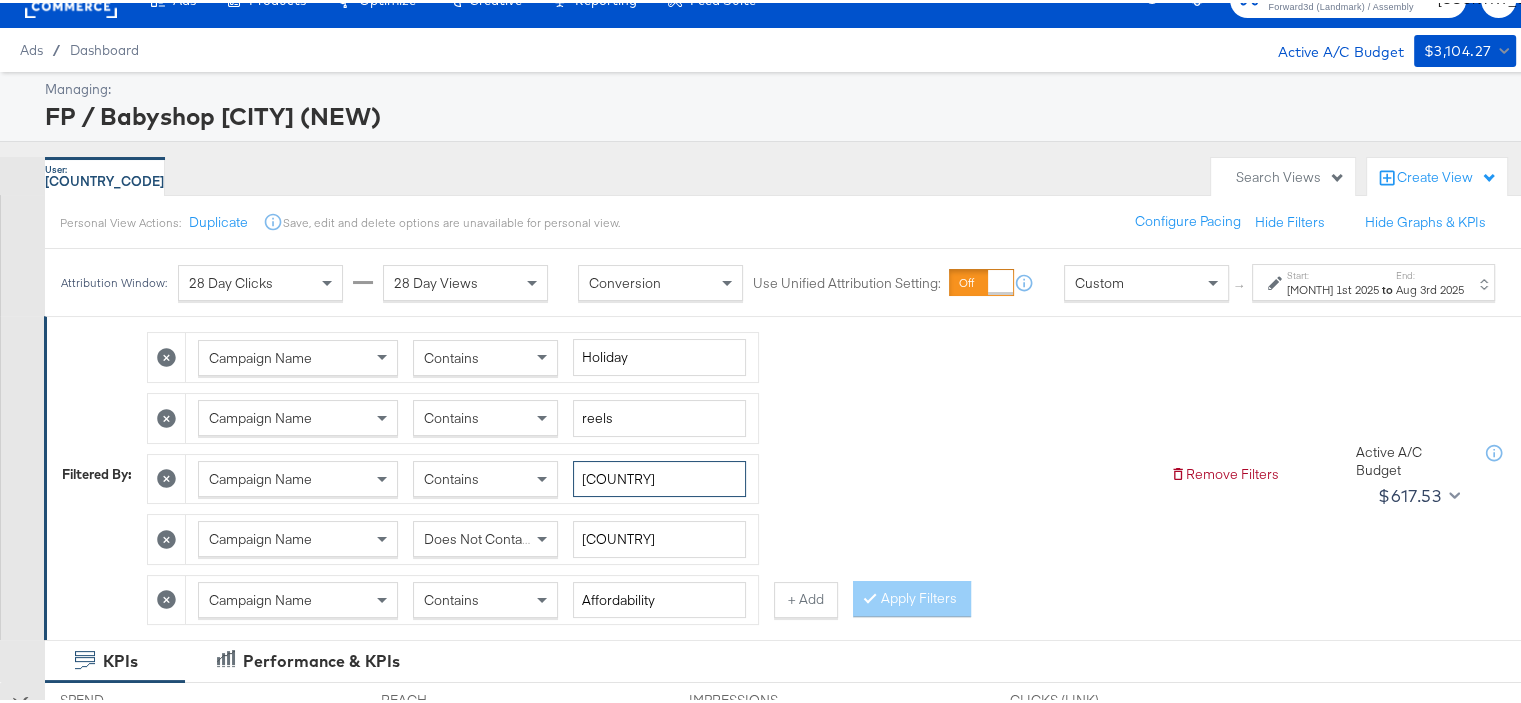 click on "[COUNTRY]" at bounding box center [659, 476] 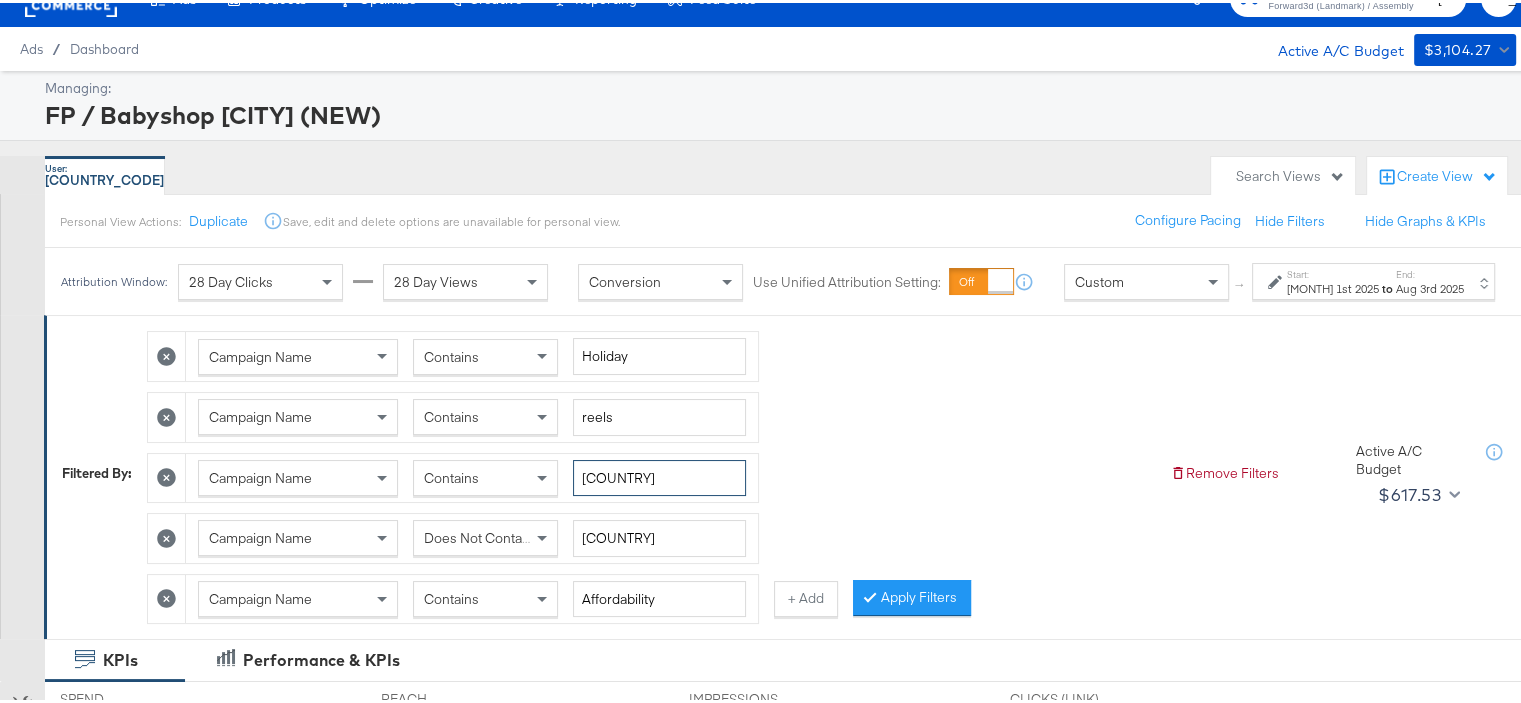 scroll, scrollTop: 31, scrollLeft: 0, axis: vertical 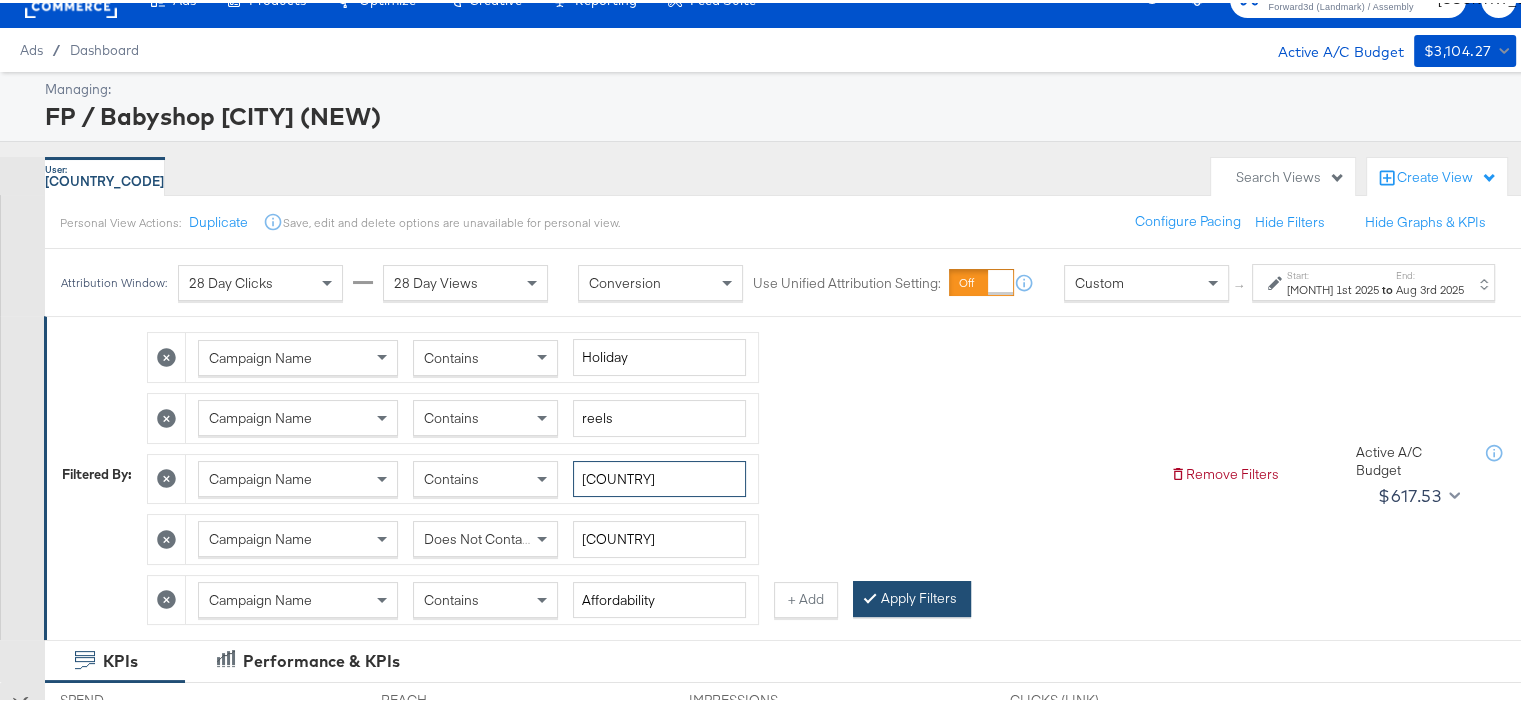 type on "[COUNTRY]" 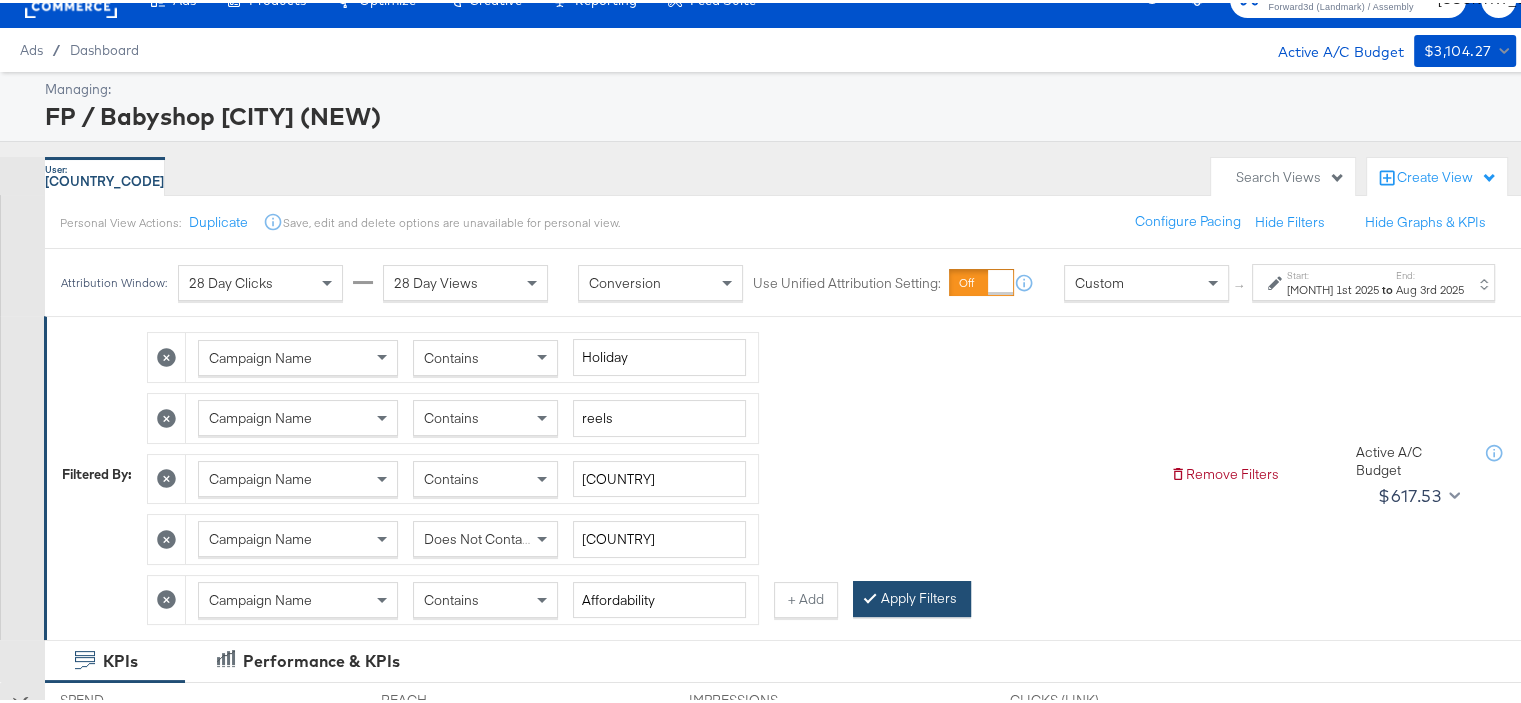 click on "Apply Filters" at bounding box center (912, 596) 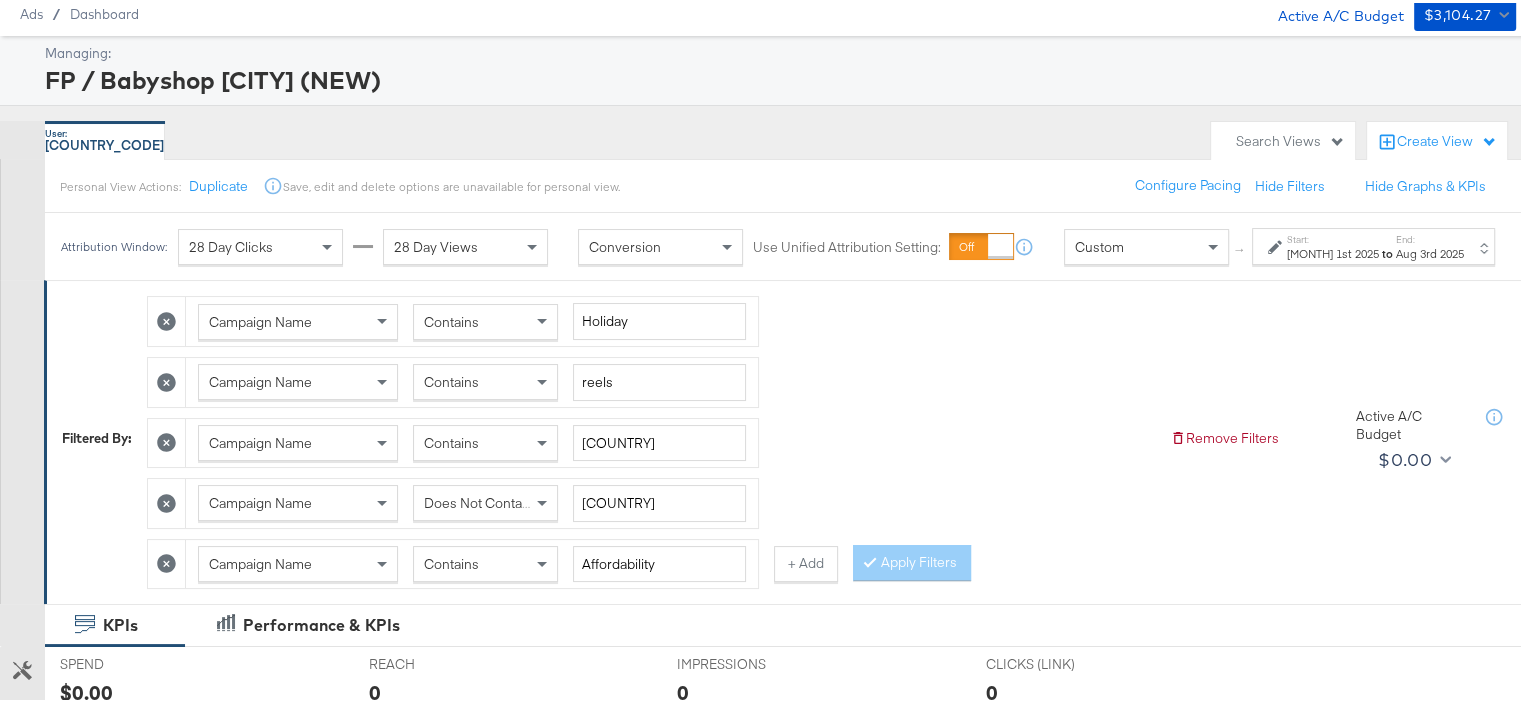 scroll, scrollTop: 100, scrollLeft: 0, axis: vertical 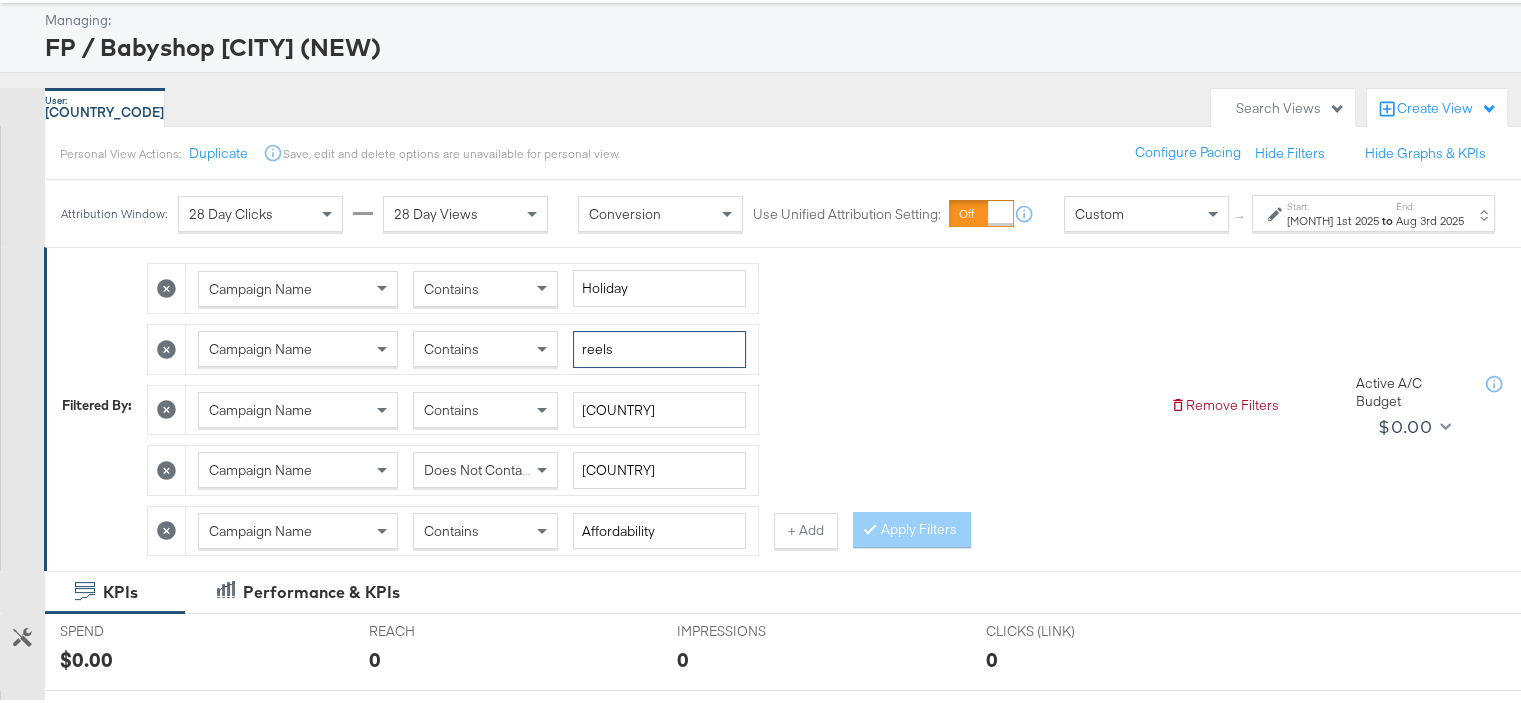 click on "reels" at bounding box center (659, 346) 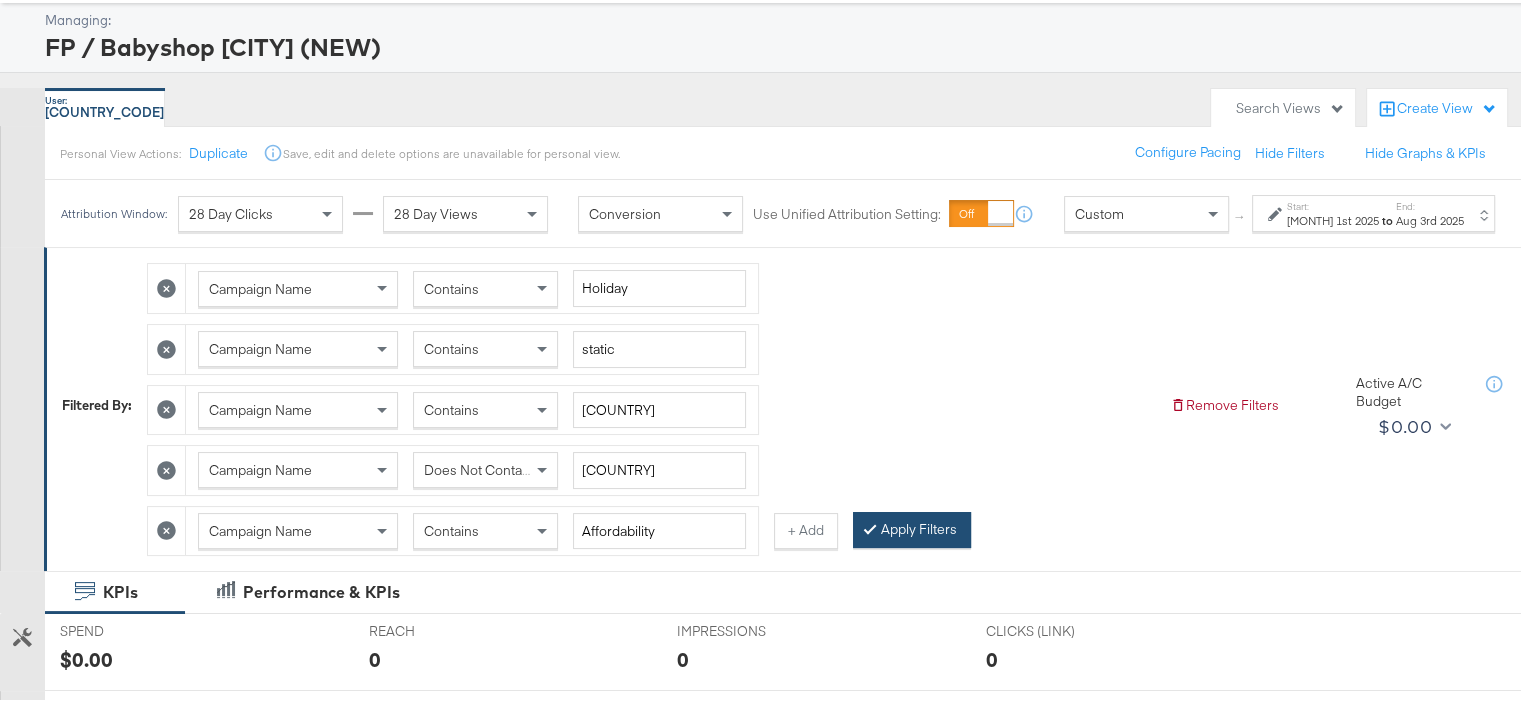 click on "Apply Filters" at bounding box center (912, 527) 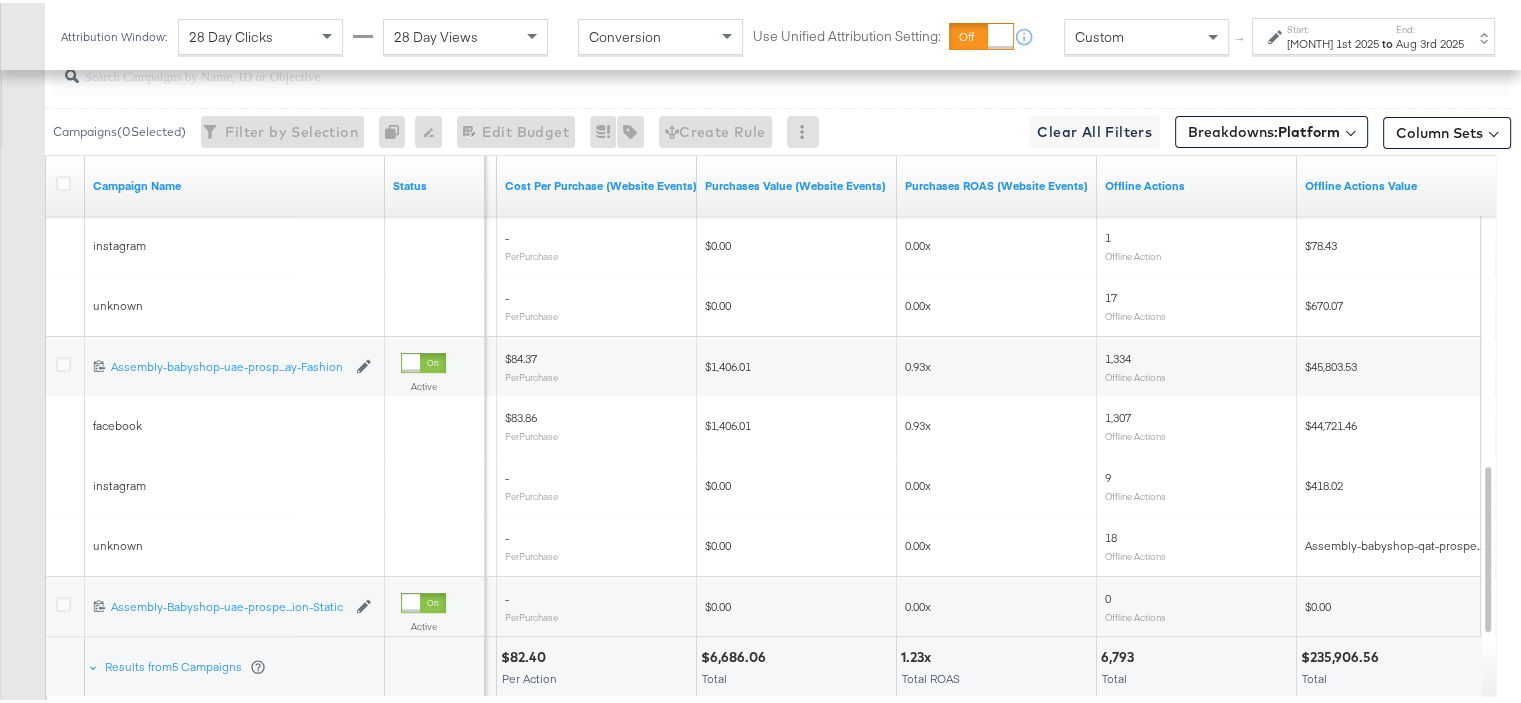 scroll, scrollTop: 931, scrollLeft: 0, axis: vertical 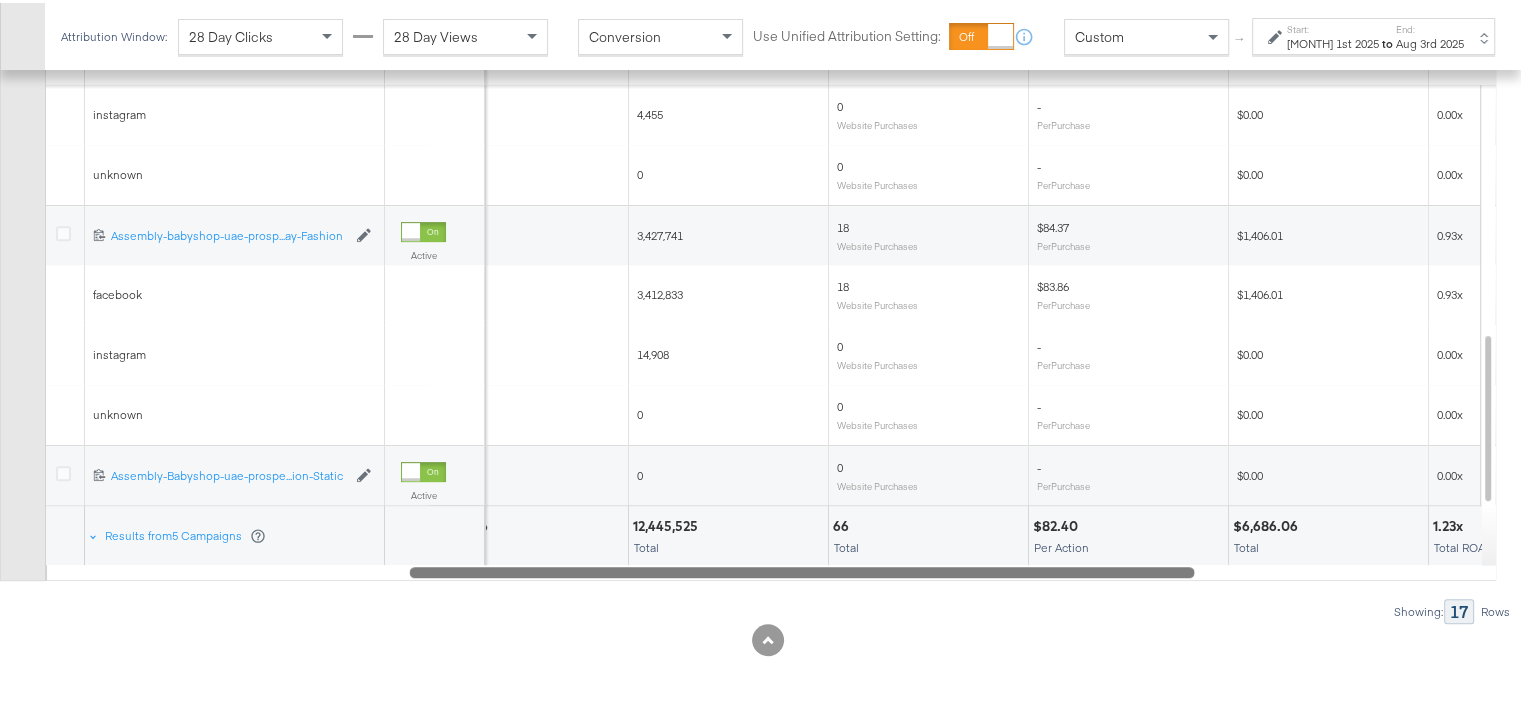 drag, startPoint x: 925, startPoint y: 562, endPoint x: 634, endPoint y: 543, distance: 291.61963 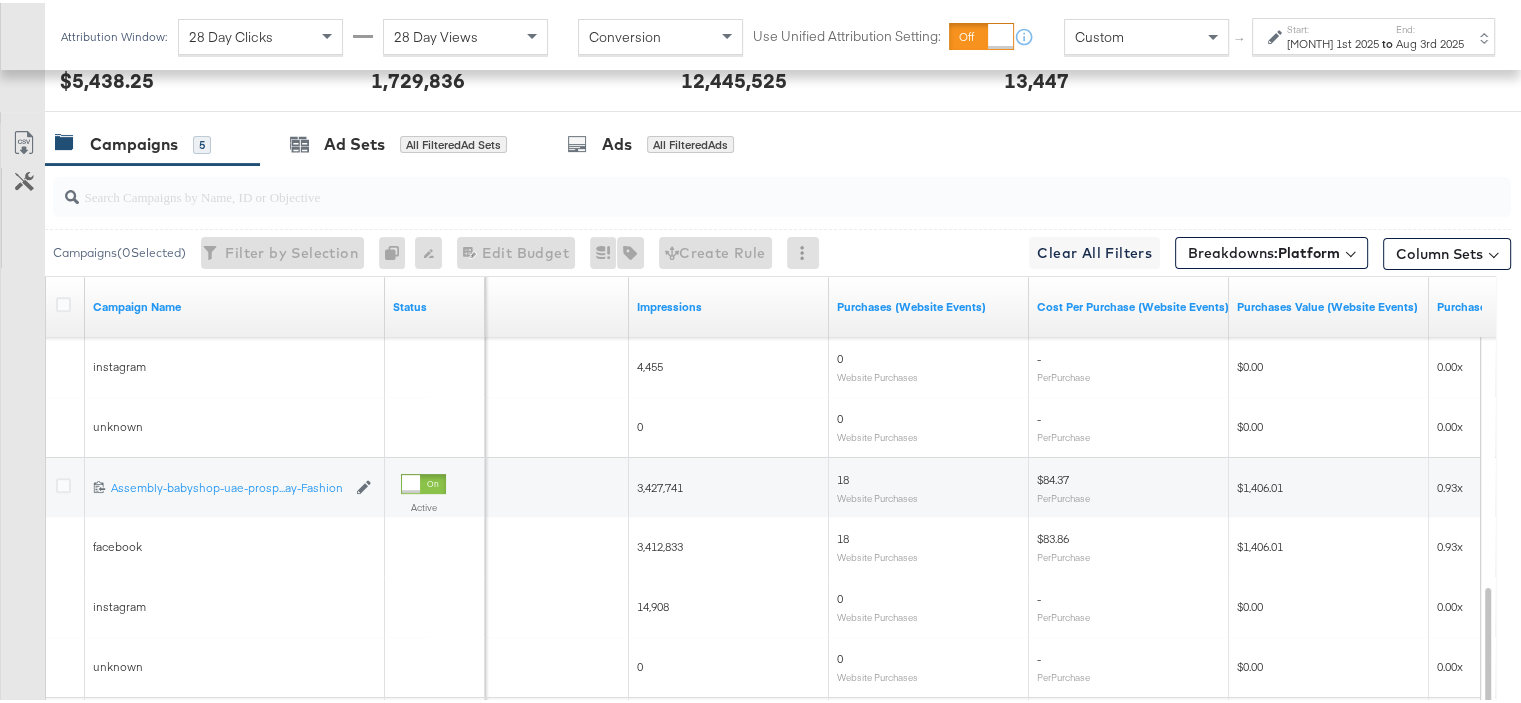 scroll, scrollTop: 931, scrollLeft: 0, axis: vertical 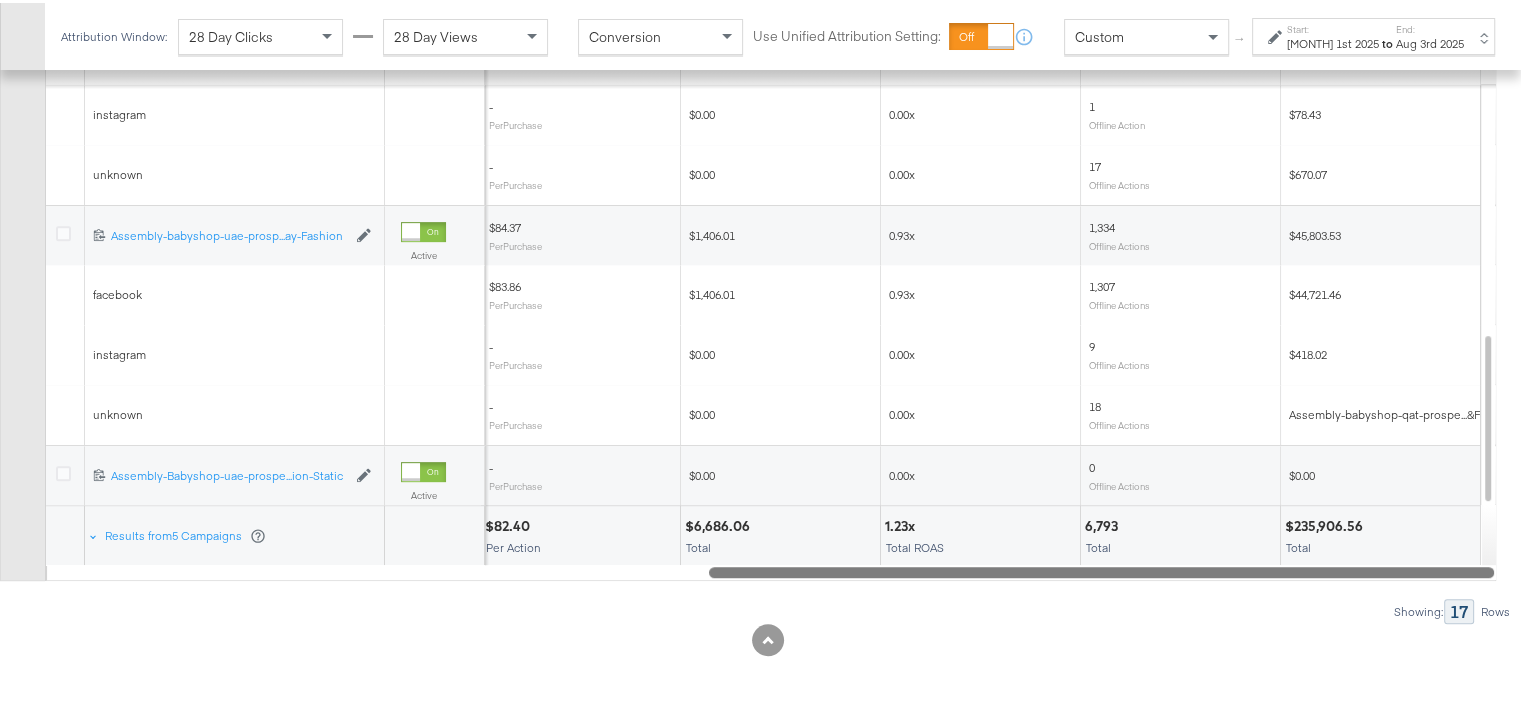 drag, startPoint x: 1092, startPoint y: 563, endPoint x: 1520, endPoint y: 562, distance: 428.00116 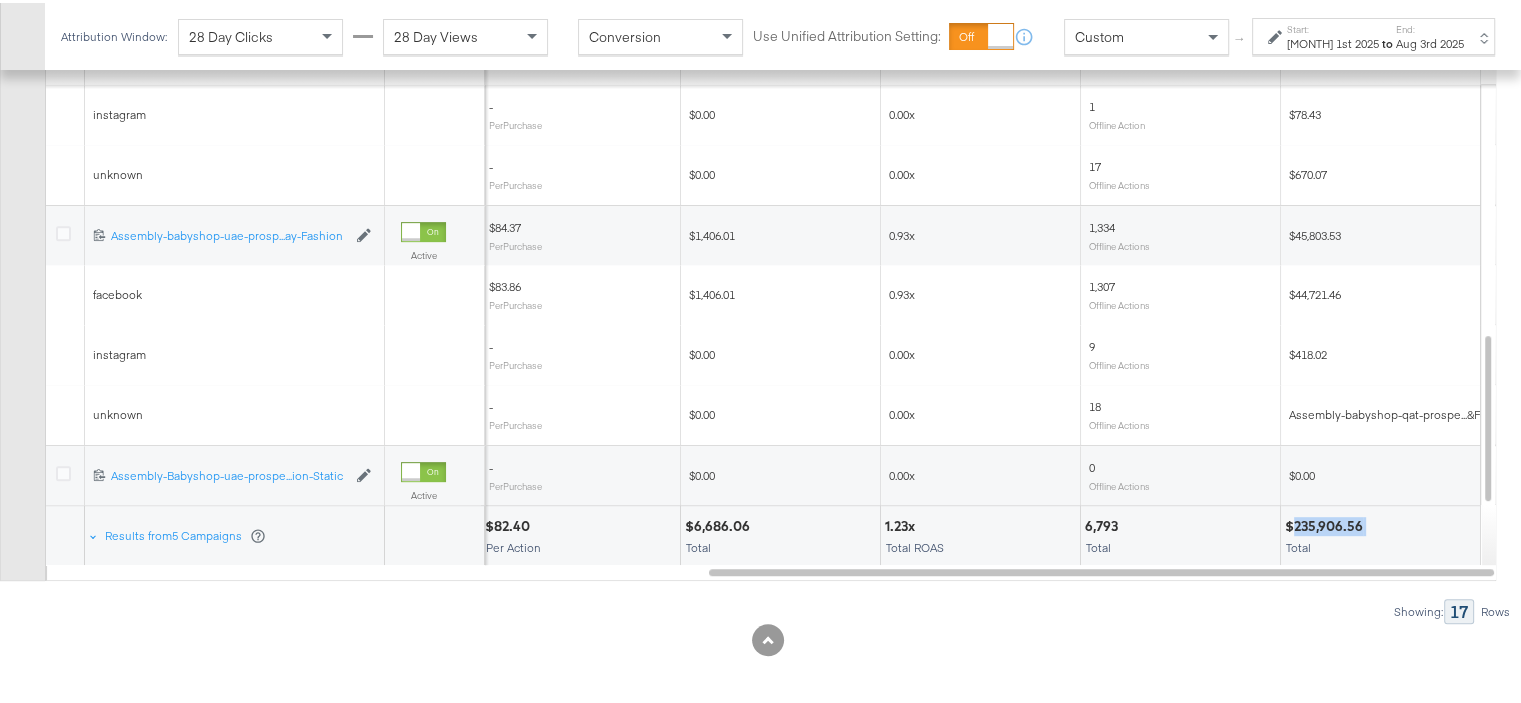 drag, startPoint x: 1367, startPoint y: 519, endPoint x: 1296, endPoint y: 523, distance: 71.11259 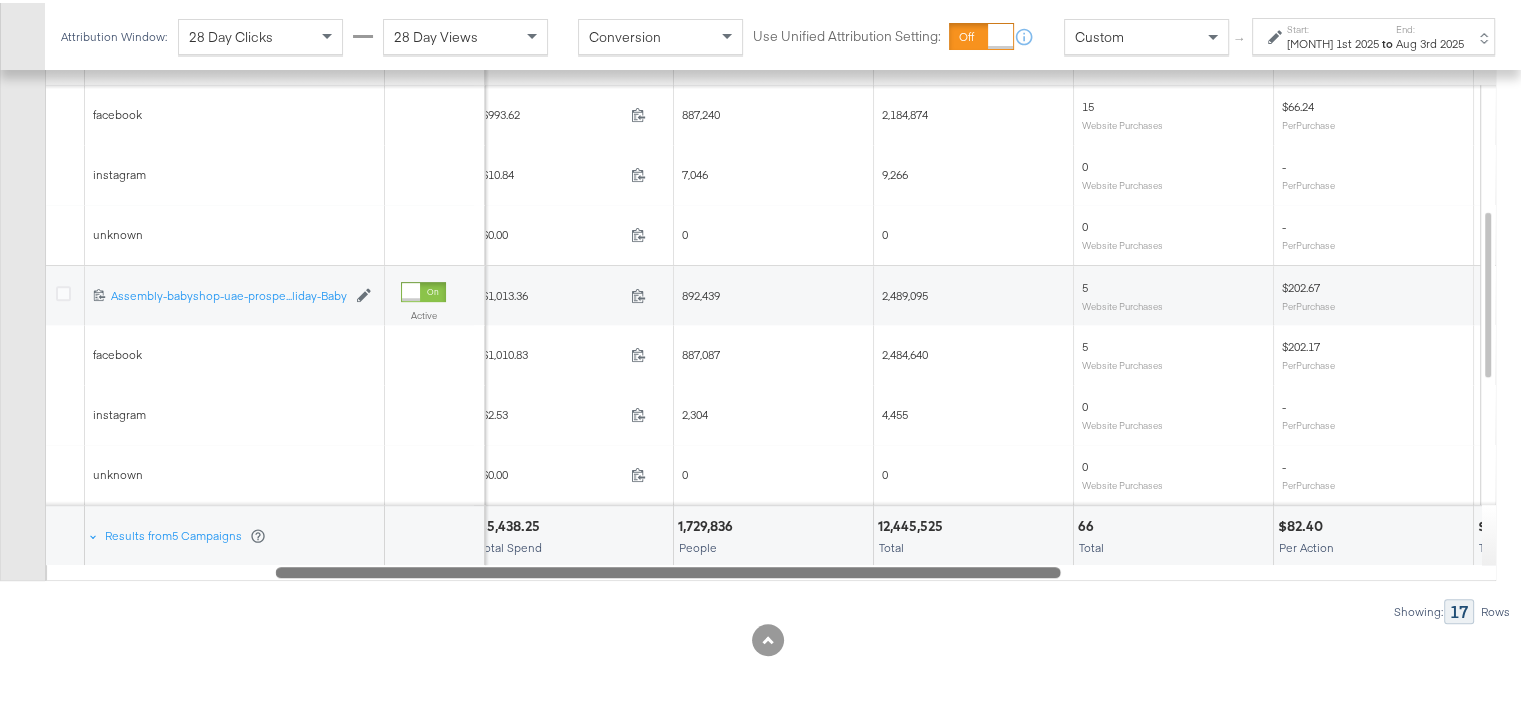 drag, startPoint x: 663, startPoint y: 563, endPoint x: 321, endPoint y: 572, distance: 342.1184 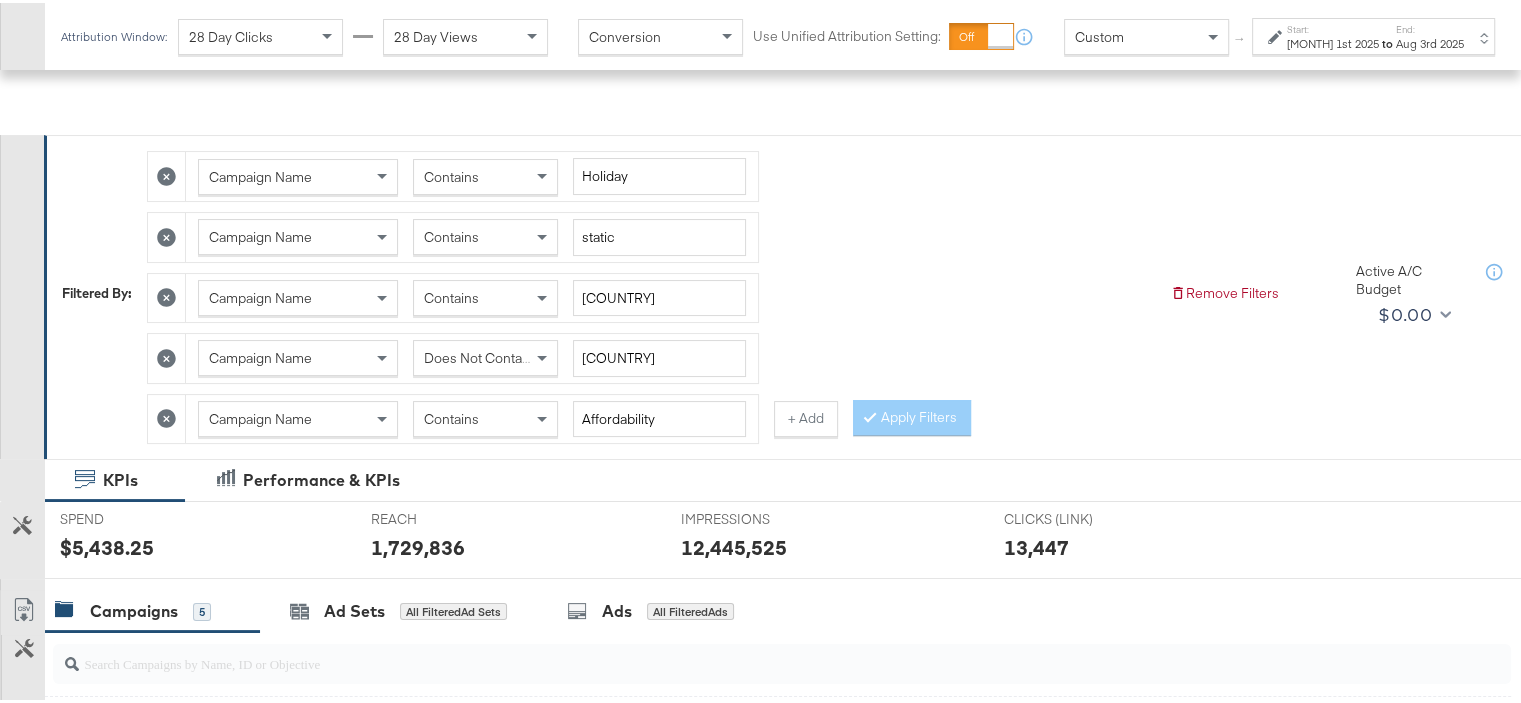 scroll, scrollTop: 300, scrollLeft: 0, axis: vertical 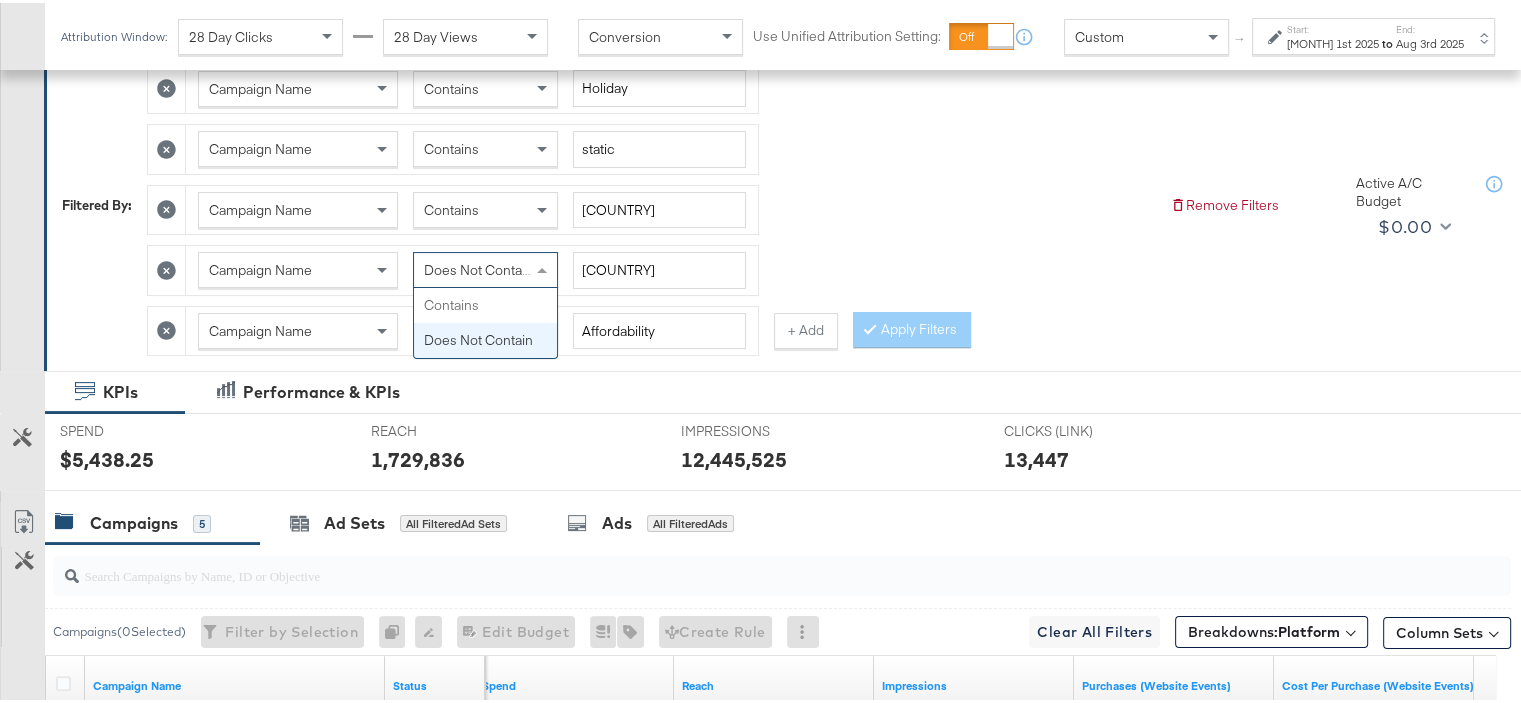 click on "Does Not Contain" at bounding box center (478, 267) 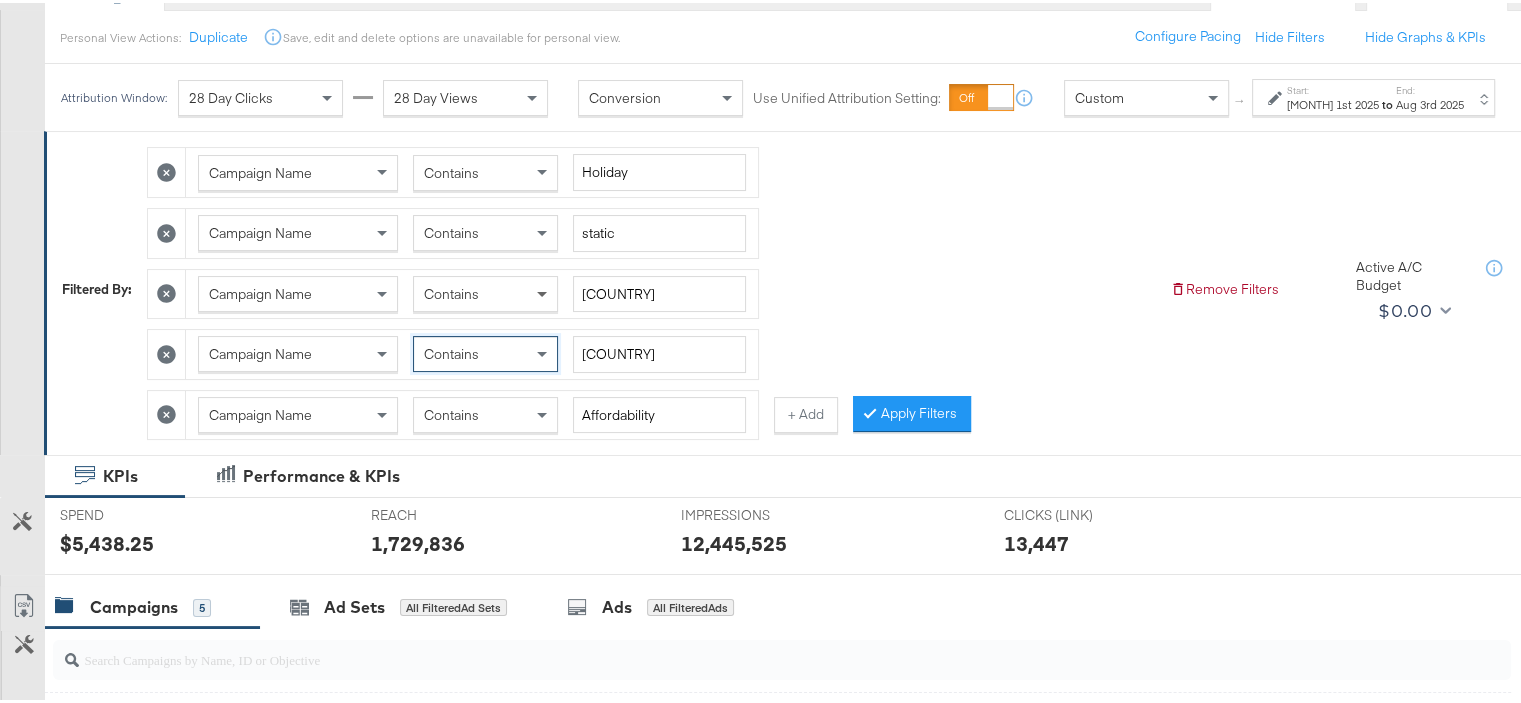 scroll, scrollTop: 200, scrollLeft: 0, axis: vertical 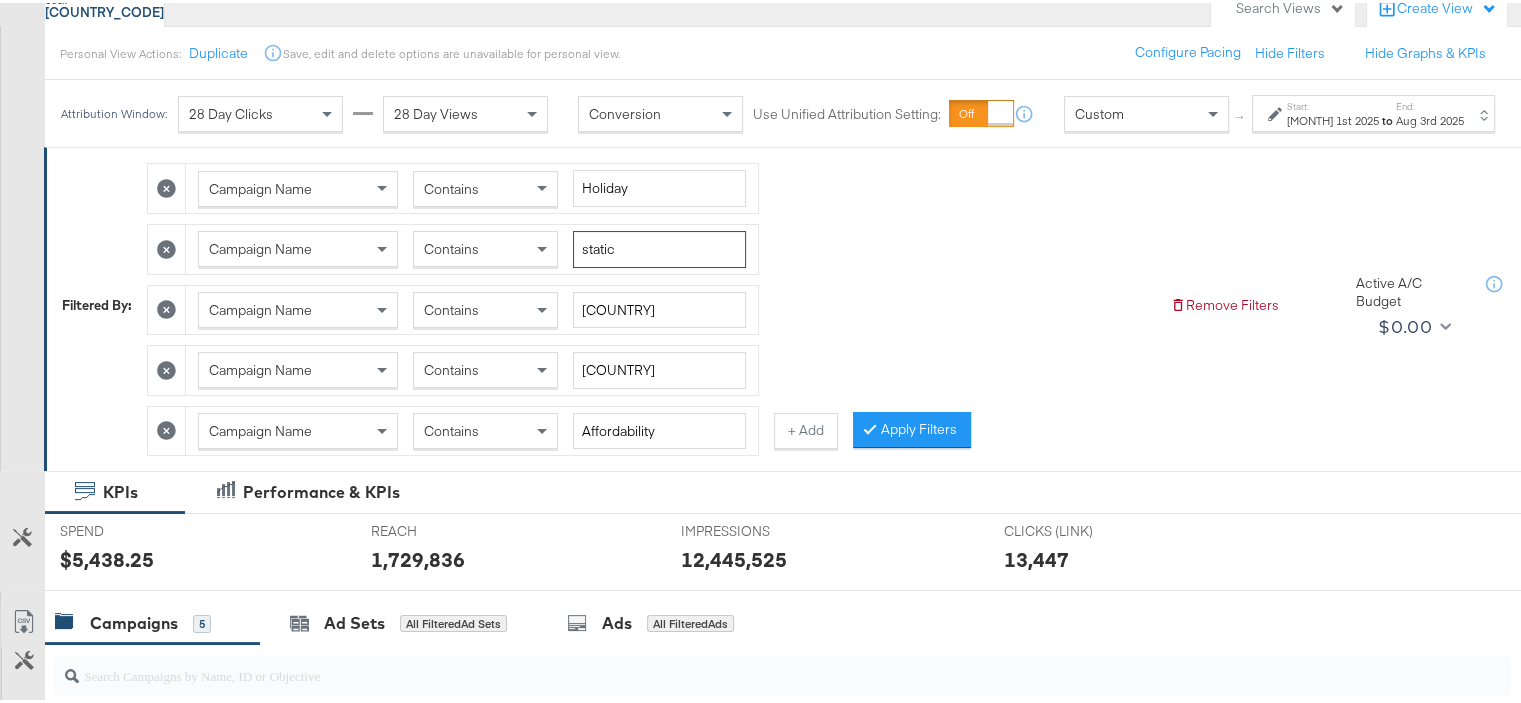 click on "static" at bounding box center (659, 246) 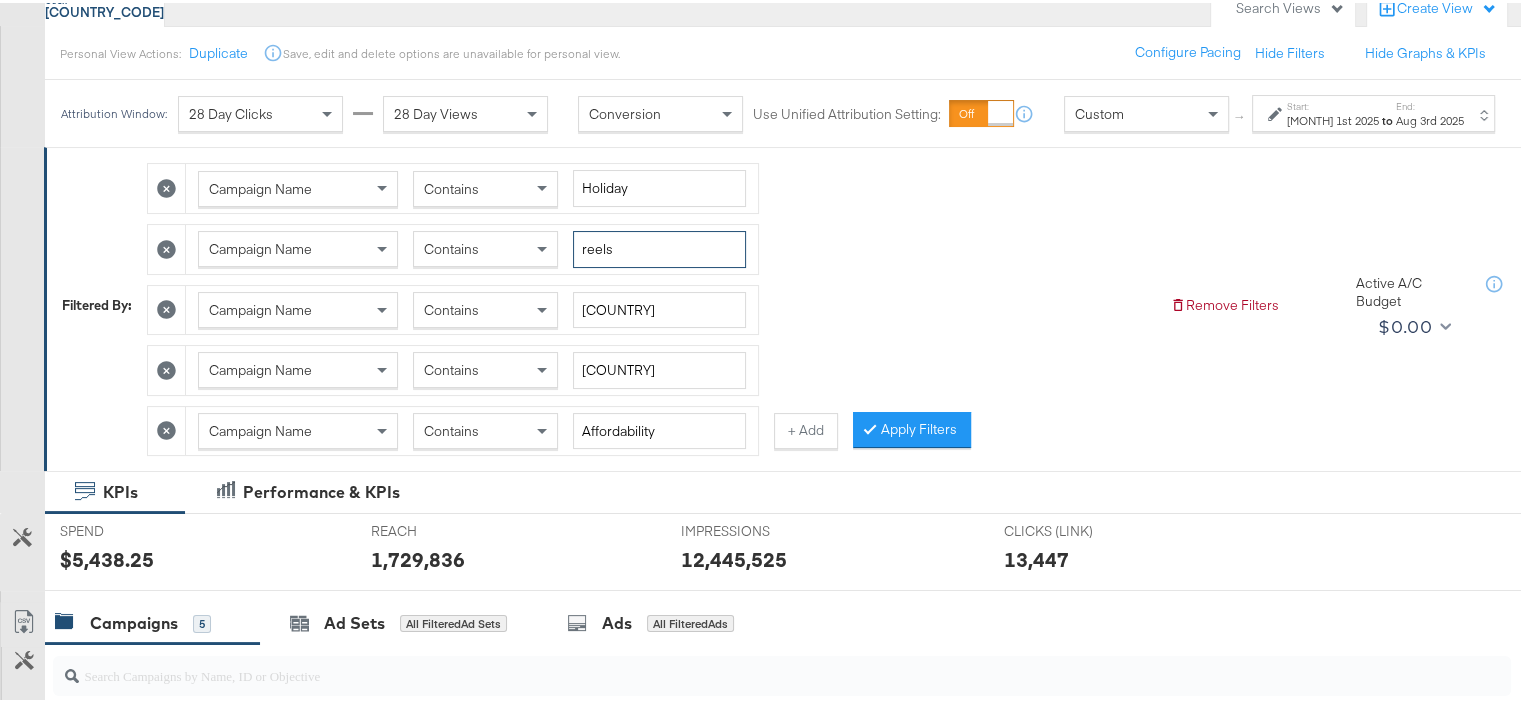 type on "reels" 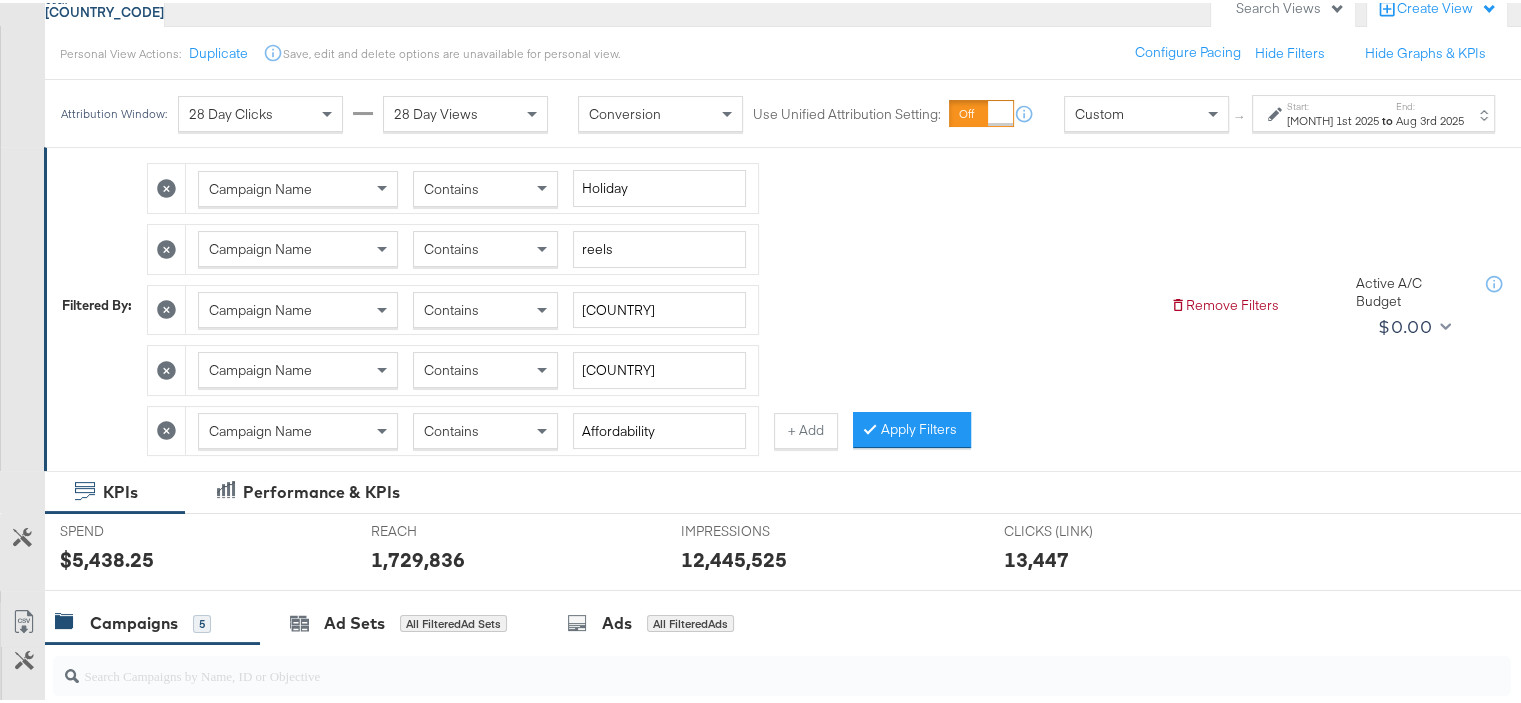 click on "Campaign Name Contains Holiday Campaign Name Contains reels Campaign Name Contains uae Campaign Name Contains gcc Campaign Name Contains Affordability + Add   Apply Filters" at bounding box center [650, 301] 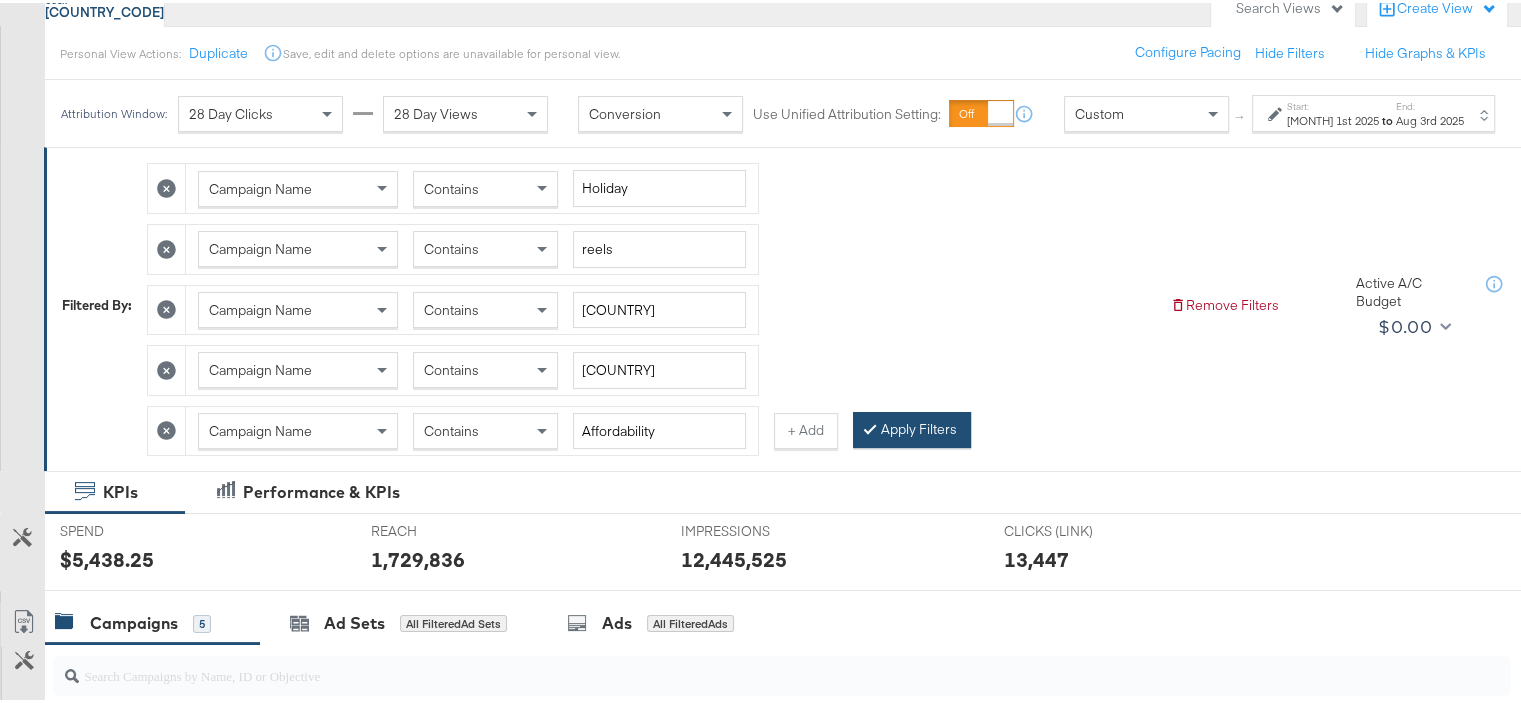 click on "Apply Filters" at bounding box center [912, 427] 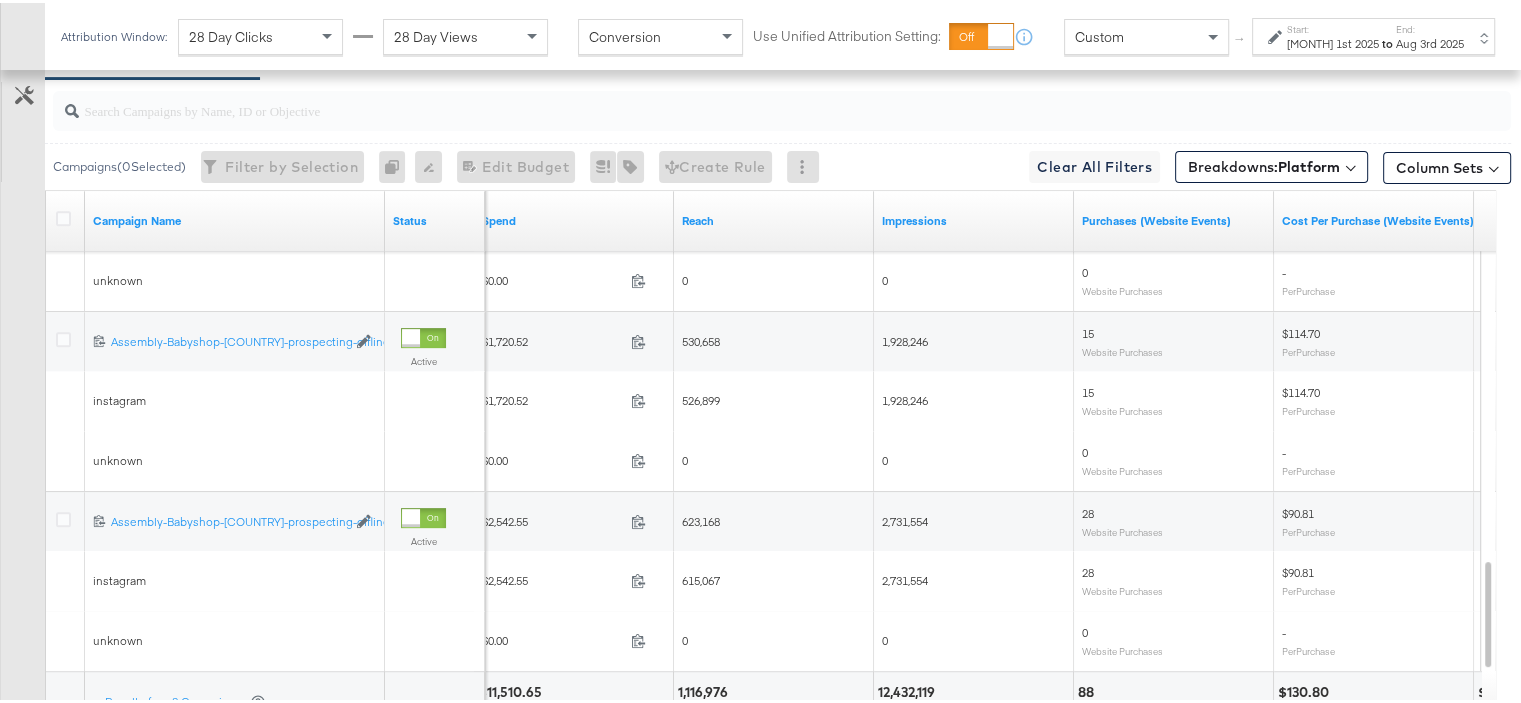 scroll, scrollTop: 931, scrollLeft: 0, axis: vertical 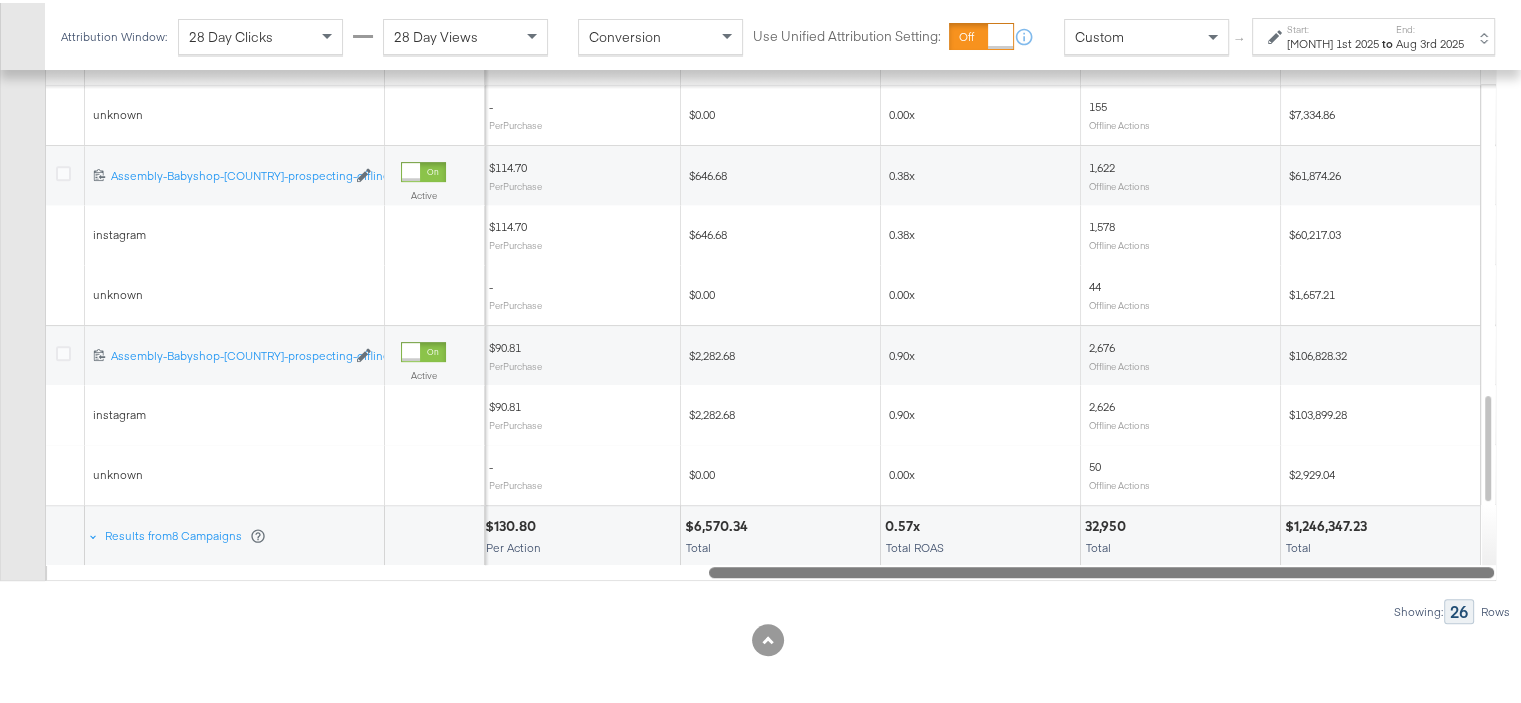 drag, startPoint x: 1026, startPoint y: 564, endPoint x: 1498, endPoint y: 521, distance: 473.95465 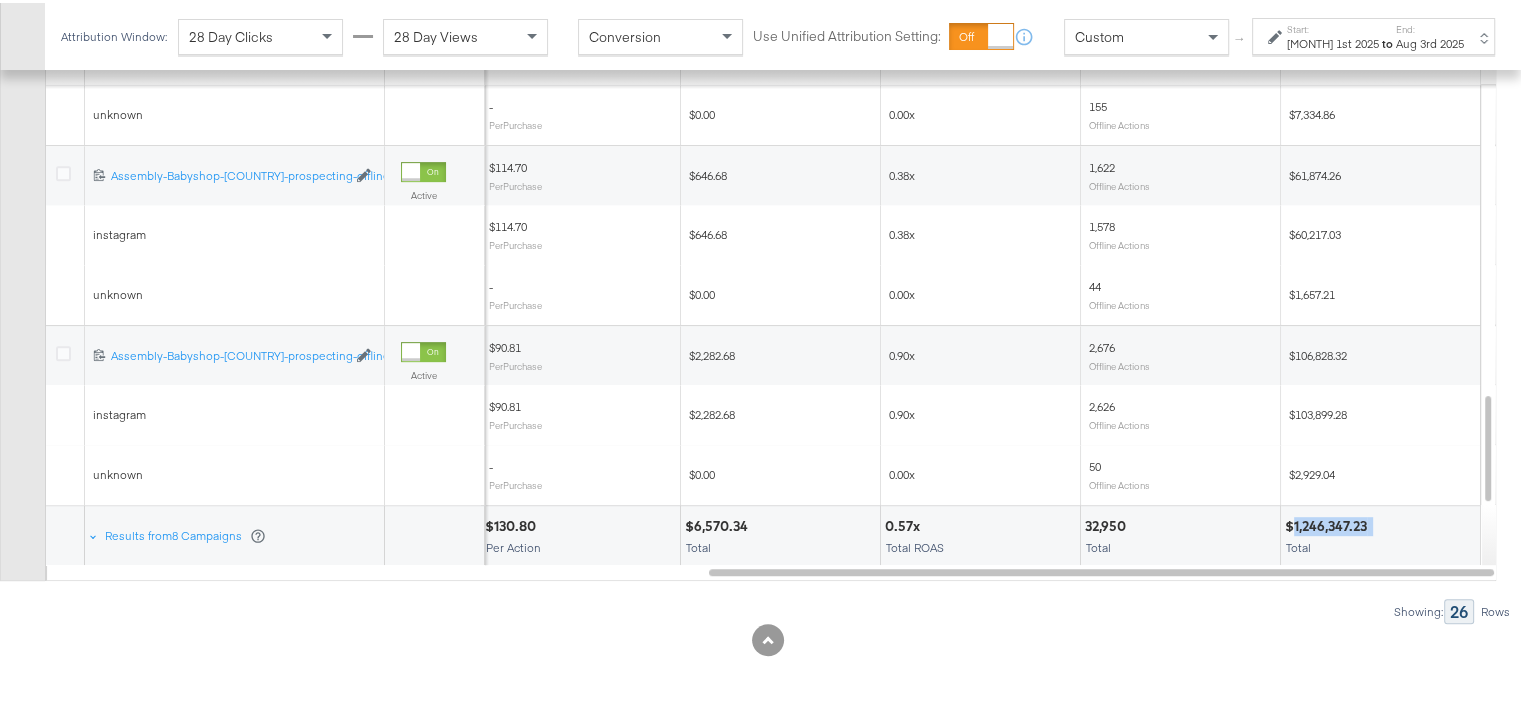 drag, startPoint x: 1381, startPoint y: 517, endPoint x: 1295, endPoint y: 523, distance: 86.209045 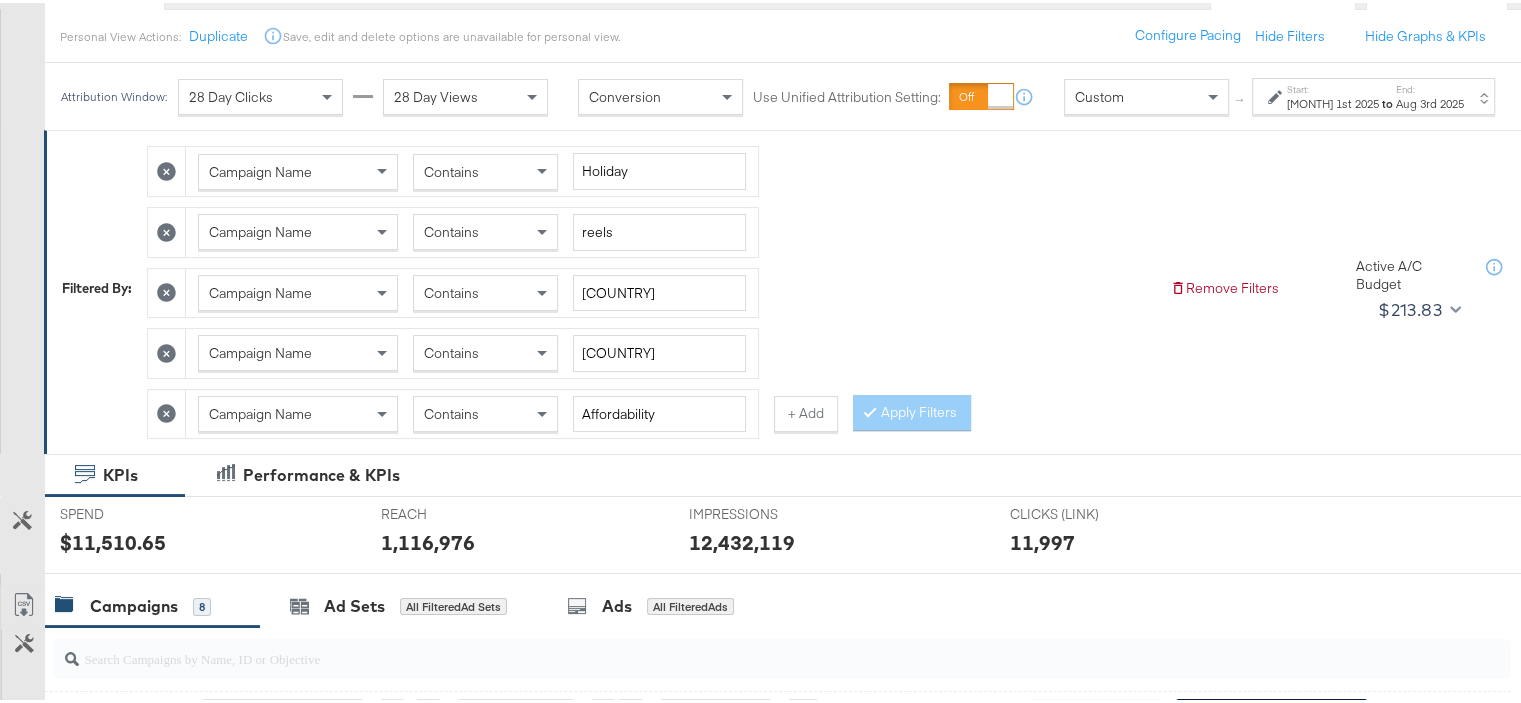scroll, scrollTop: 131, scrollLeft: 0, axis: vertical 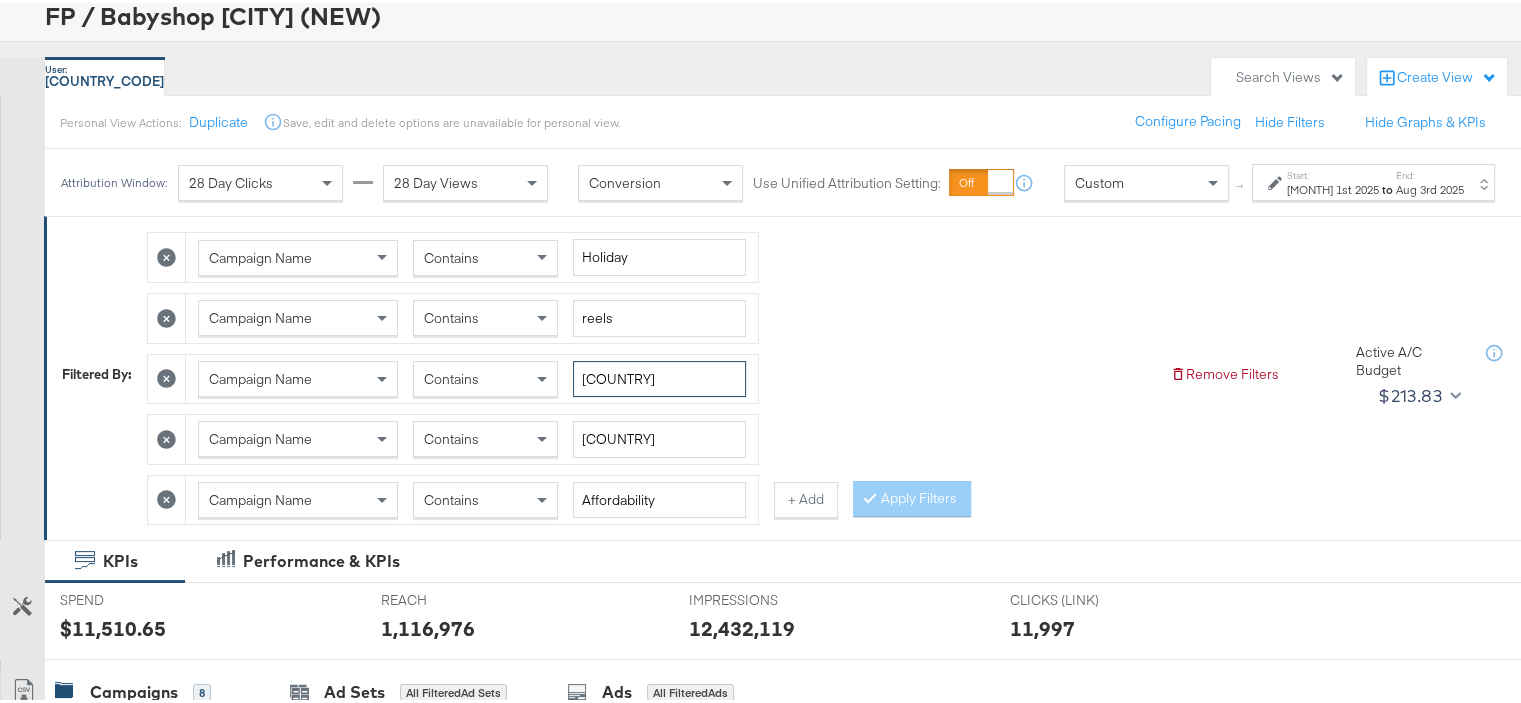 click on "[COUNTRY]" at bounding box center (659, 376) 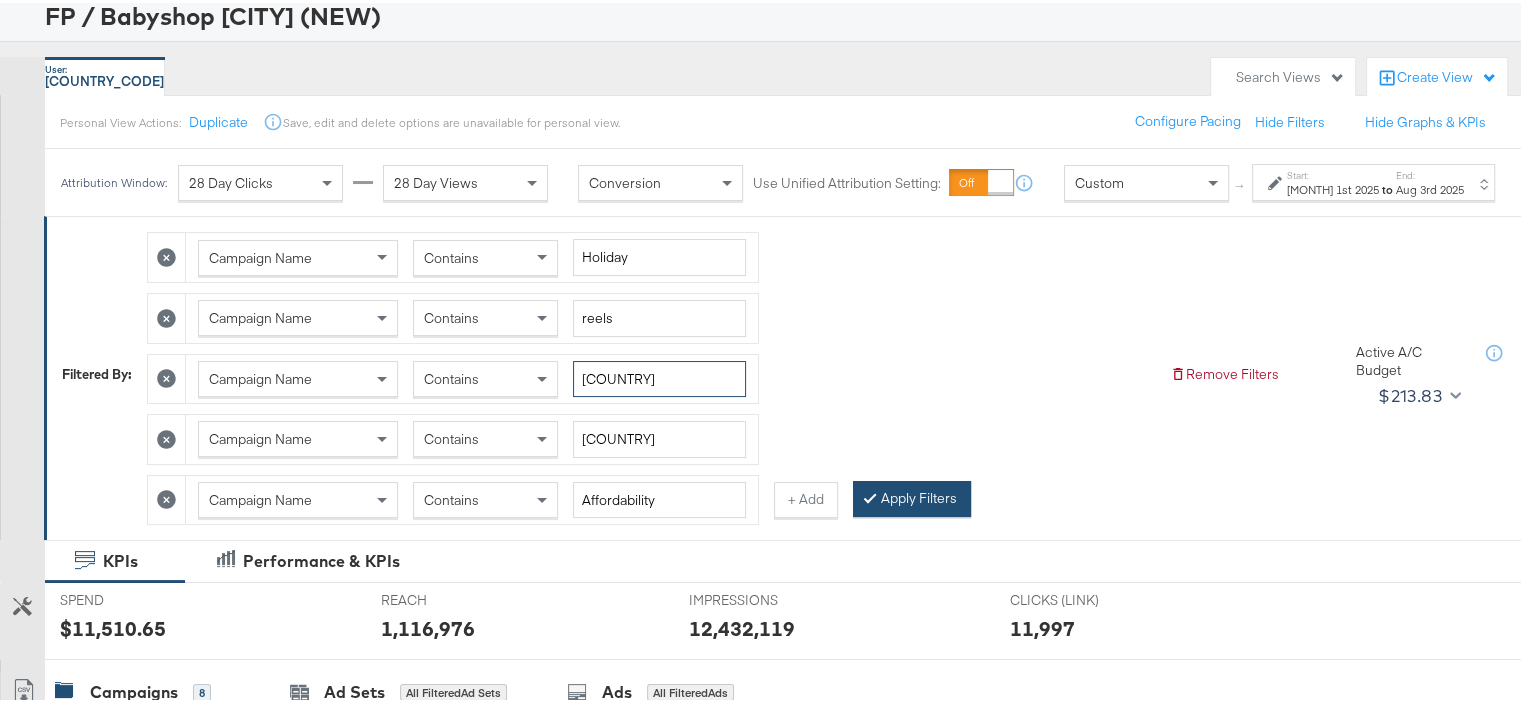 type on "[COUNTRY]" 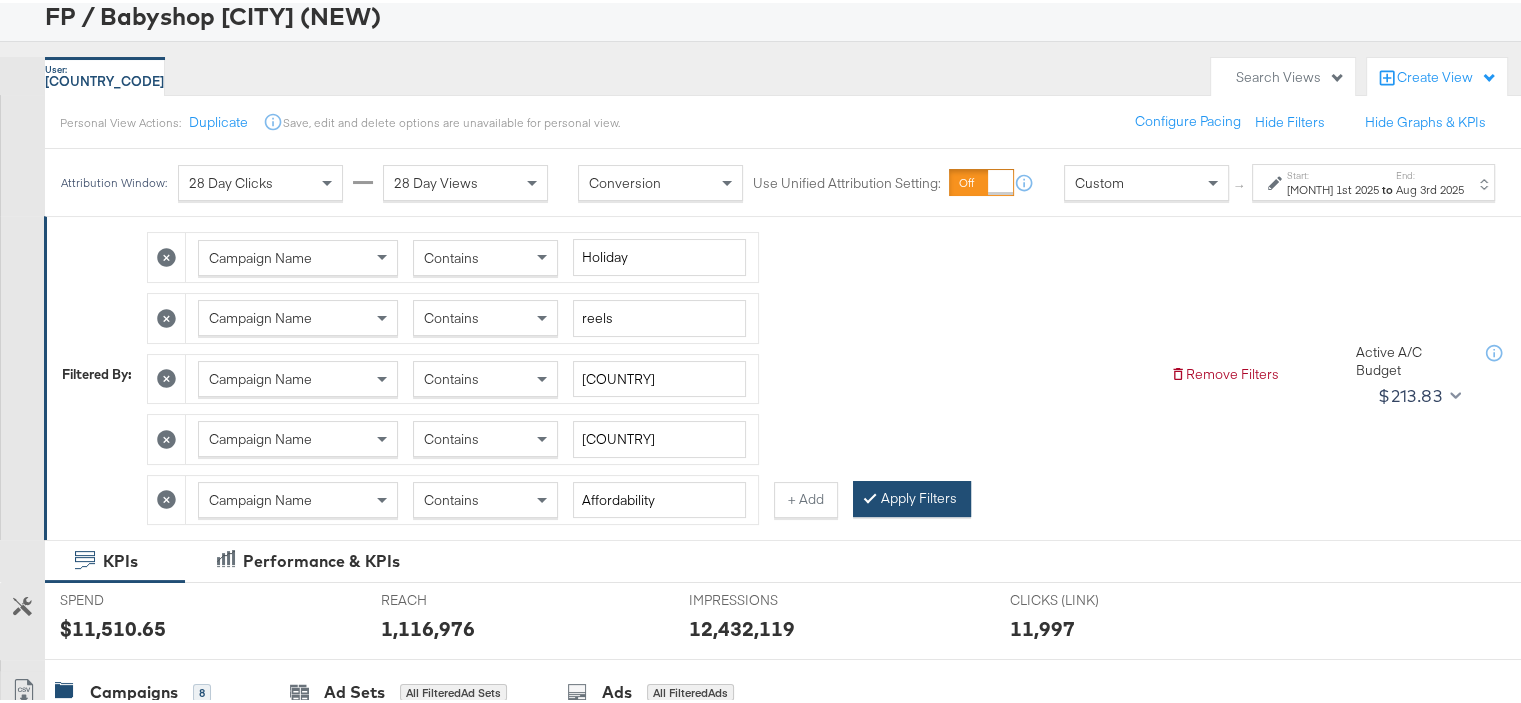click on "Apply Filters" at bounding box center (912, 496) 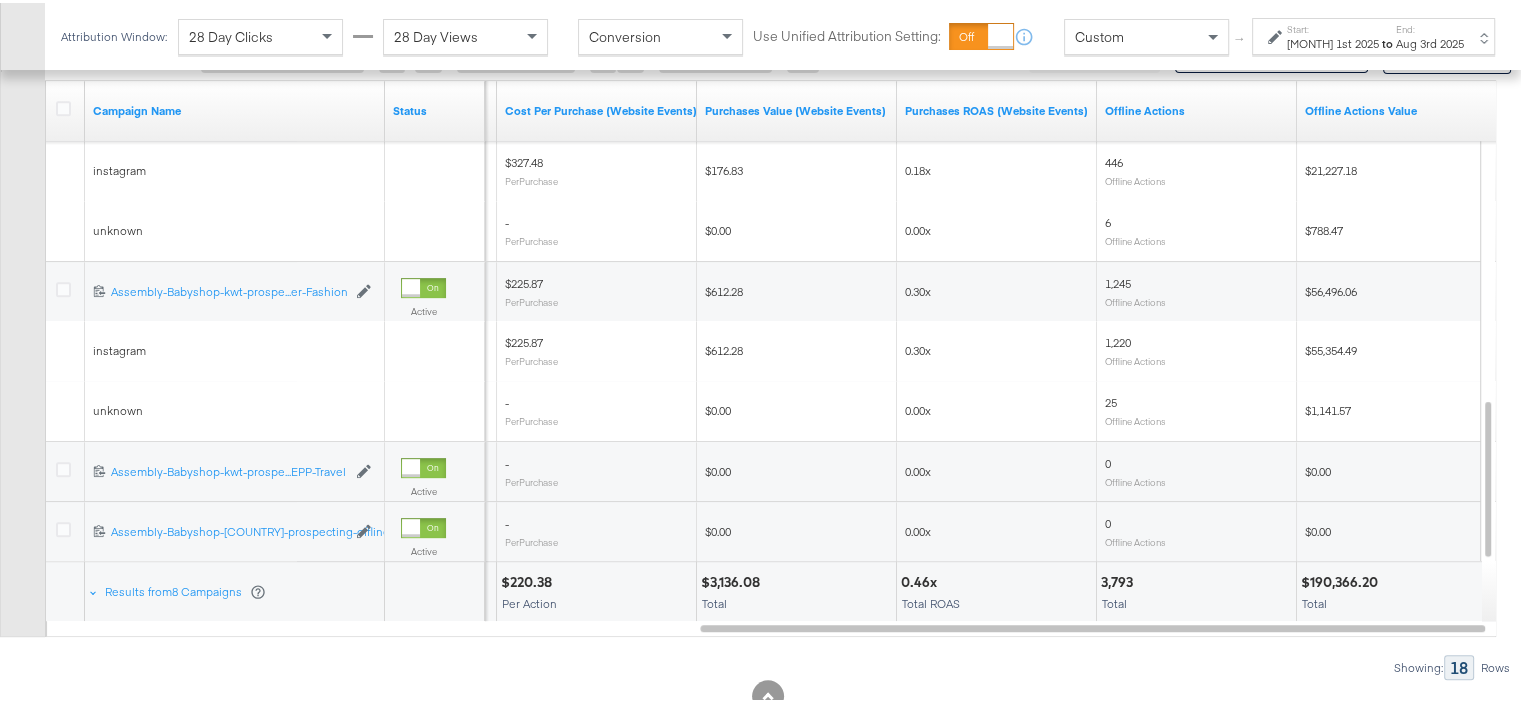 scroll, scrollTop: 931, scrollLeft: 0, axis: vertical 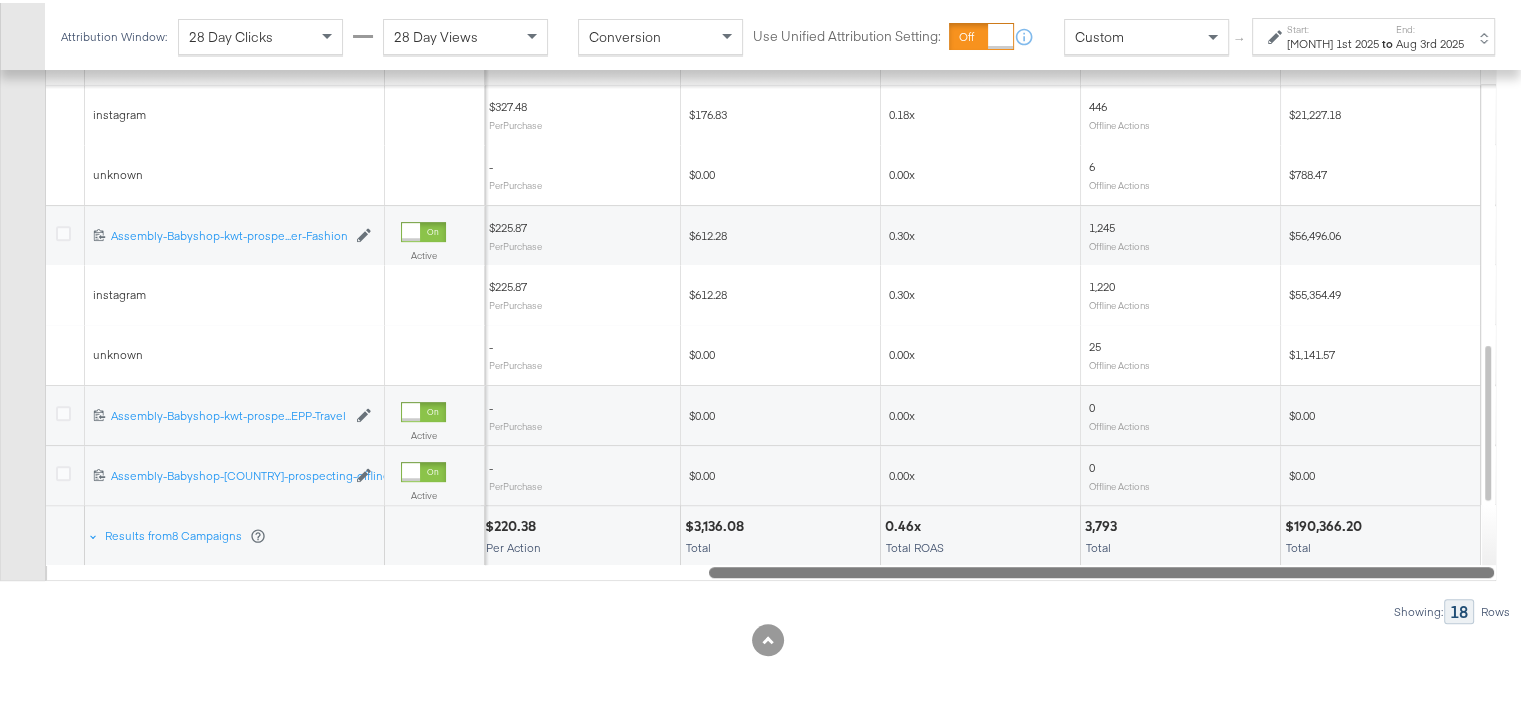 drag, startPoint x: 1261, startPoint y: 564, endPoint x: 1343, endPoint y: 552, distance: 82.8734 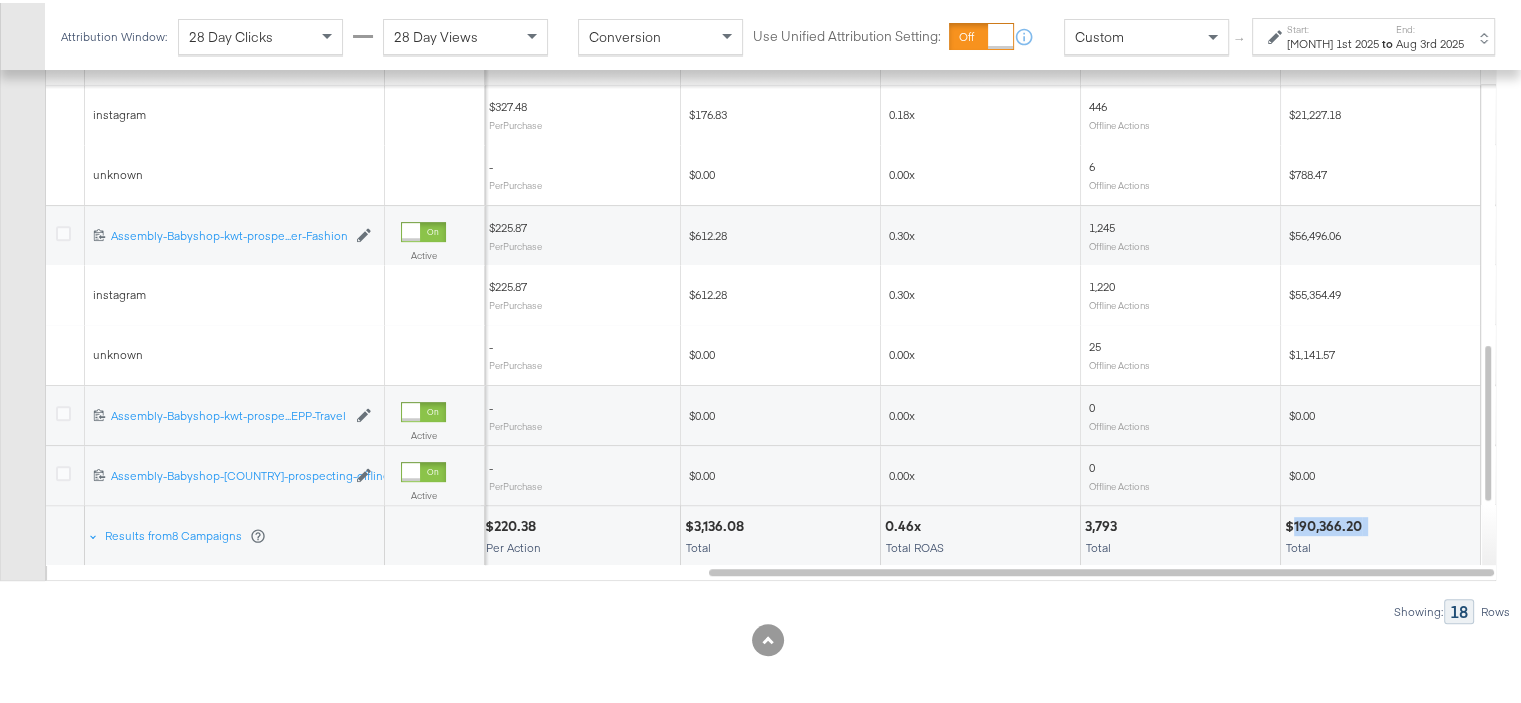 drag, startPoint x: 1373, startPoint y: 517, endPoint x: 1296, endPoint y: 523, distance: 77.23341 